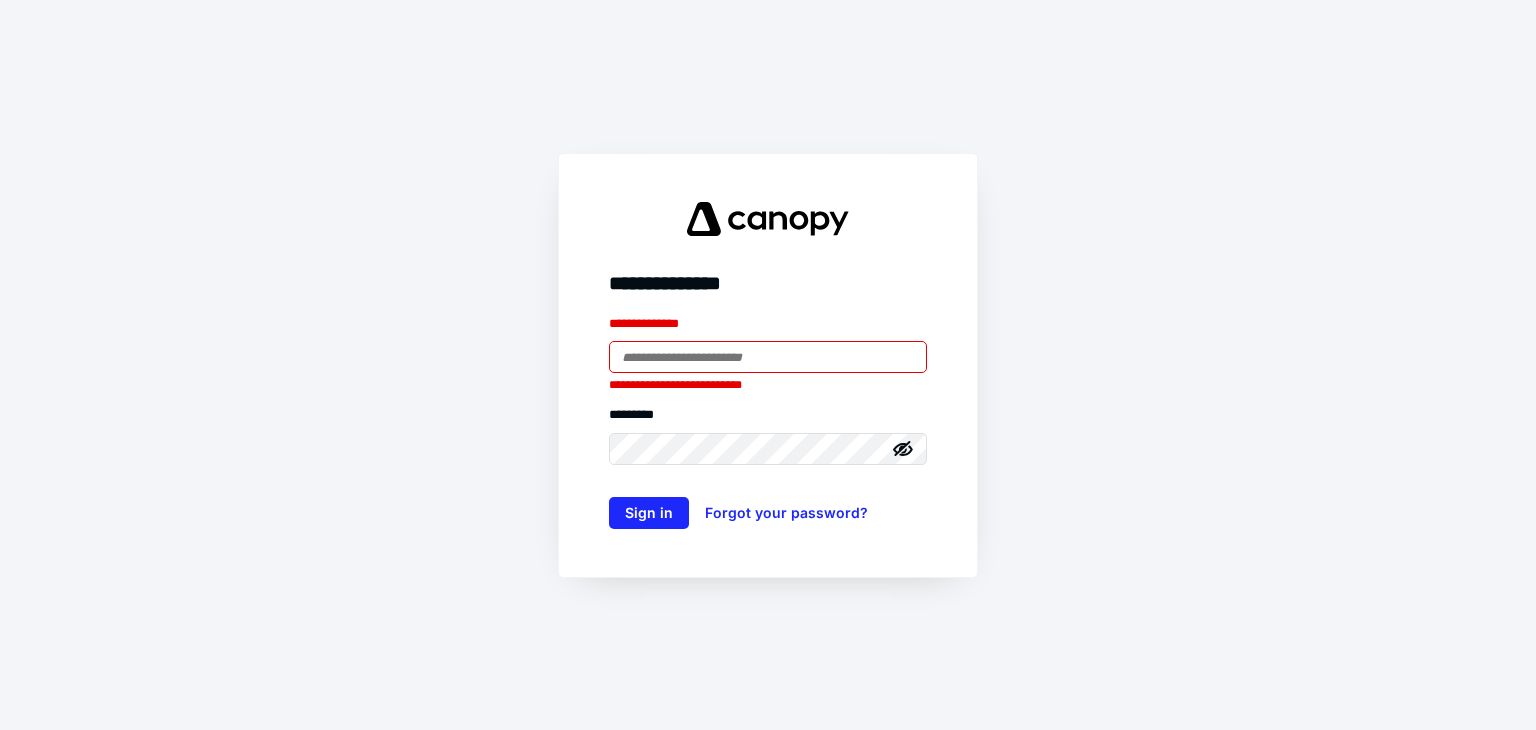 scroll, scrollTop: 0, scrollLeft: 0, axis: both 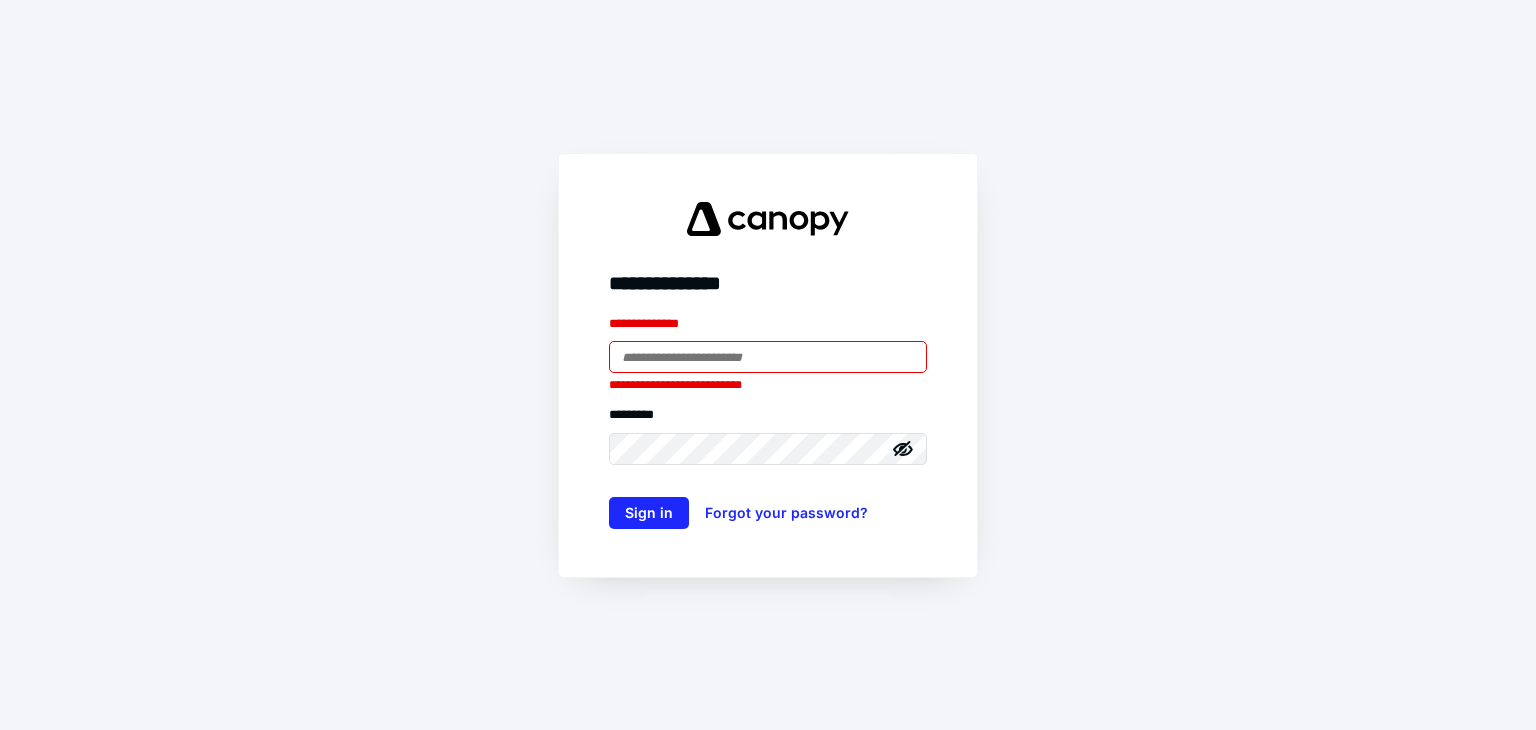 type on "**********" 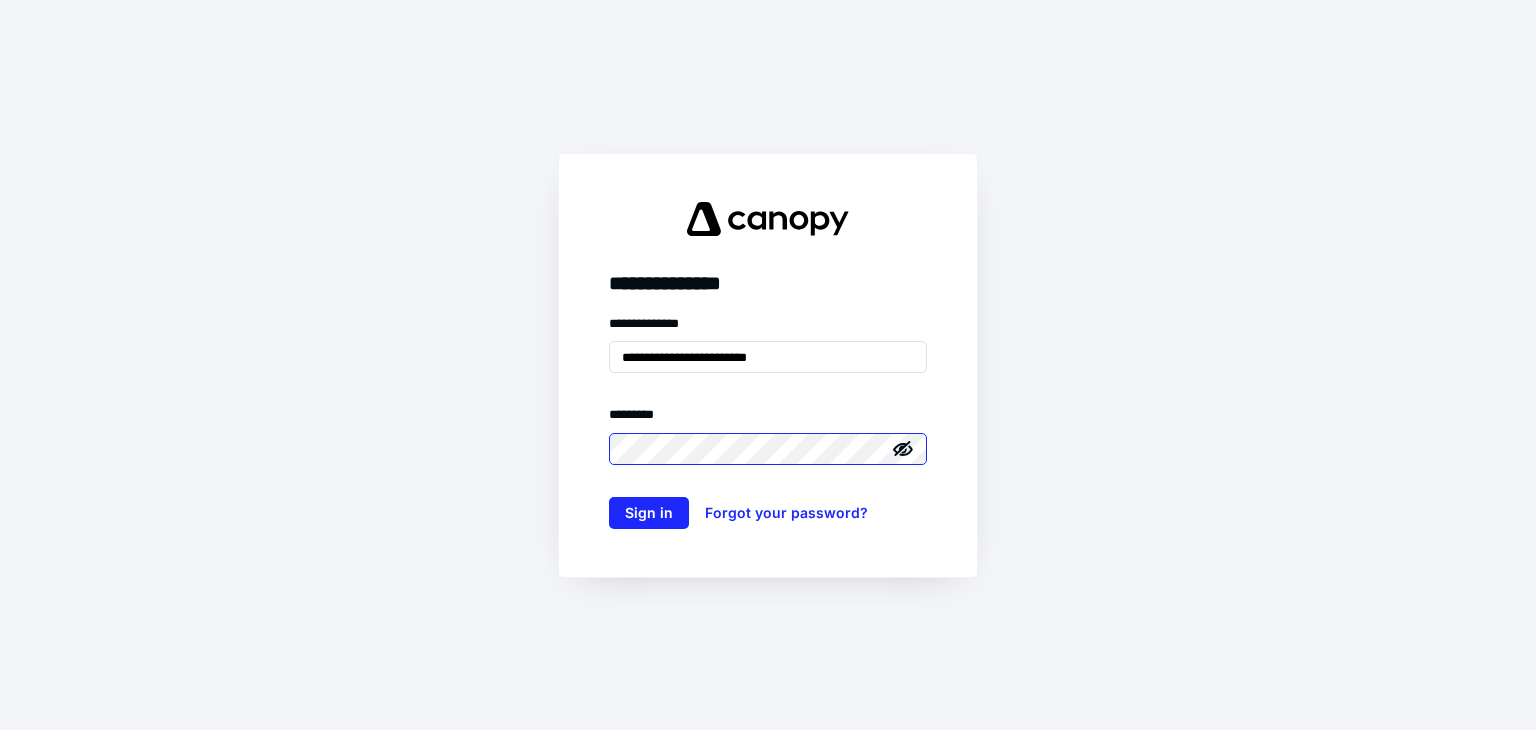 click on "Sign in" at bounding box center [649, 513] 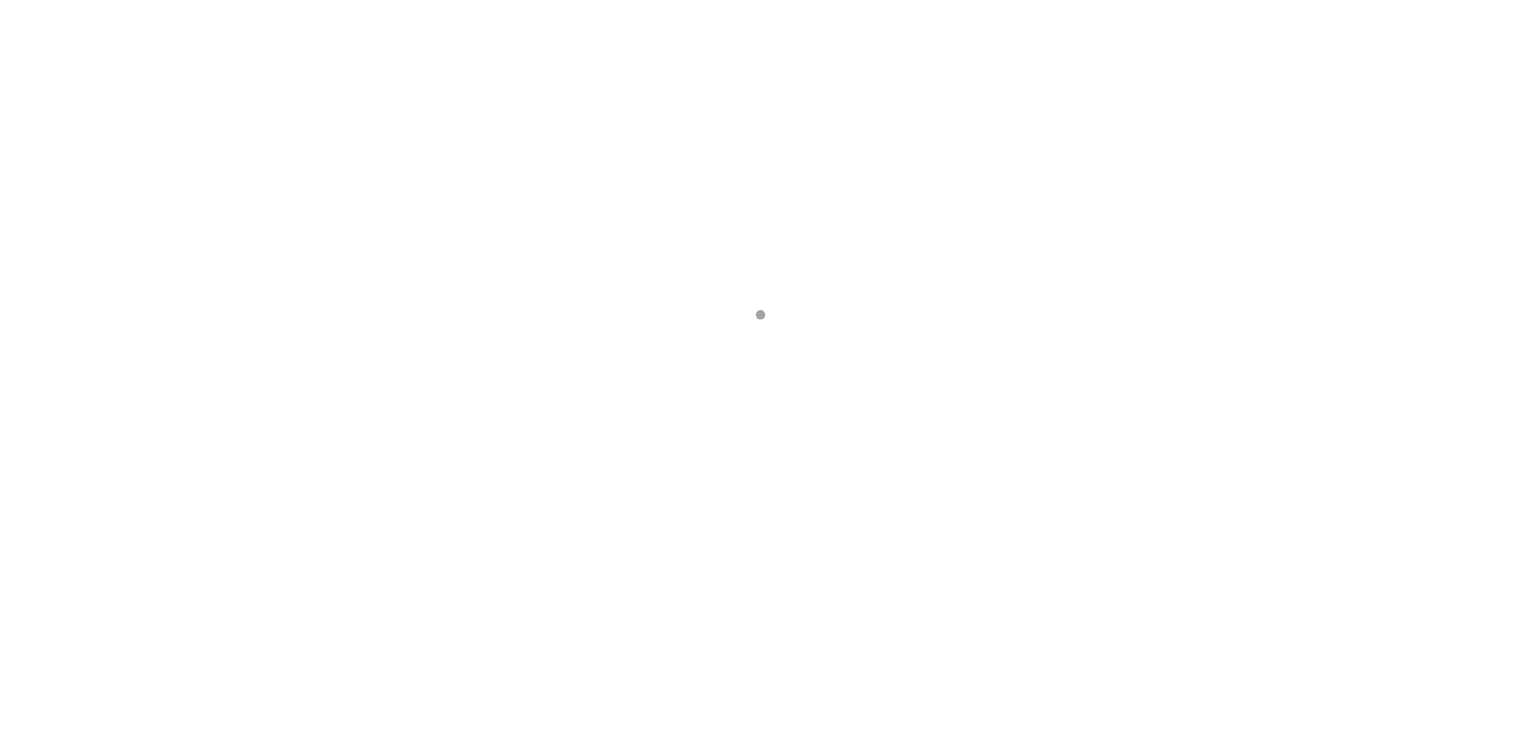 scroll, scrollTop: 0, scrollLeft: 0, axis: both 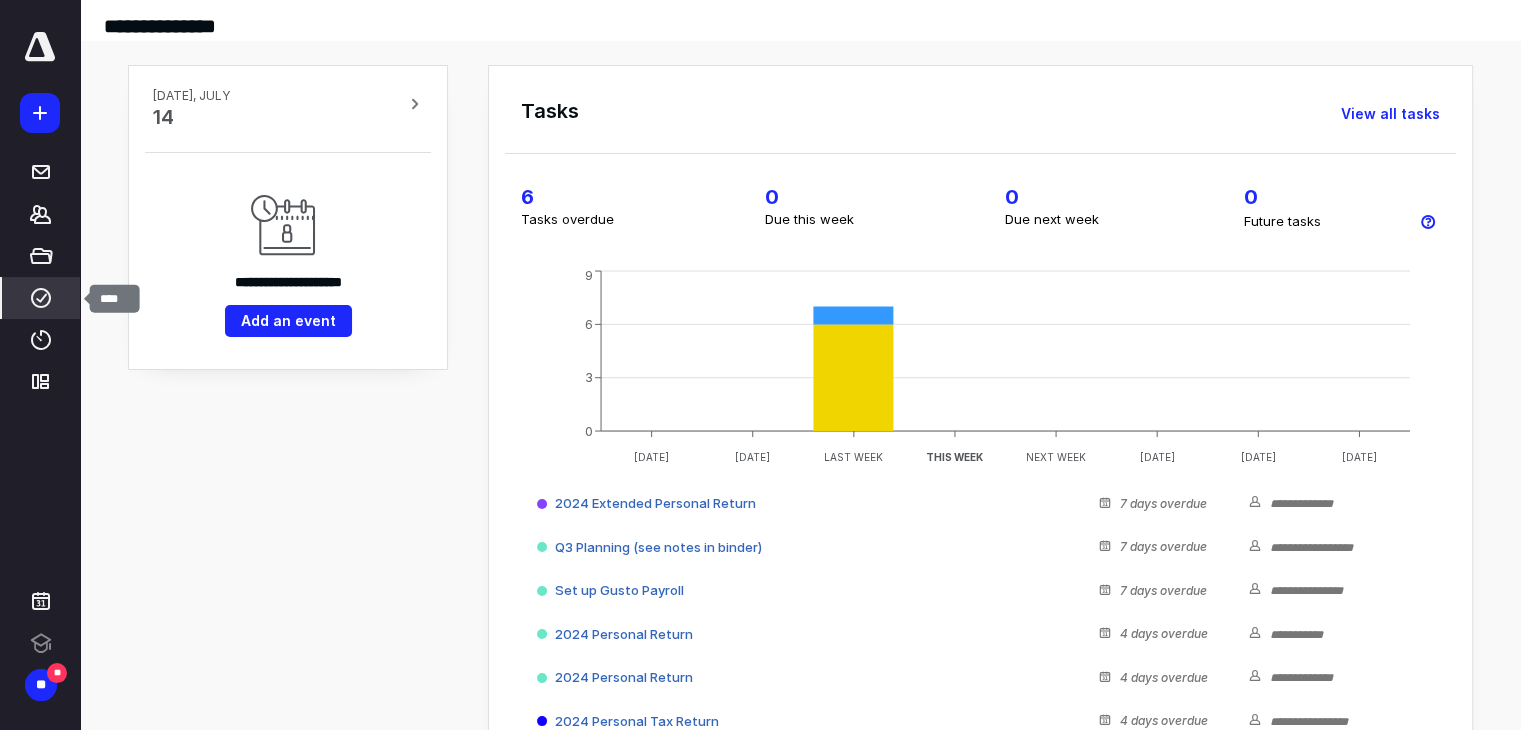 click on "****" at bounding box center [41, 298] 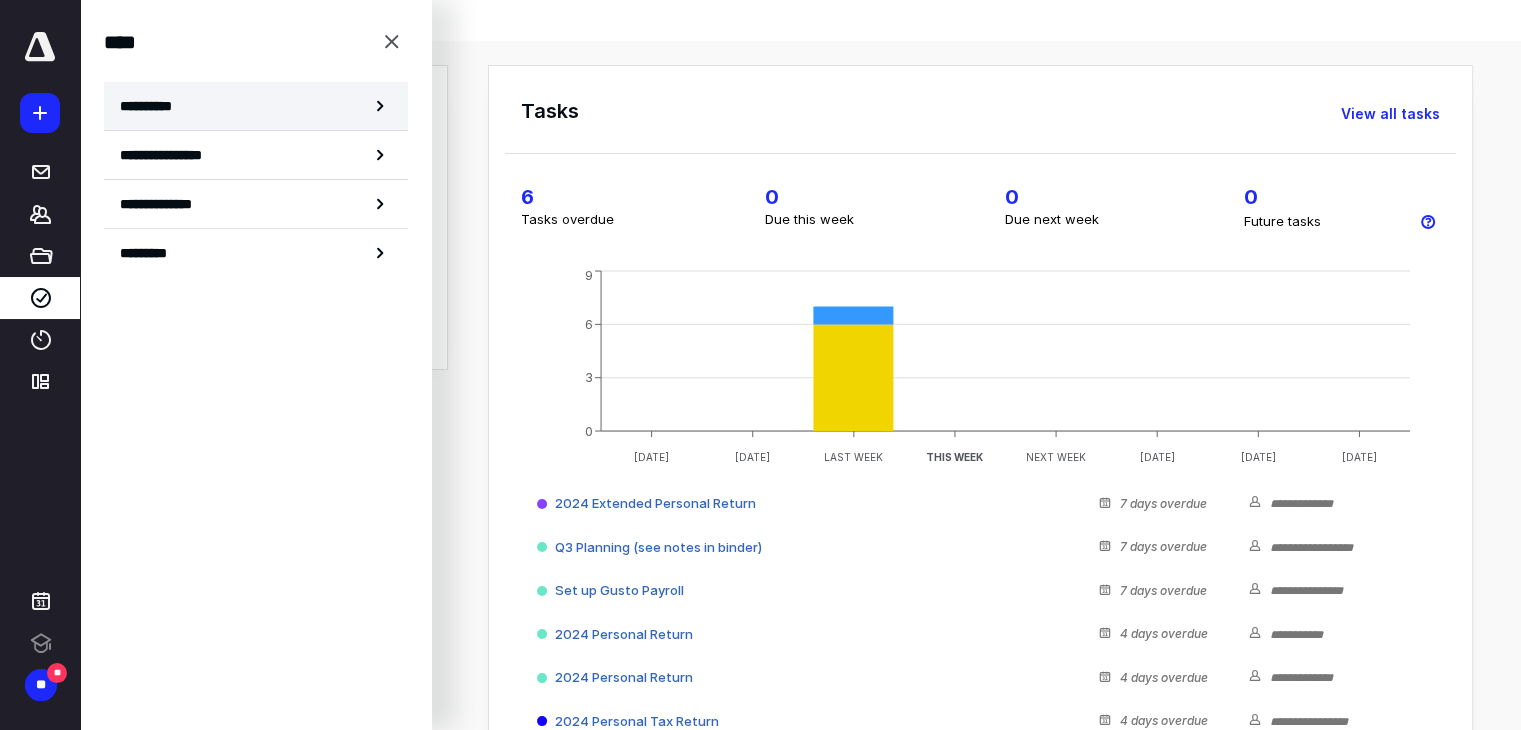click on "**********" at bounding box center (256, 106) 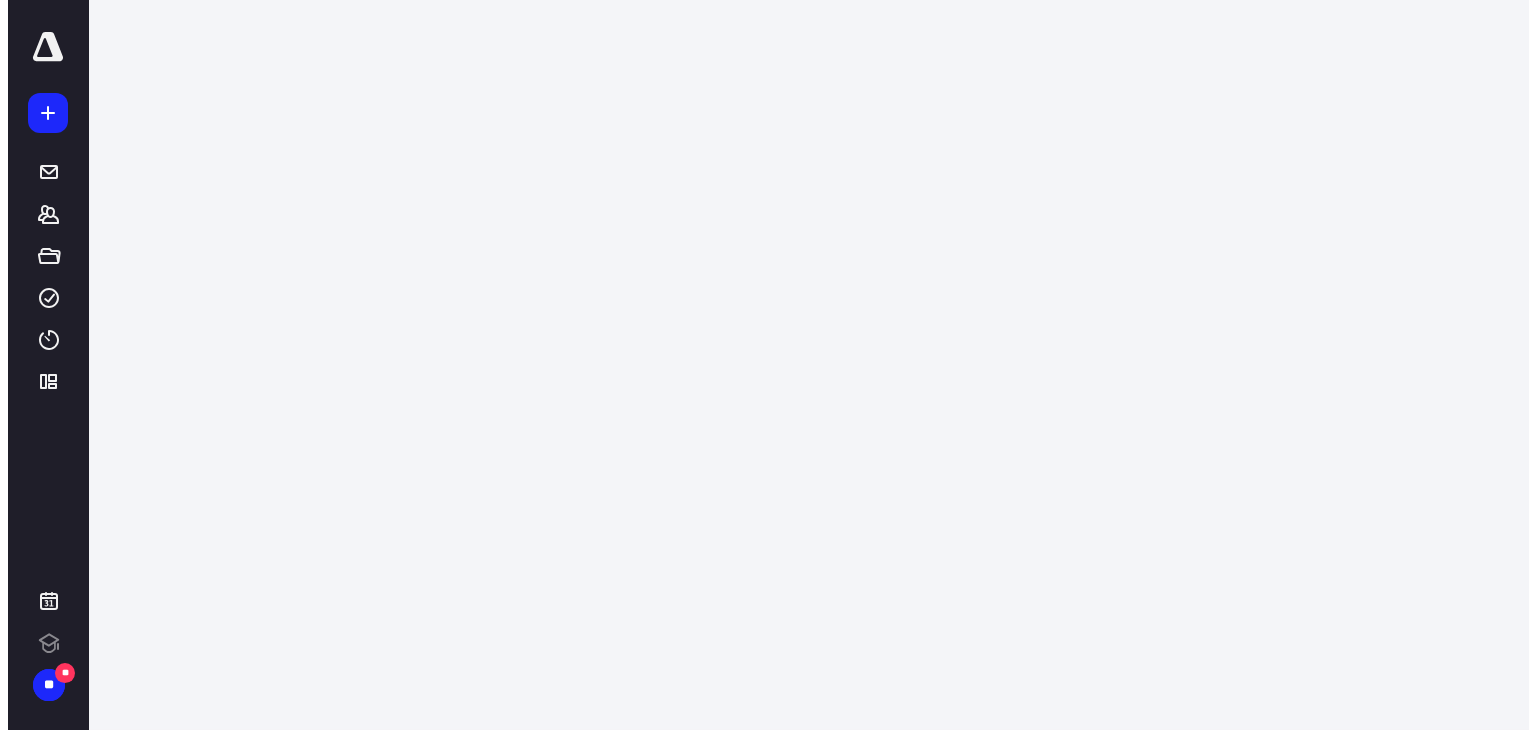 scroll, scrollTop: 0, scrollLeft: 0, axis: both 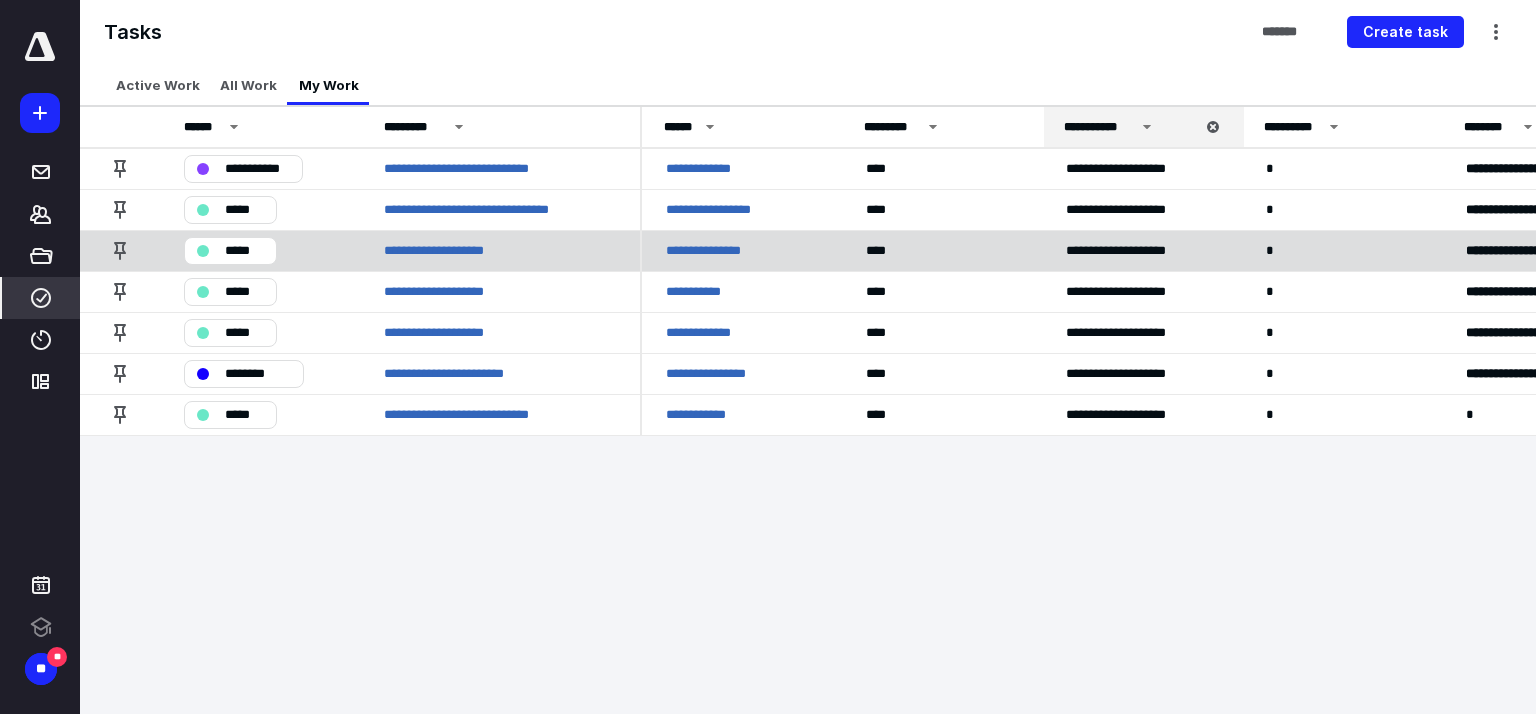 click on "**********" at bounding box center (719, 251) 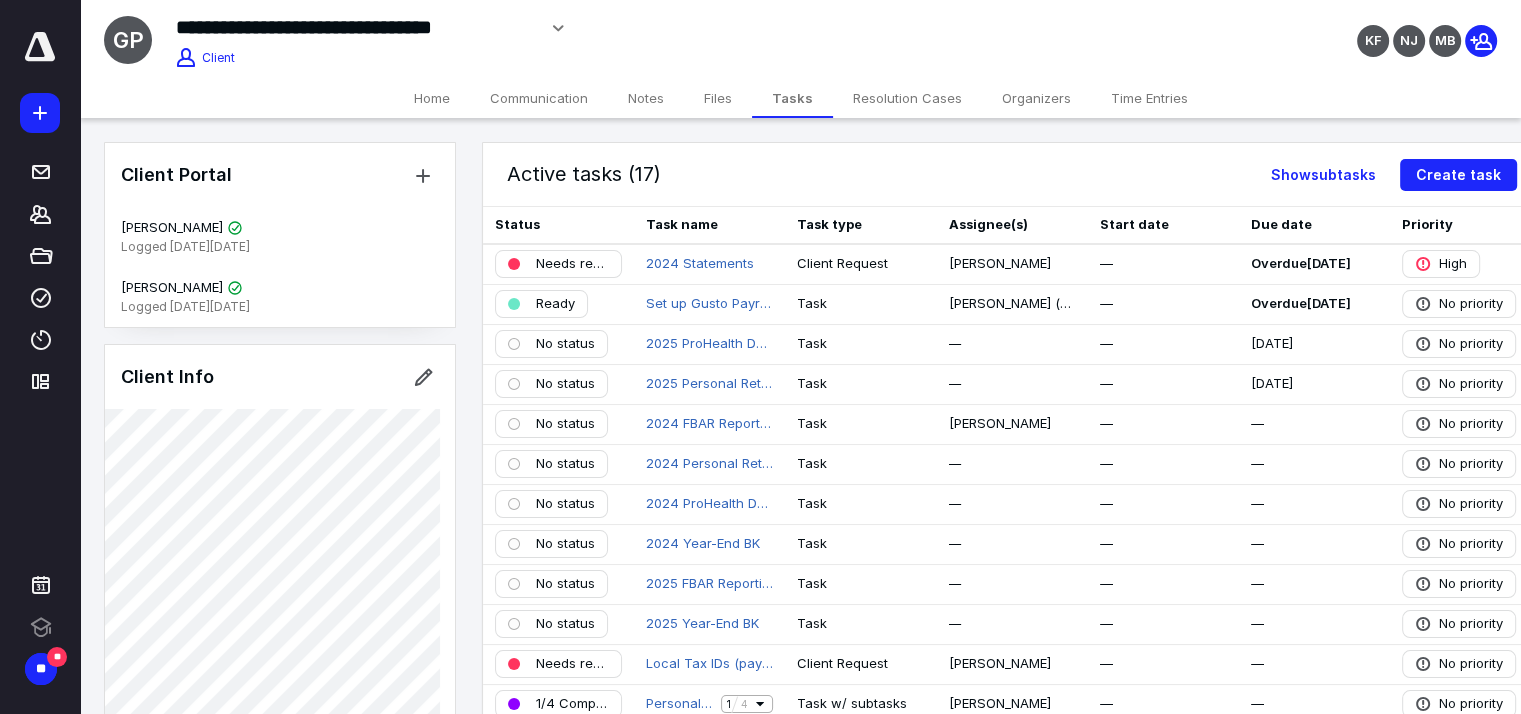 click on "Files" at bounding box center (718, 98) 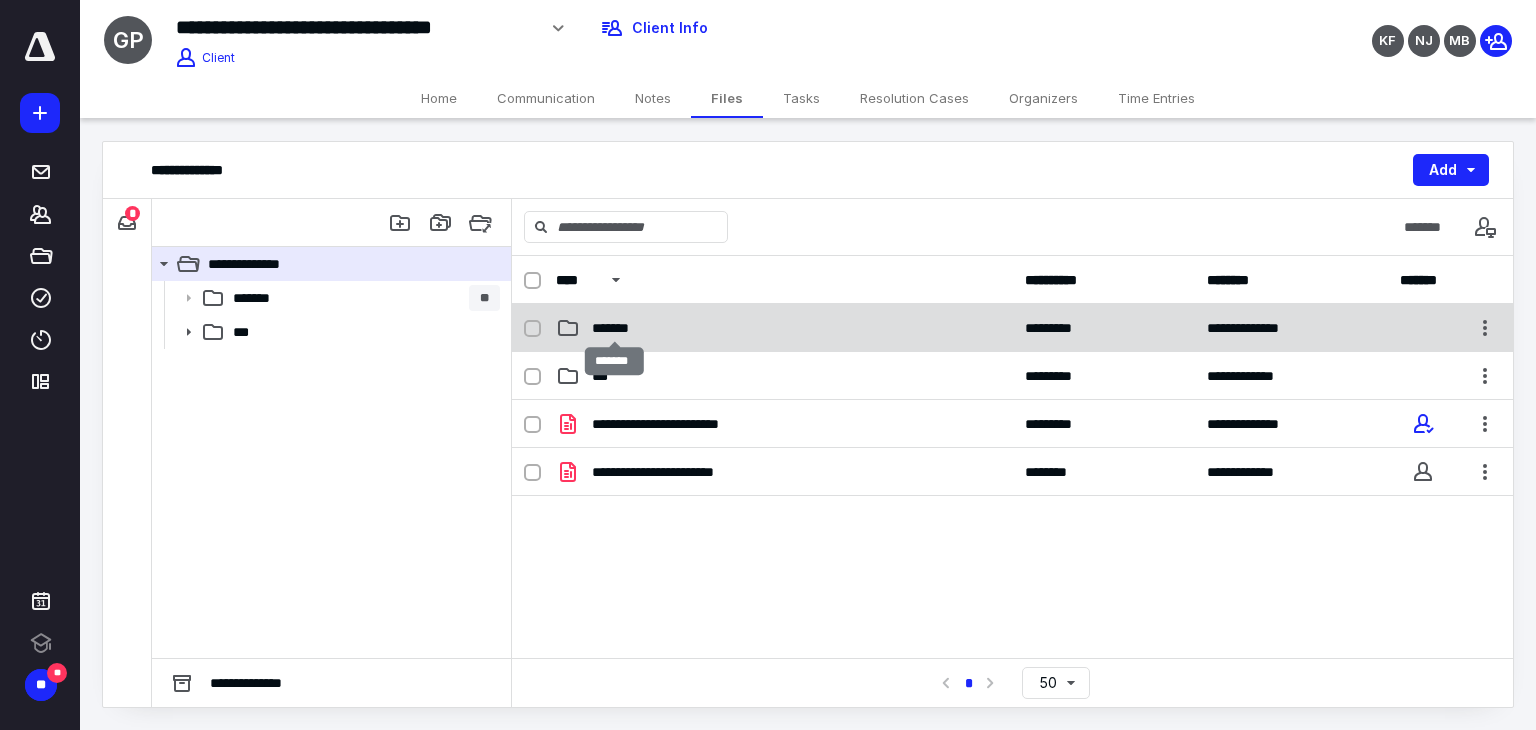 click on "*******" at bounding box center (614, 328) 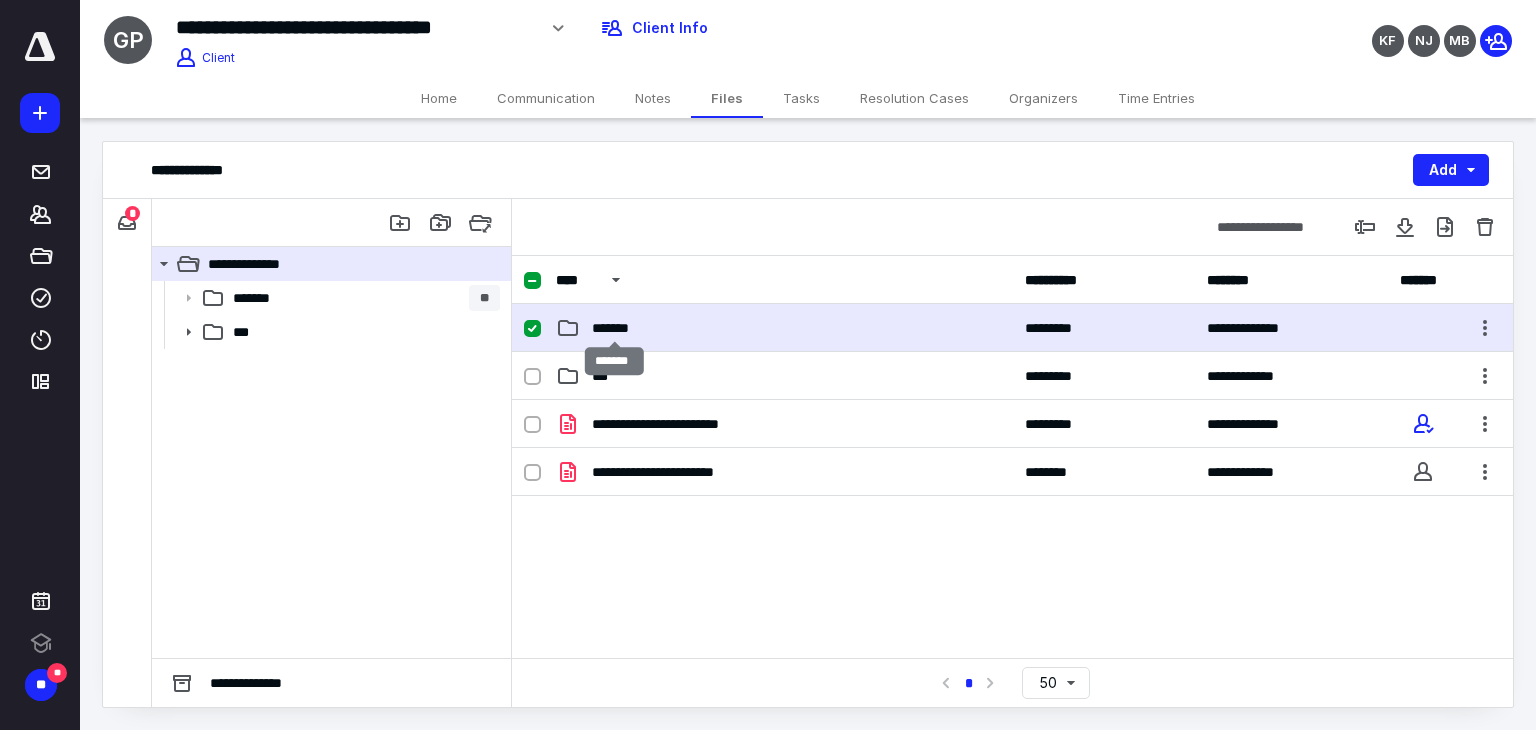 click on "*******" at bounding box center (614, 328) 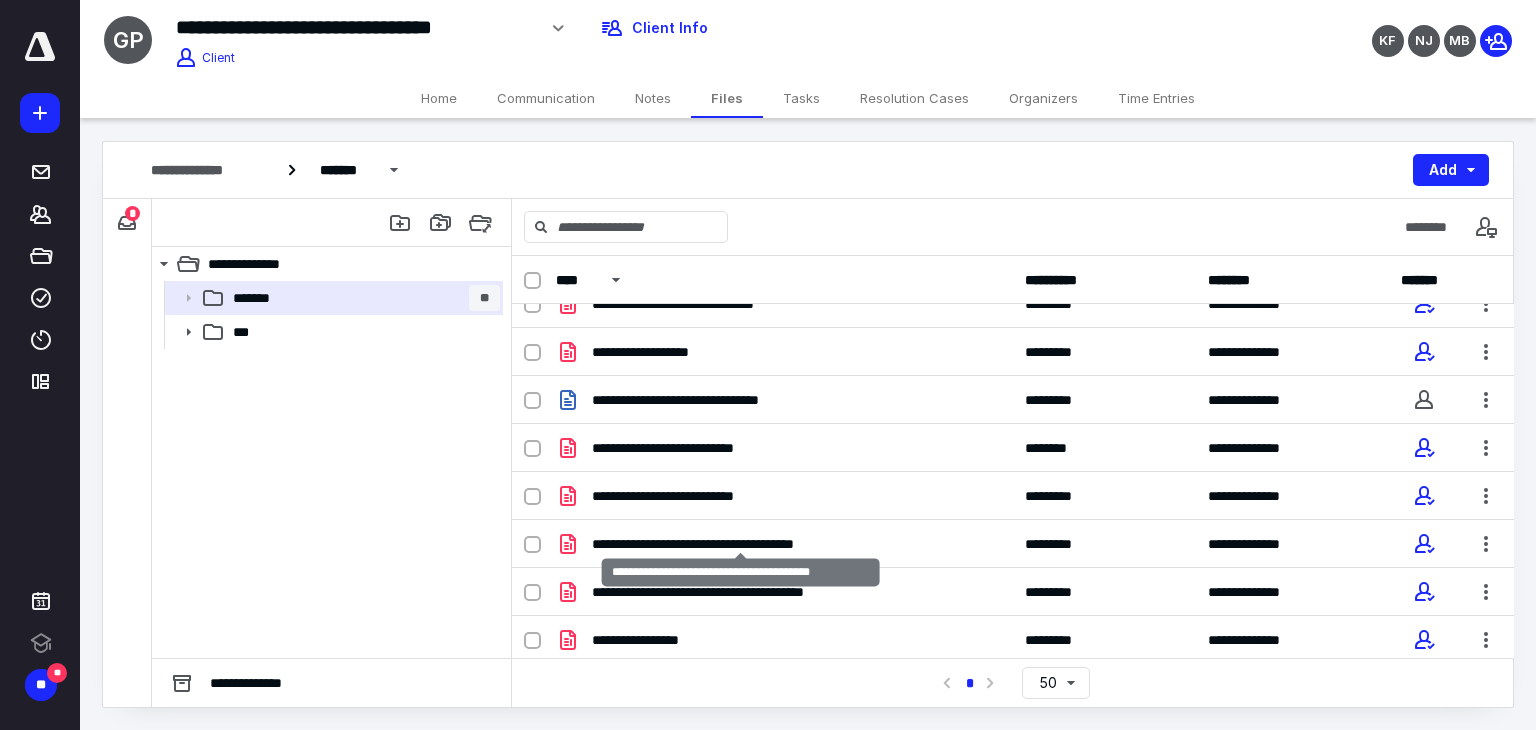 scroll, scrollTop: 752, scrollLeft: 0, axis: vertical 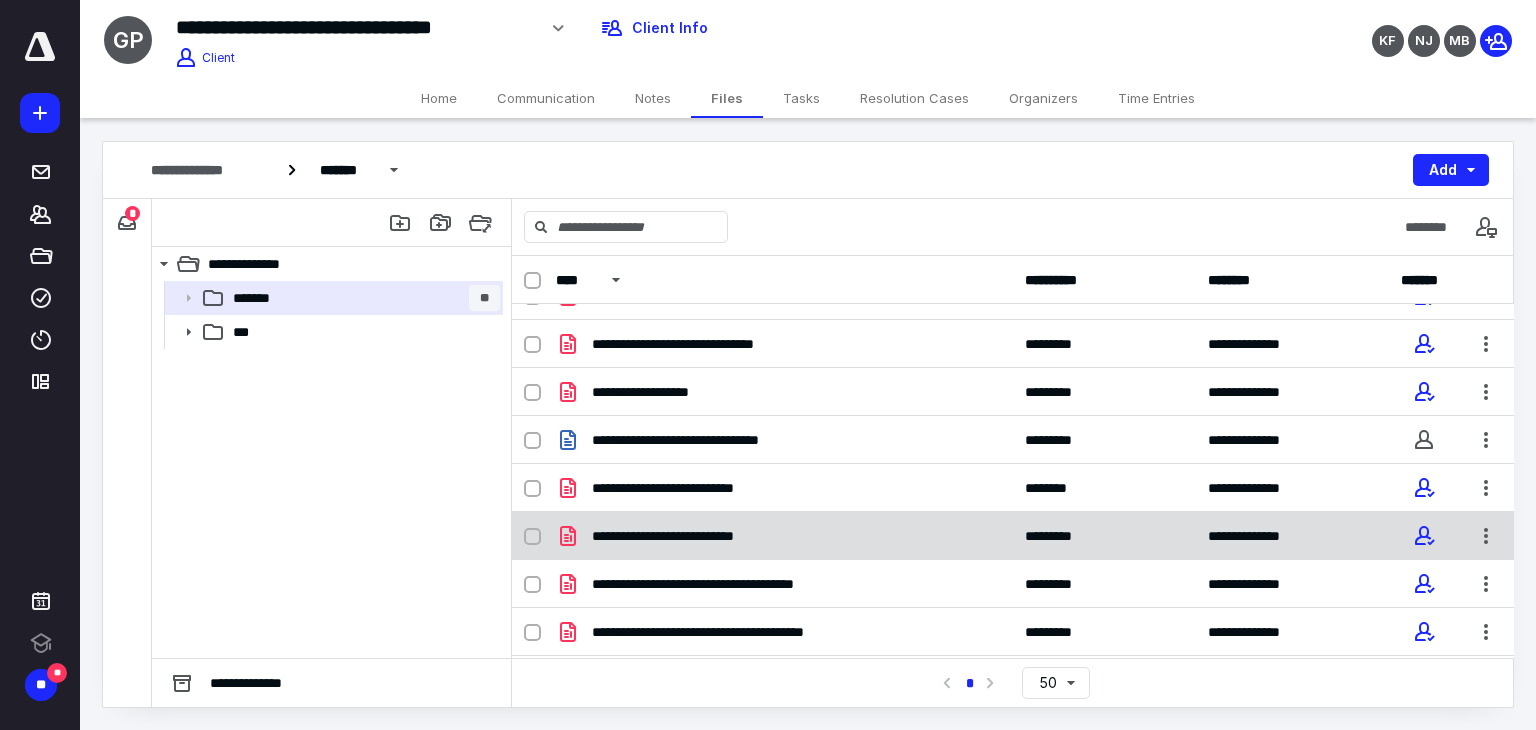 click on "**********" at bounding box center (784, 536) 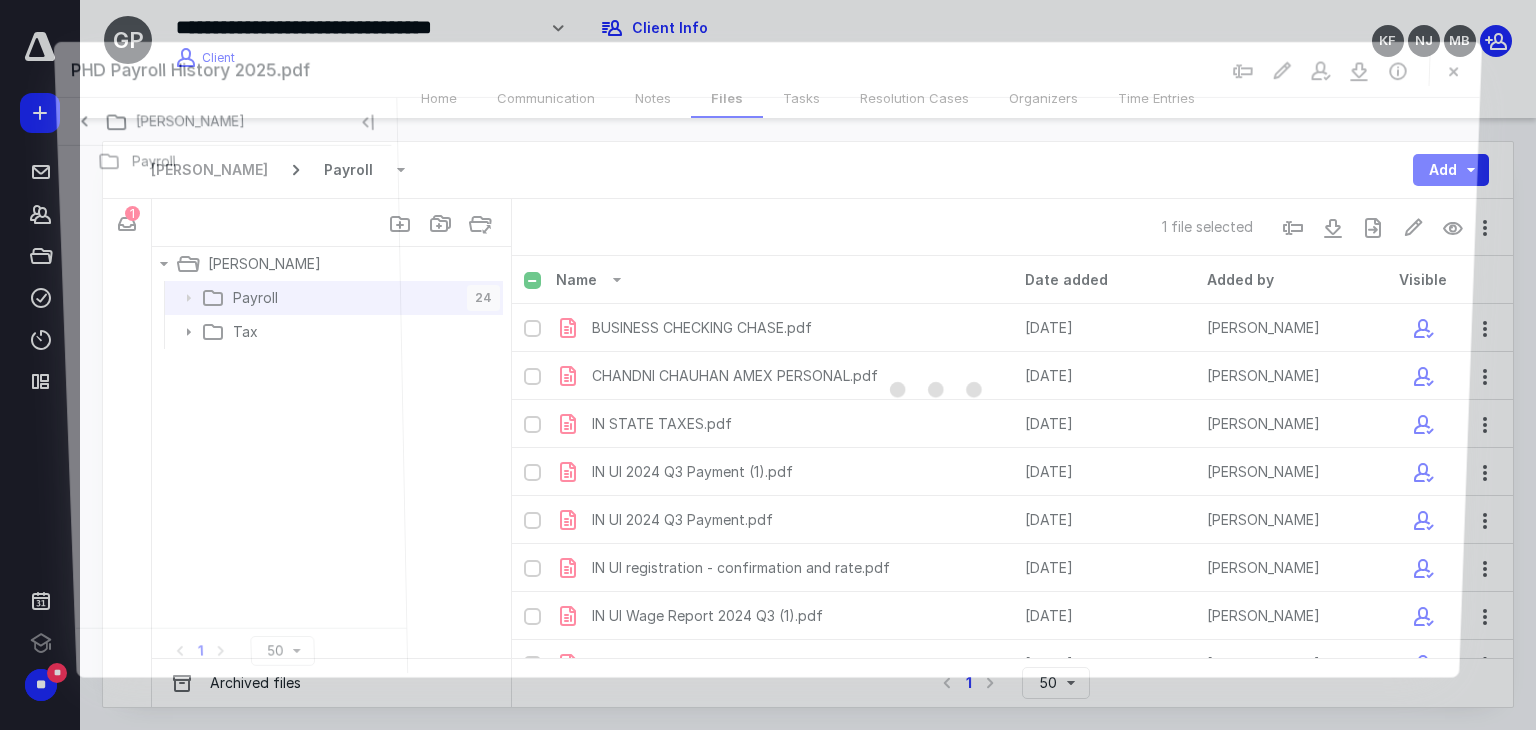 scroll, scrollTop: 752, scrollLeft: 0, axis: vertical 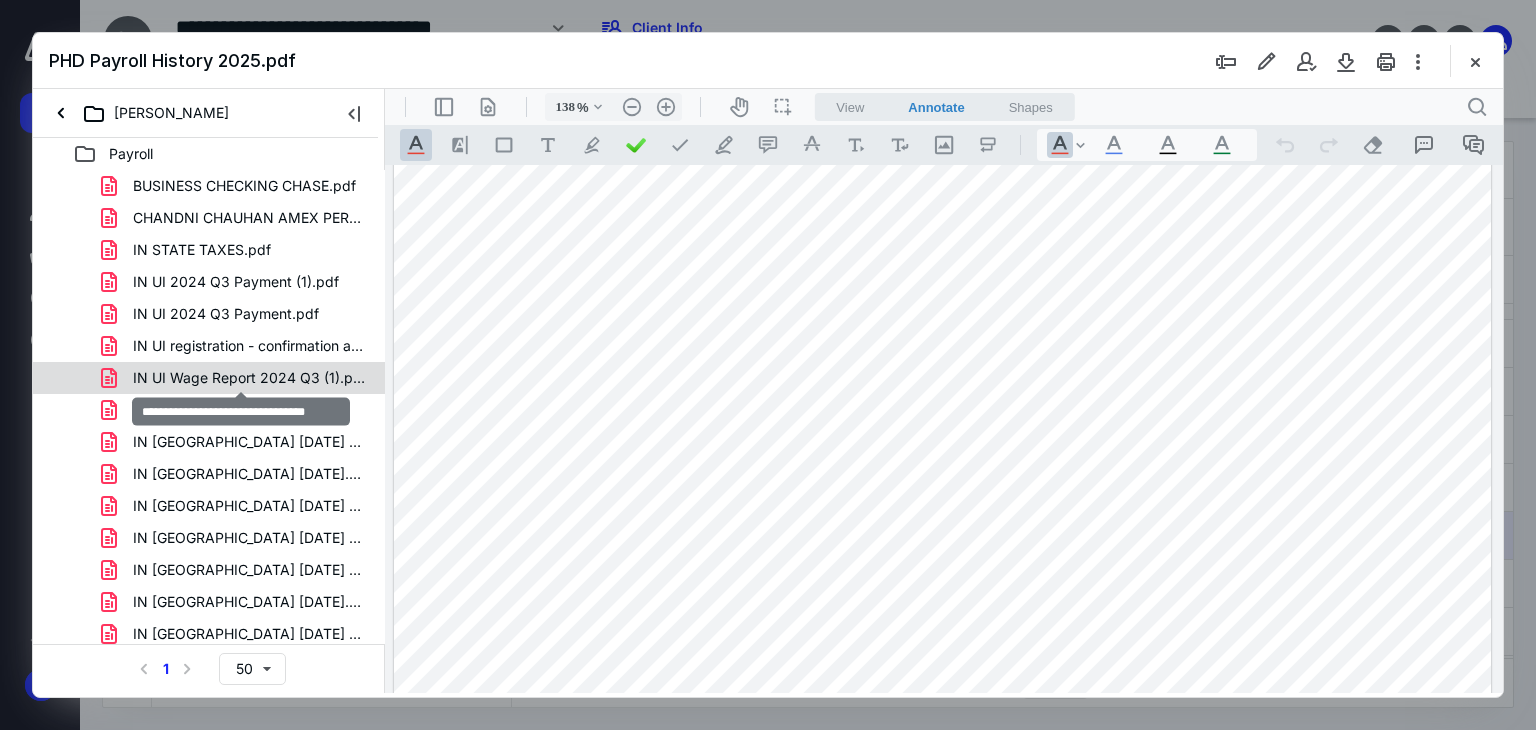 click on "IN UI Wage Report 2024 Q3 (1).pdf" at bounding box center (249, 378) 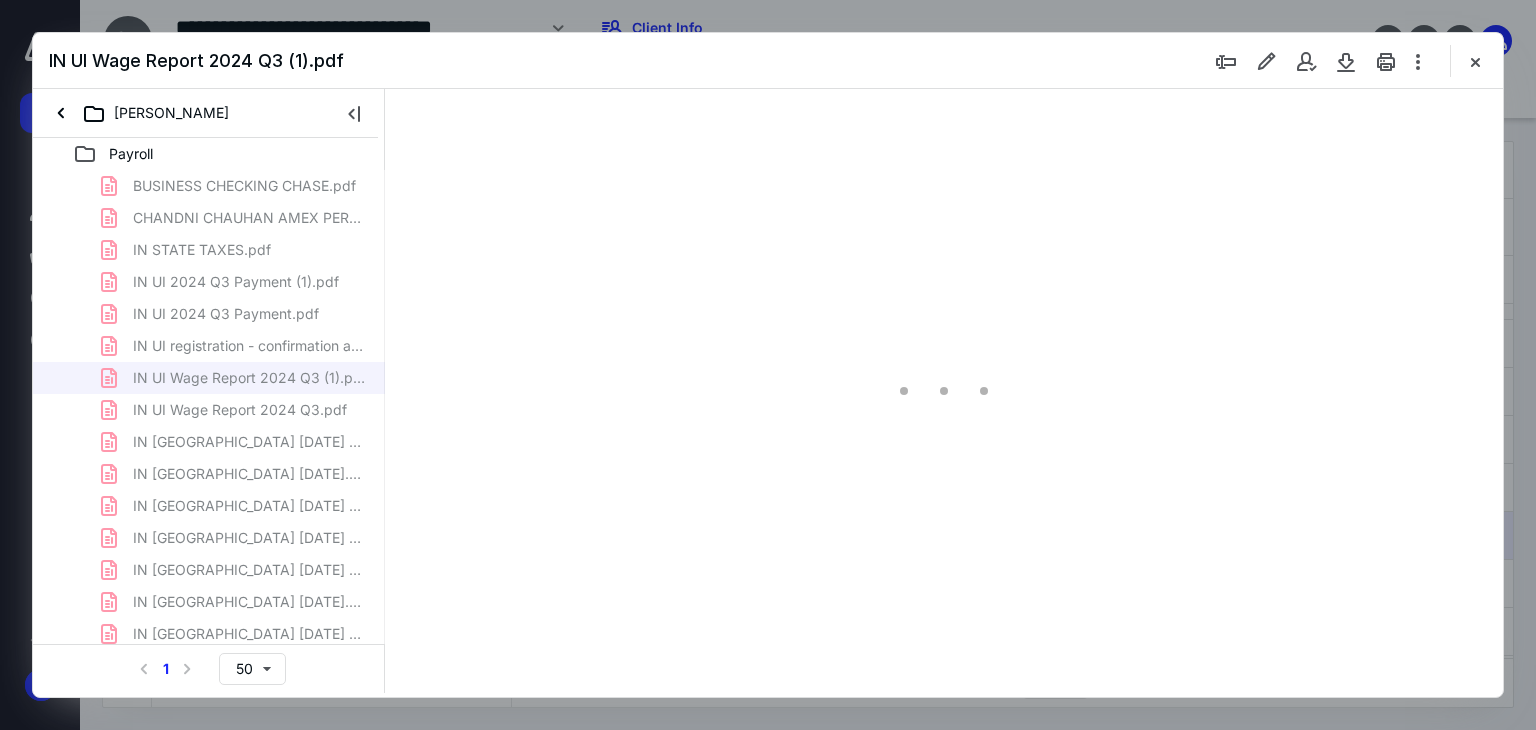 scroll, scrollTop: 0, scrollLeft: 0, axis: both 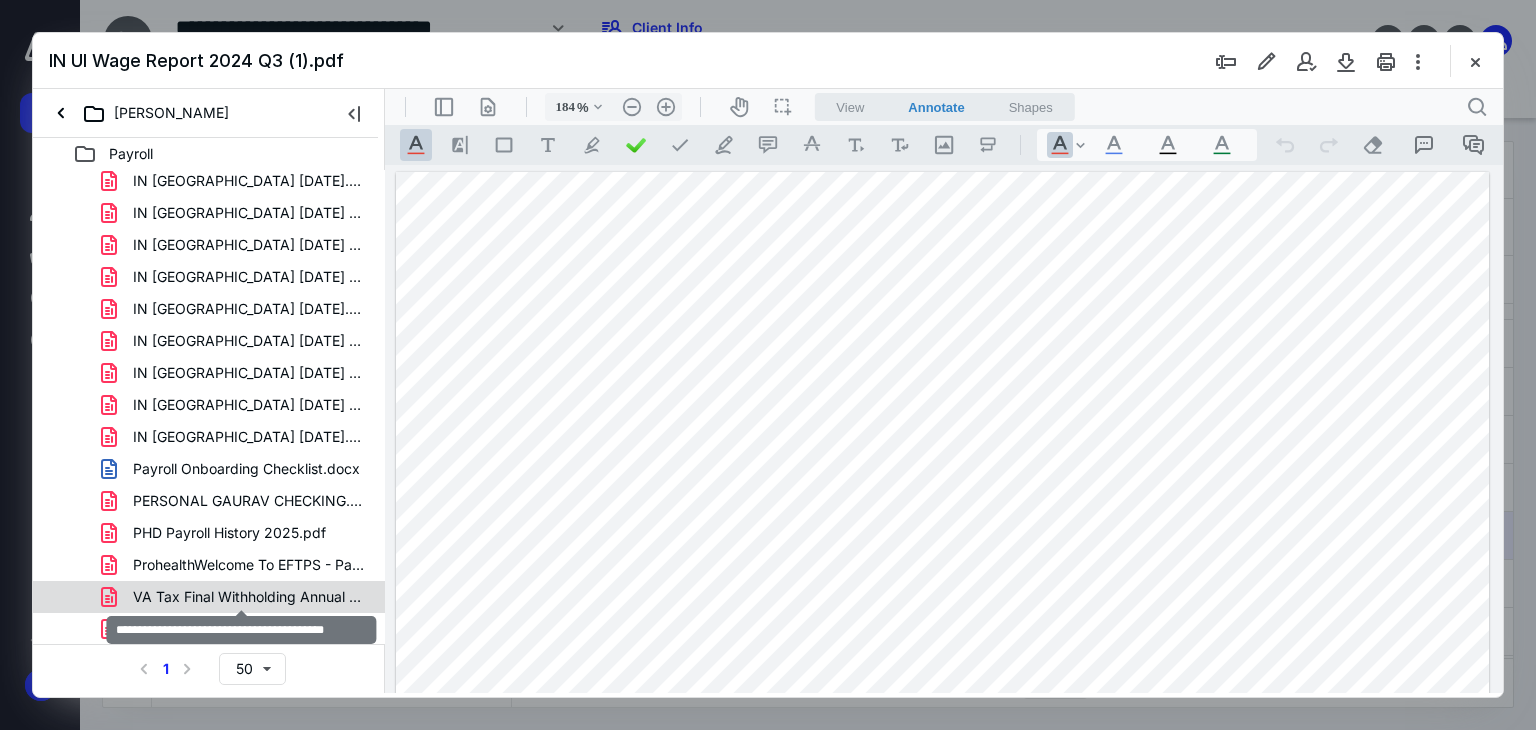 click on "VA Tax Final Withholding Annual Report.pdf" at bounding box center [249, 597] 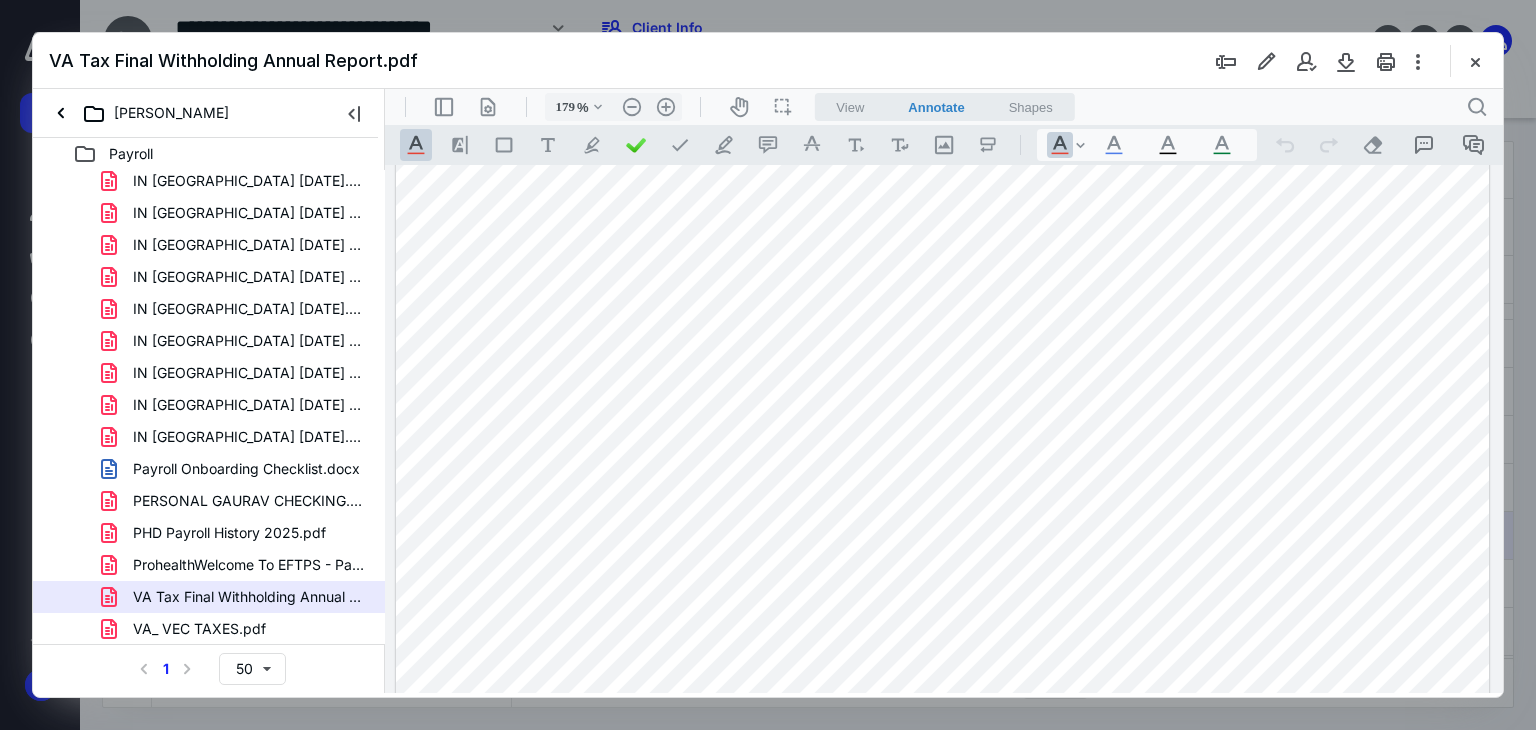 scroll, scrollTop: 876, scrollLeft: 0, axis: vertical 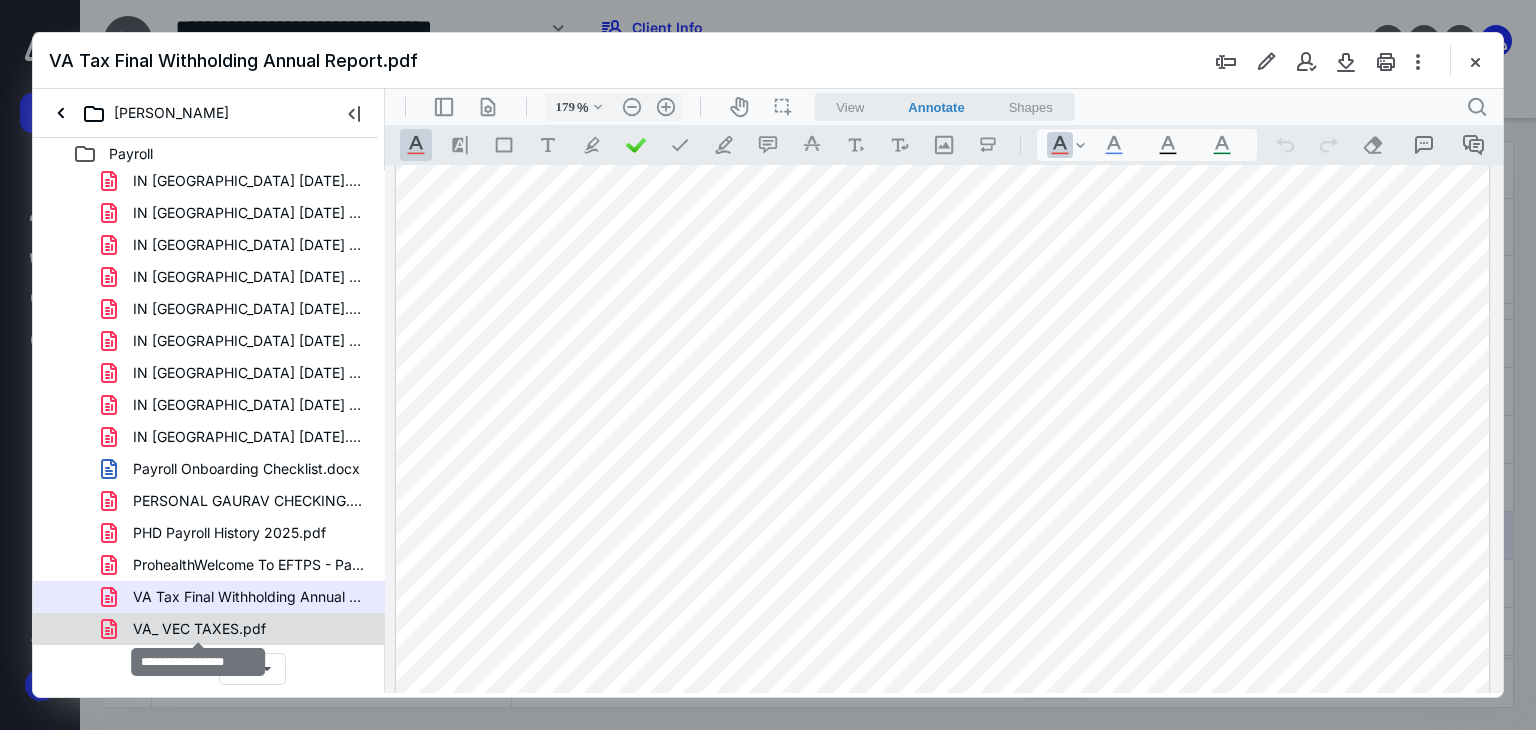 click on "VA_ VEC TAXES.pdf" at bounding box center (199, 629) 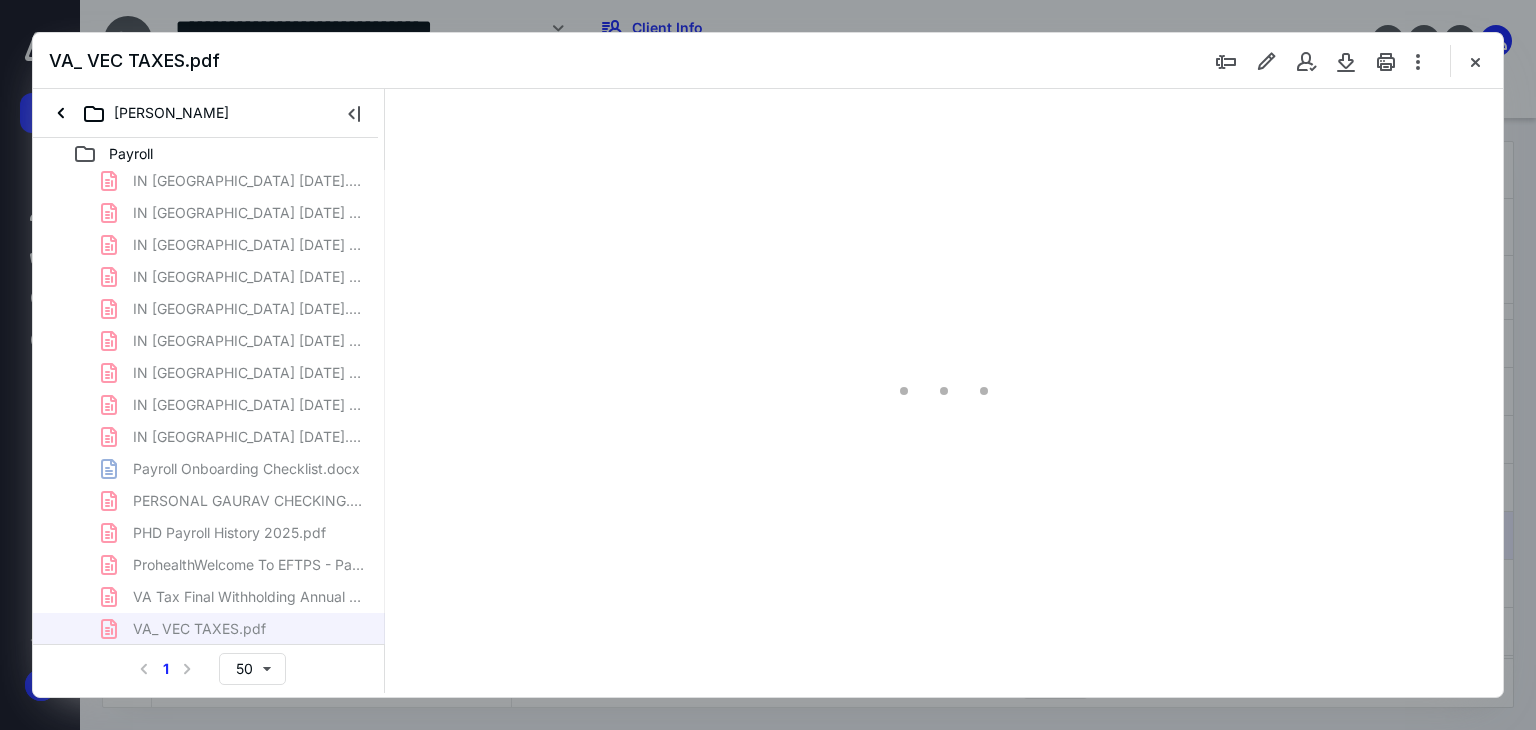 type on "179" 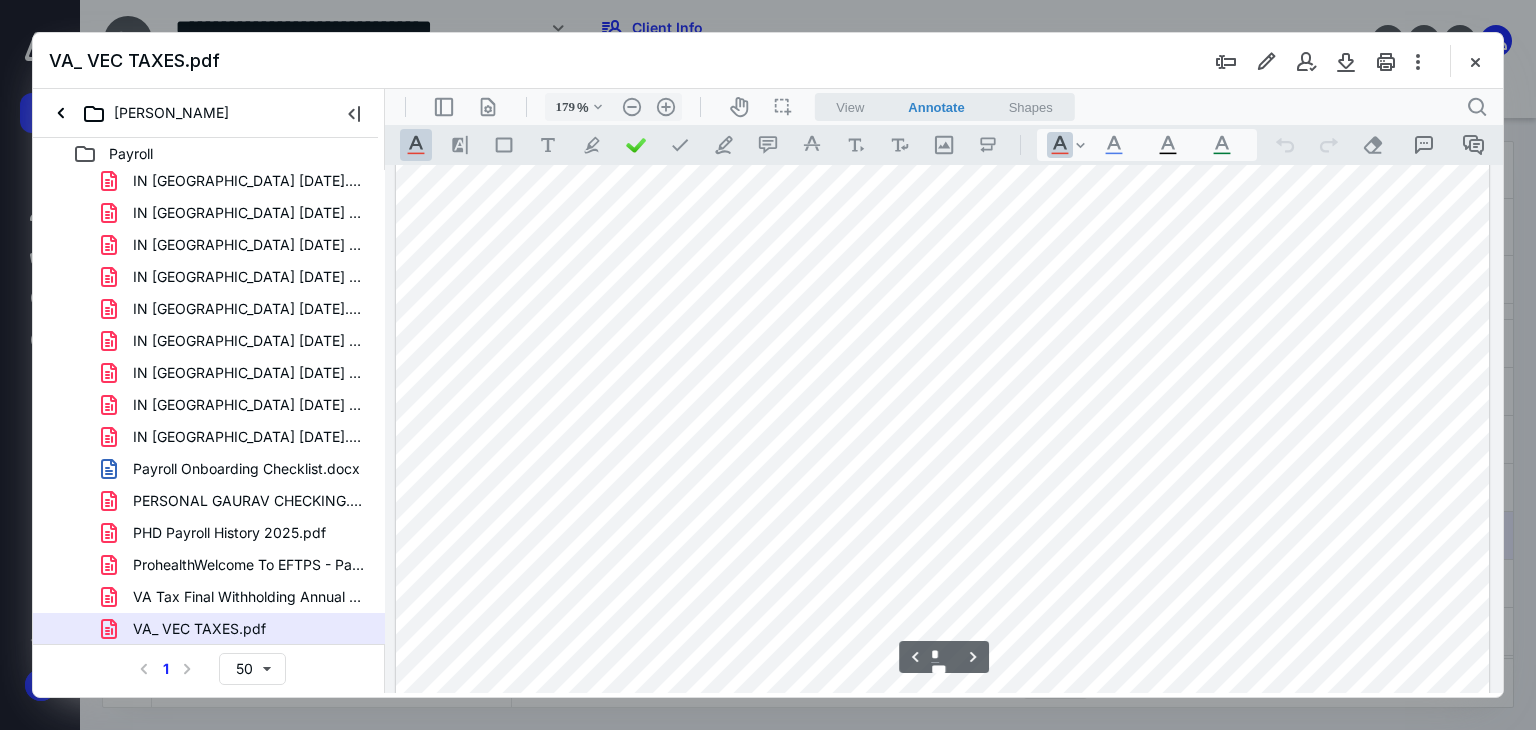 scroll, scrollTop: 1596, scrollLeft: 0, axis: vertical 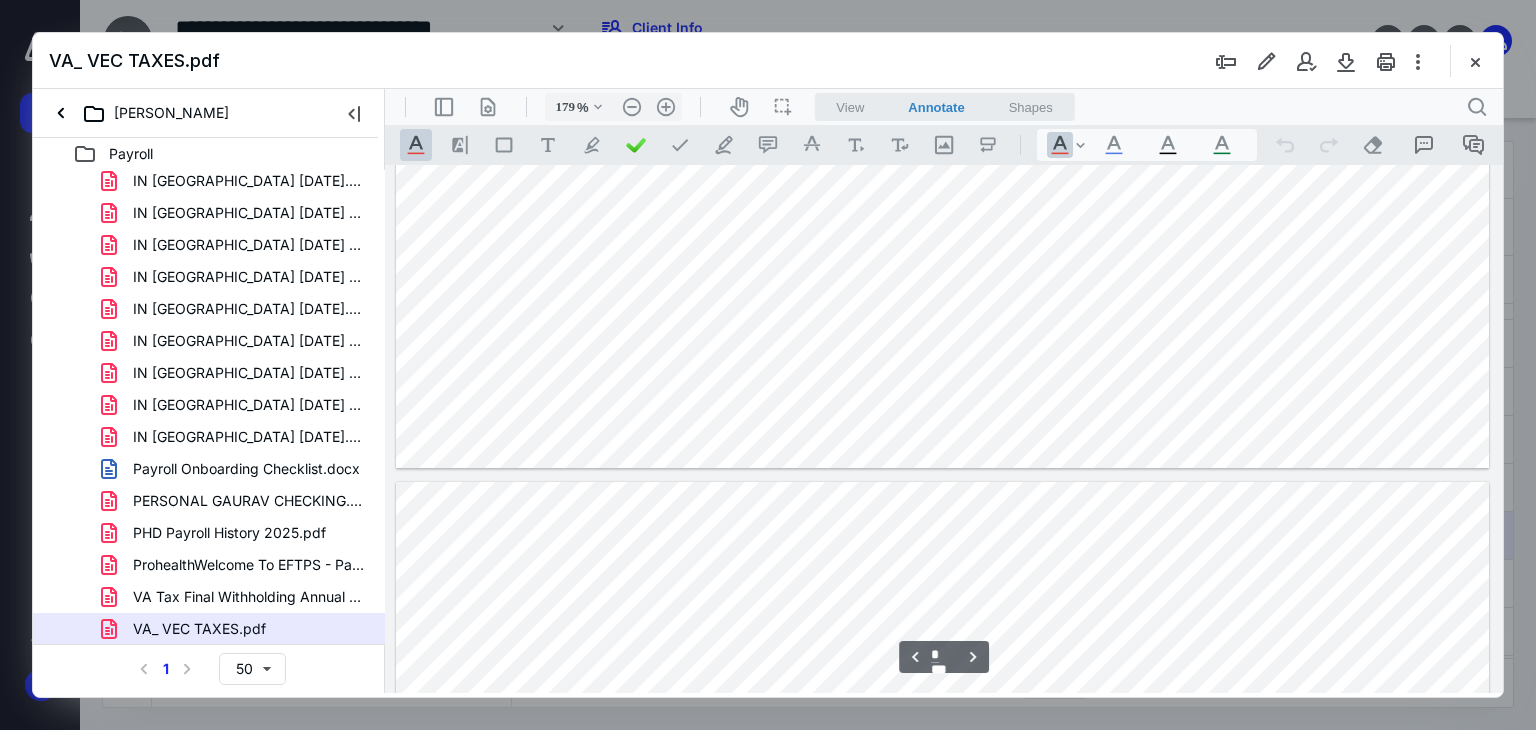 type on "*" 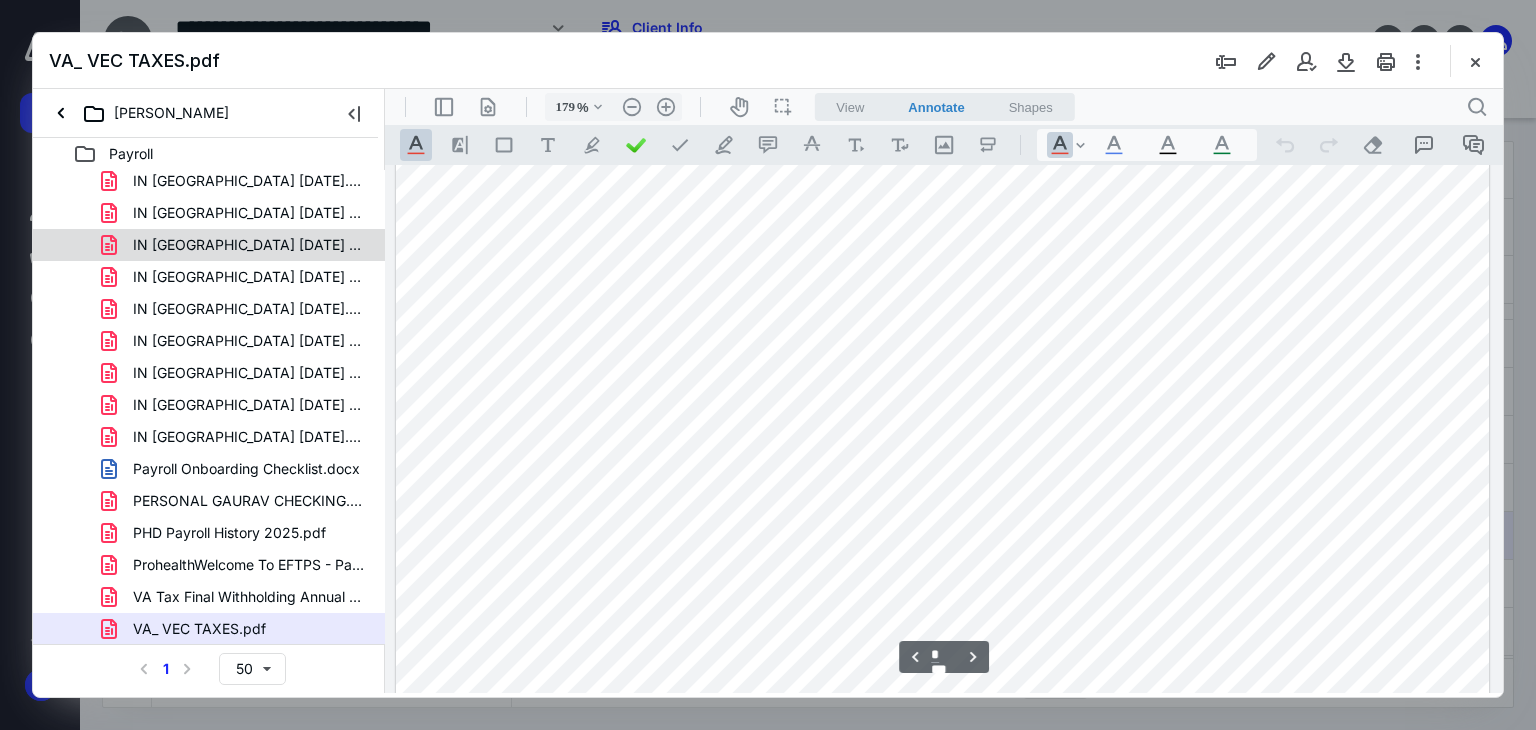 scroll, scrollTop: 7475, scrollLeft: 0, axis: vertical 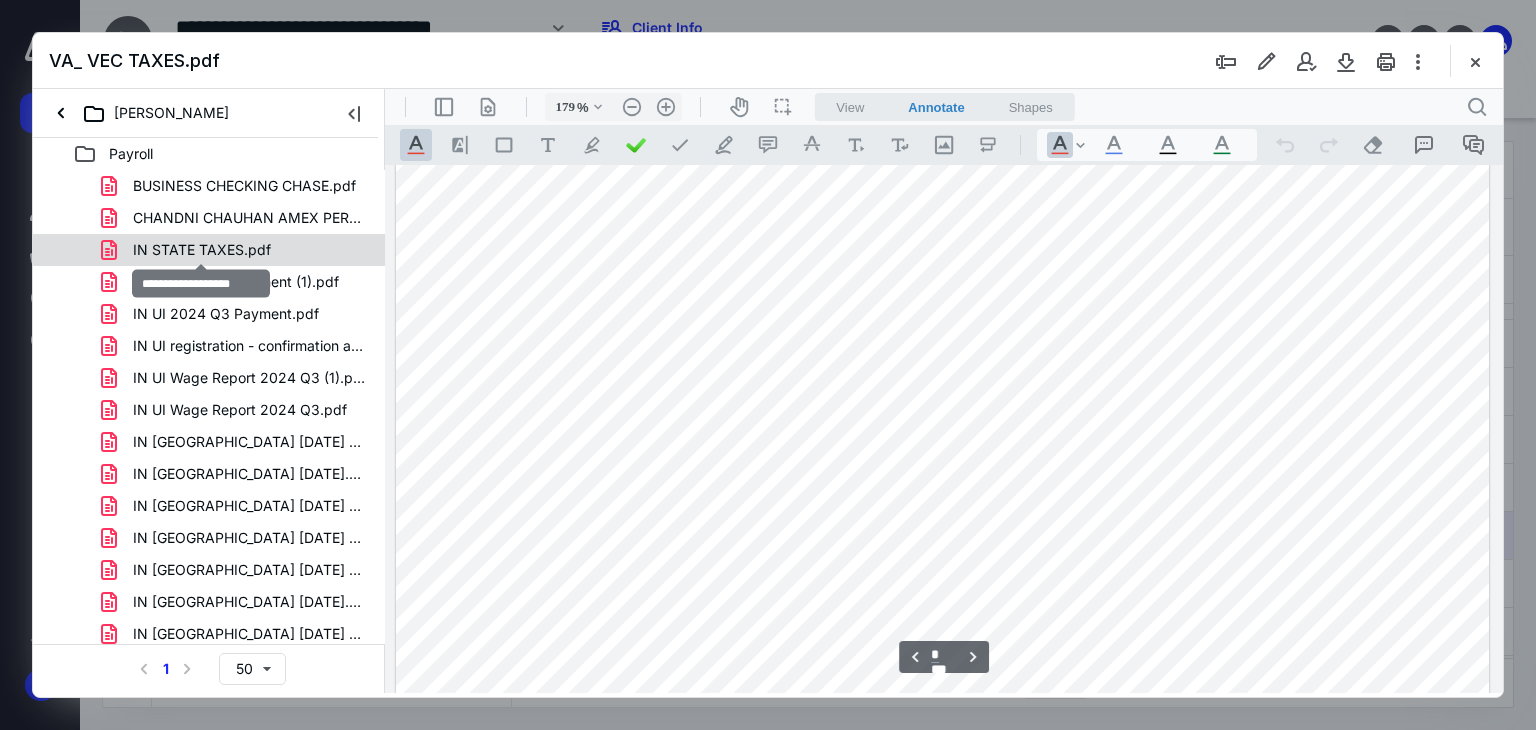 click on "IN STATE TAXES.pdf" at bounding box center (202, 250) 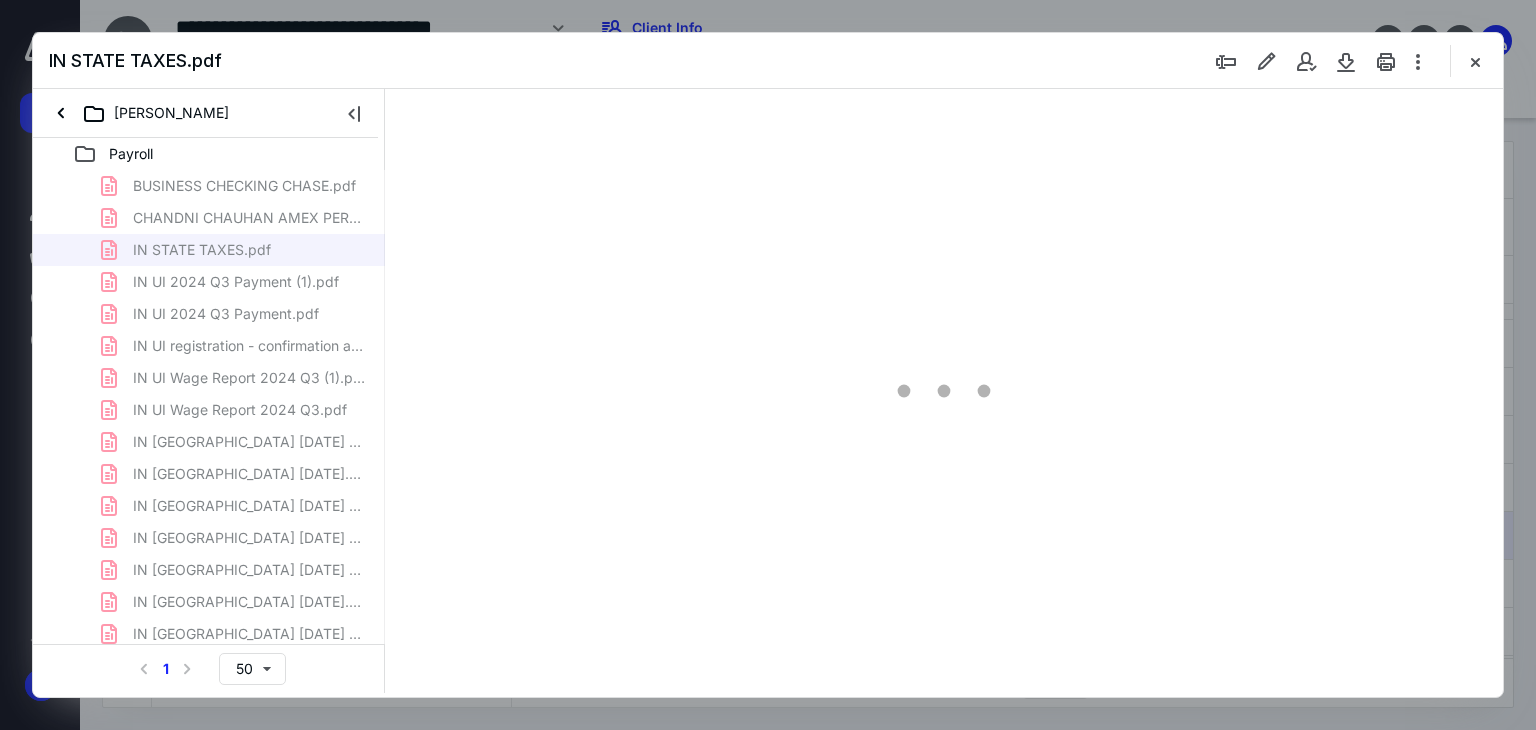 type on "179" 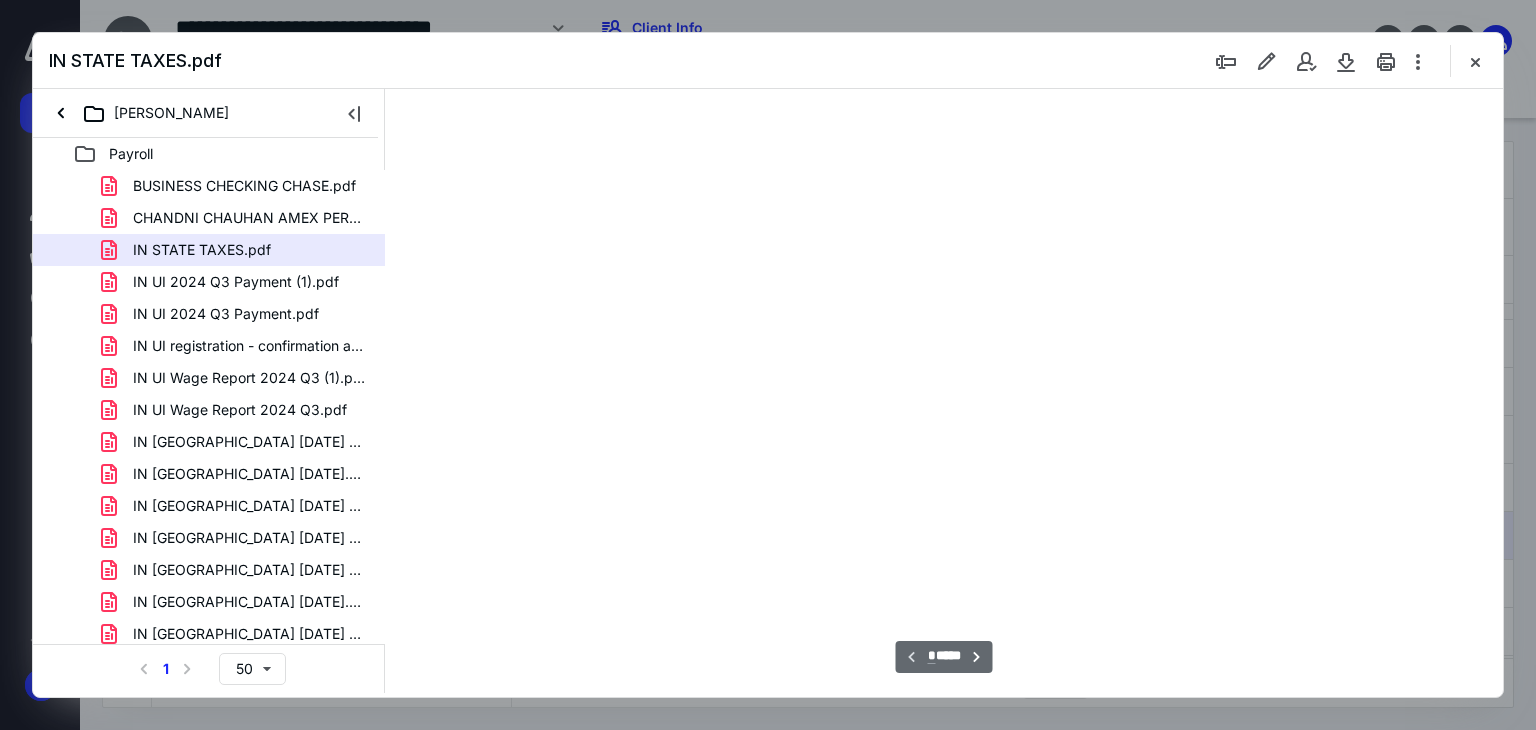 scroll, scrollTop: 83, scrollLeft: 0, axis: vertical 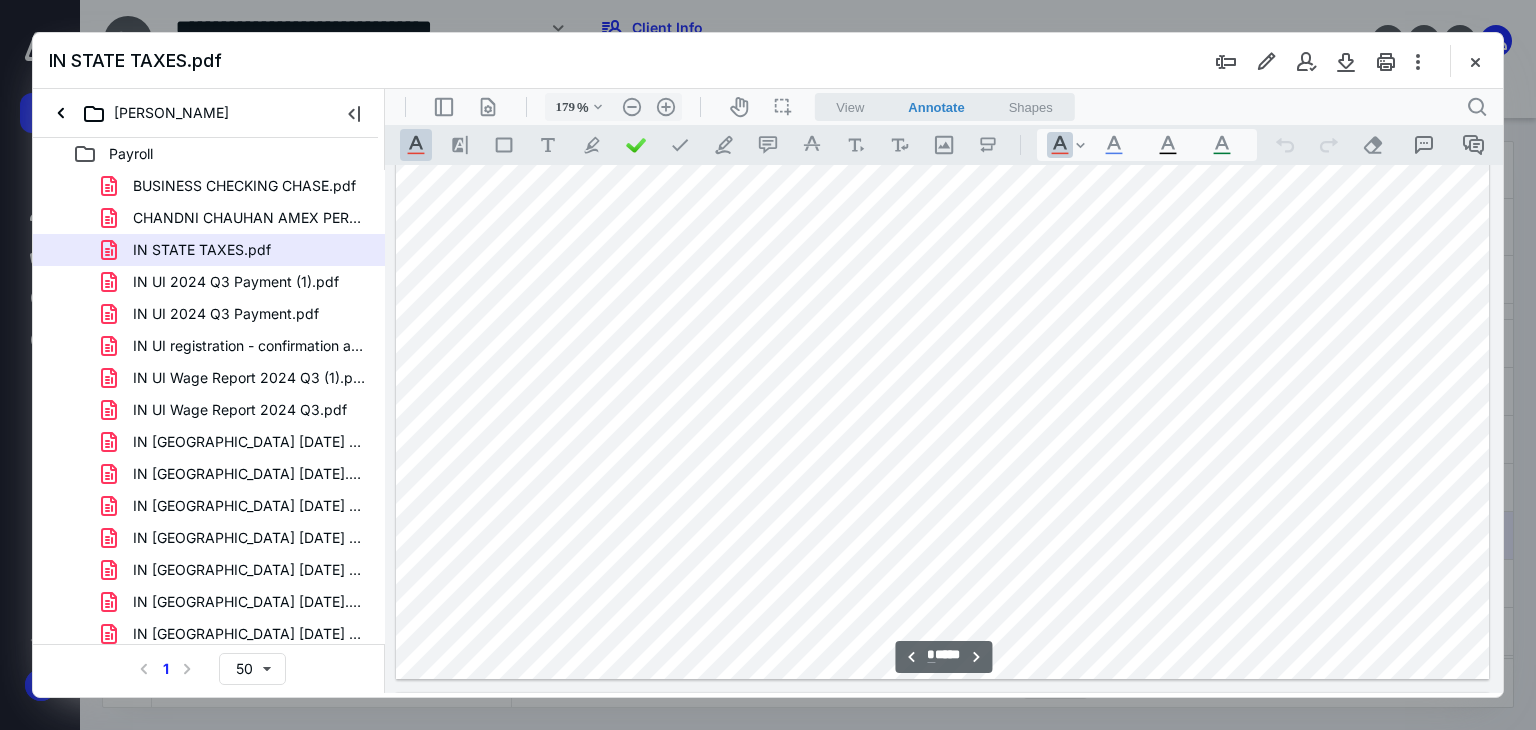type on "*" 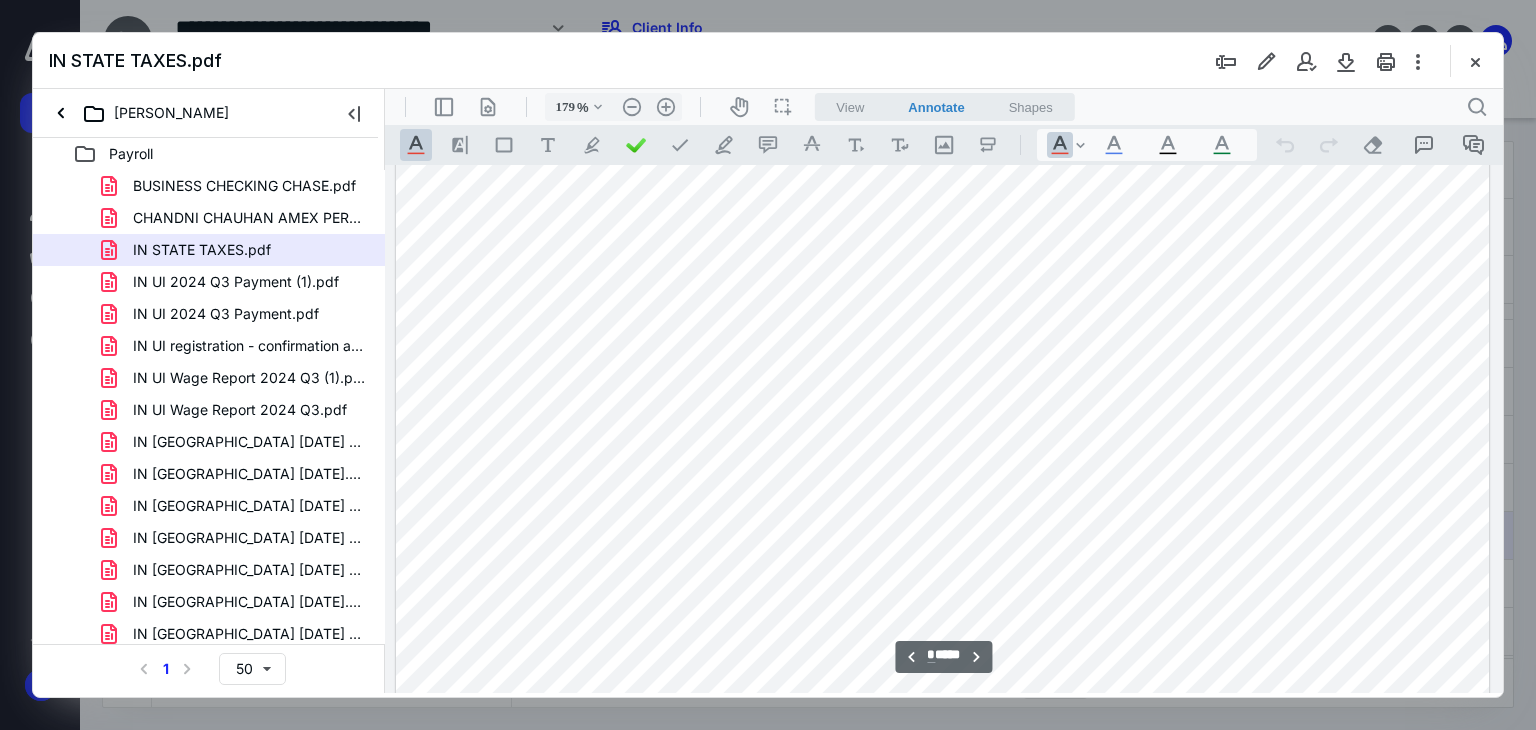 scroll, scrollTop: 3032, scrollLeft: 0, axis: vertical 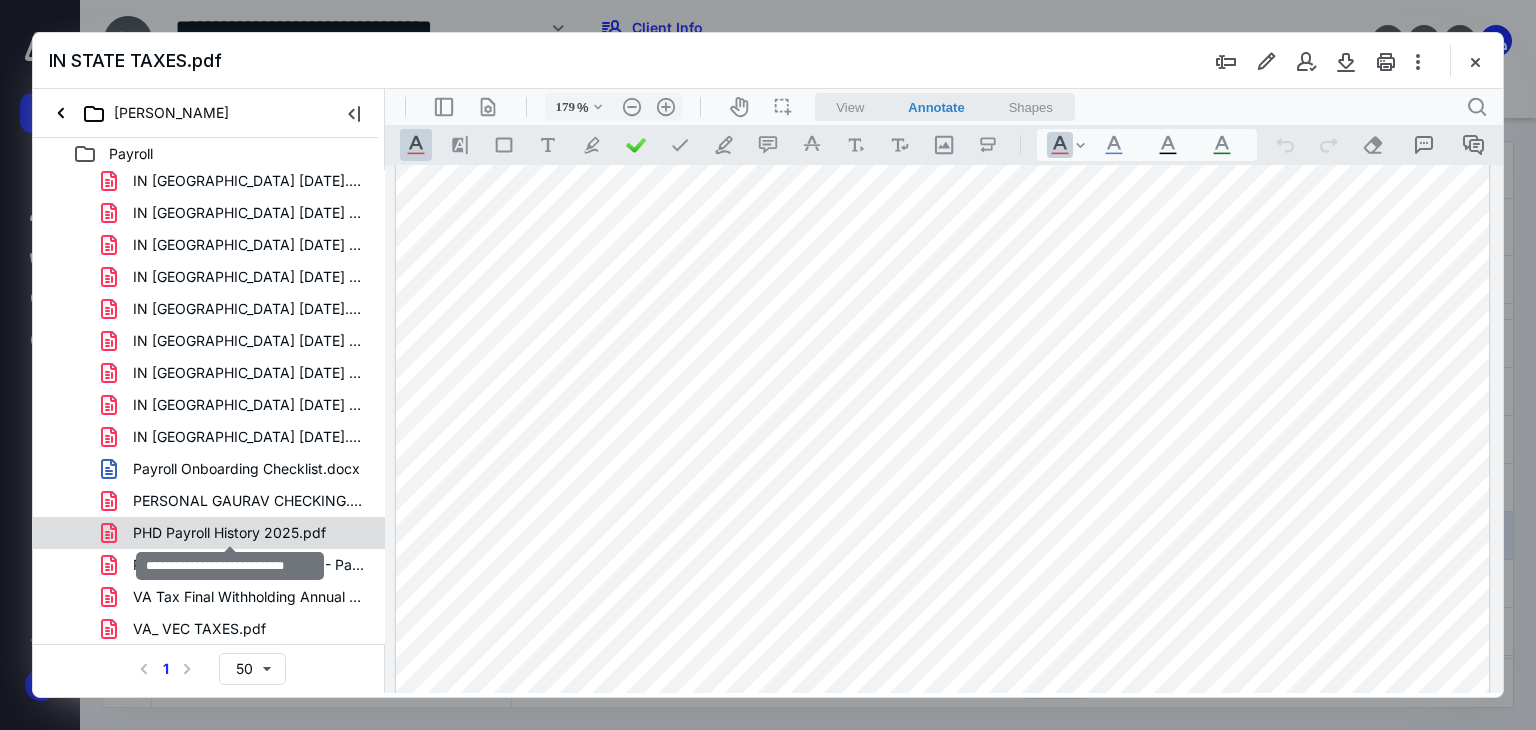 click on "PHD Payroll History 2025.pdf" at bounding box center (229, 533) 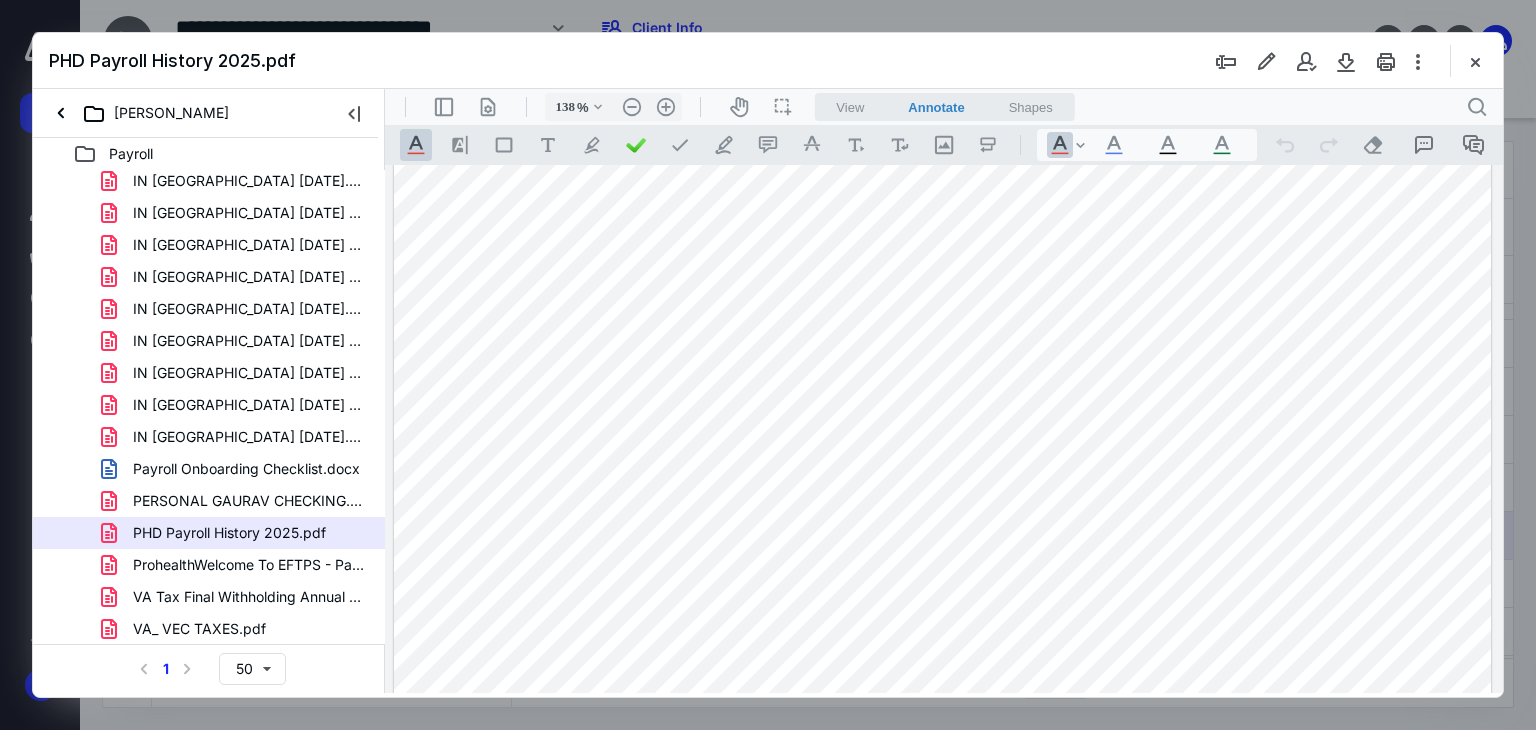 scroll, scrollTop: 66, scrollLeft: 0, axis: vertical 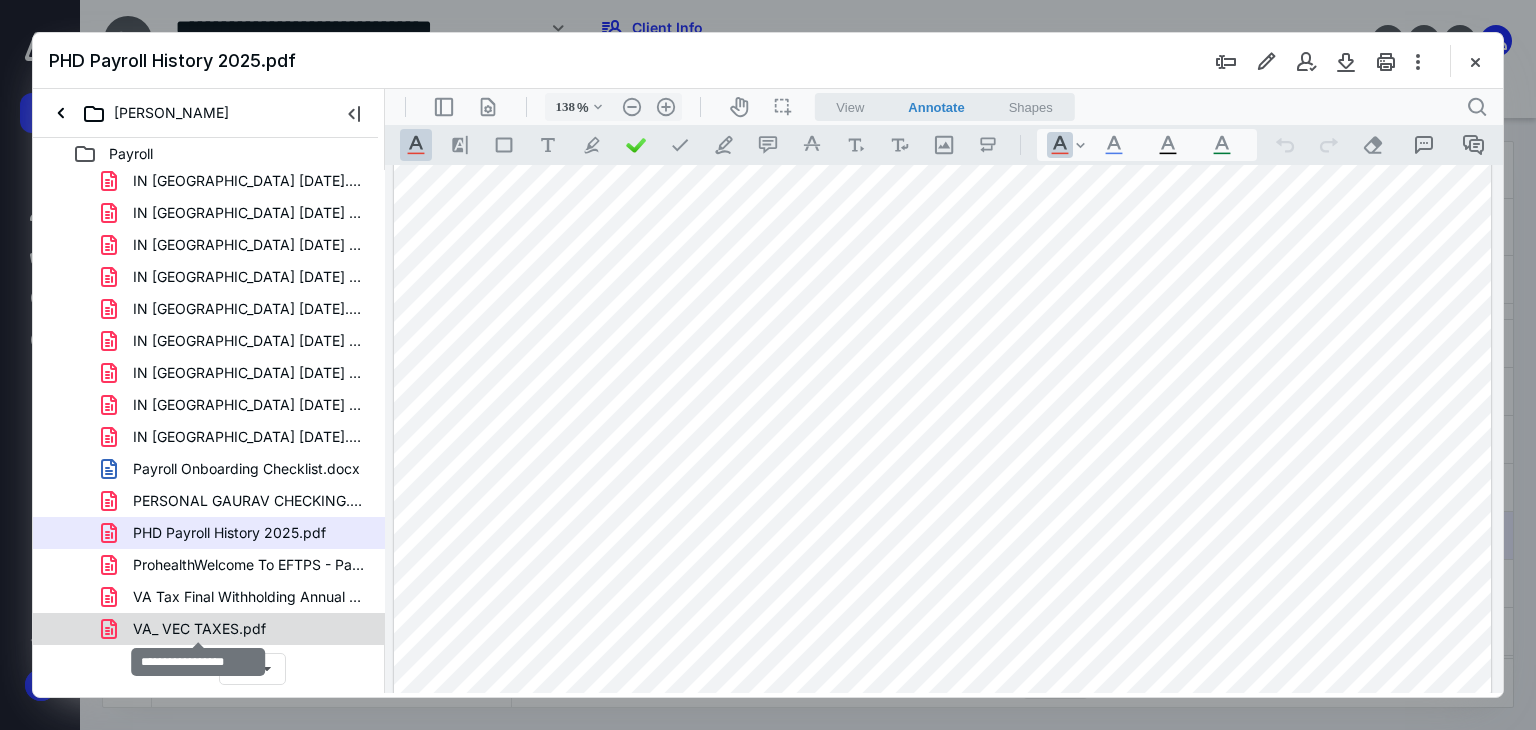 click on "VA_ VEC TAXES.pdf" at bounding box center [199, 629] 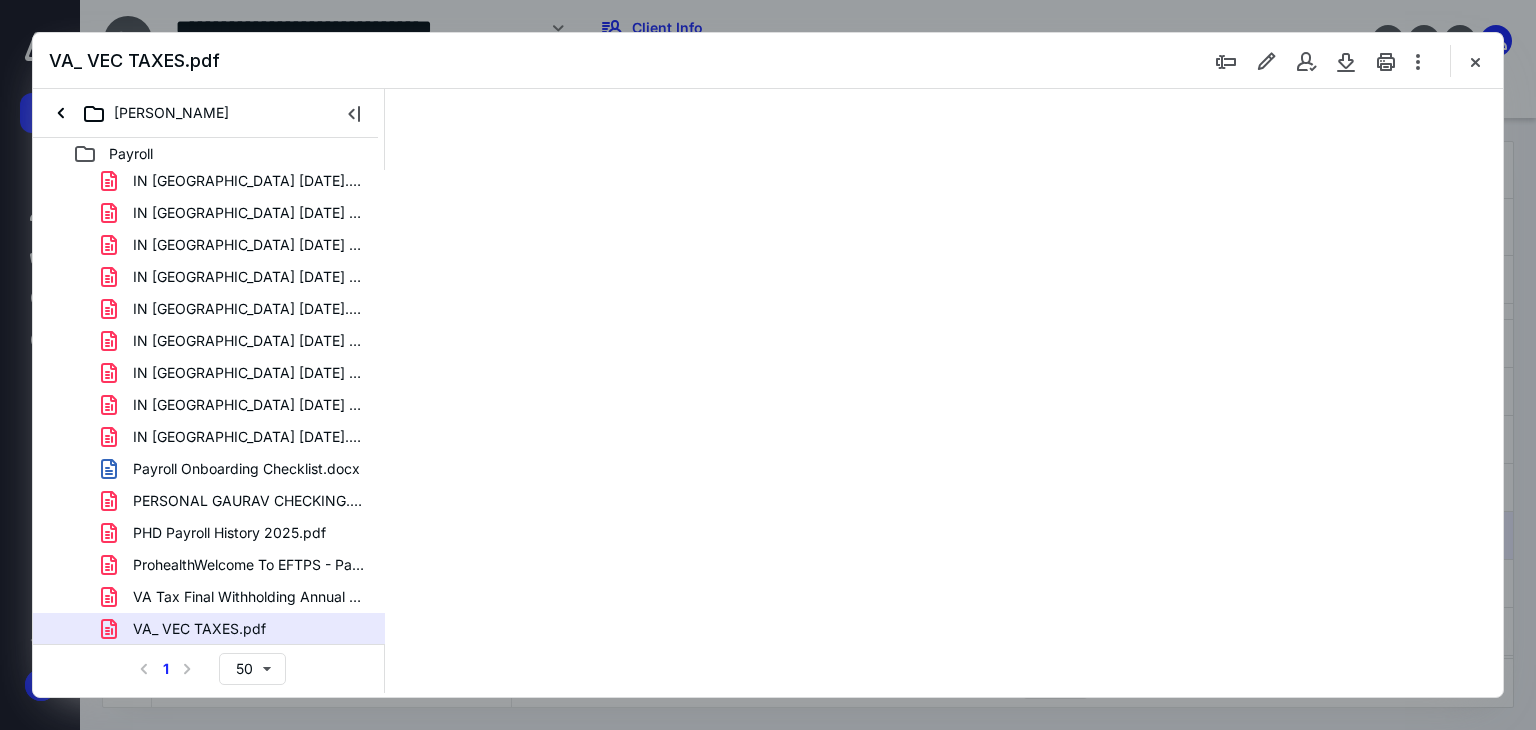 scroll, scrollTop: 83, scrollLeft: 0, axis: vertical 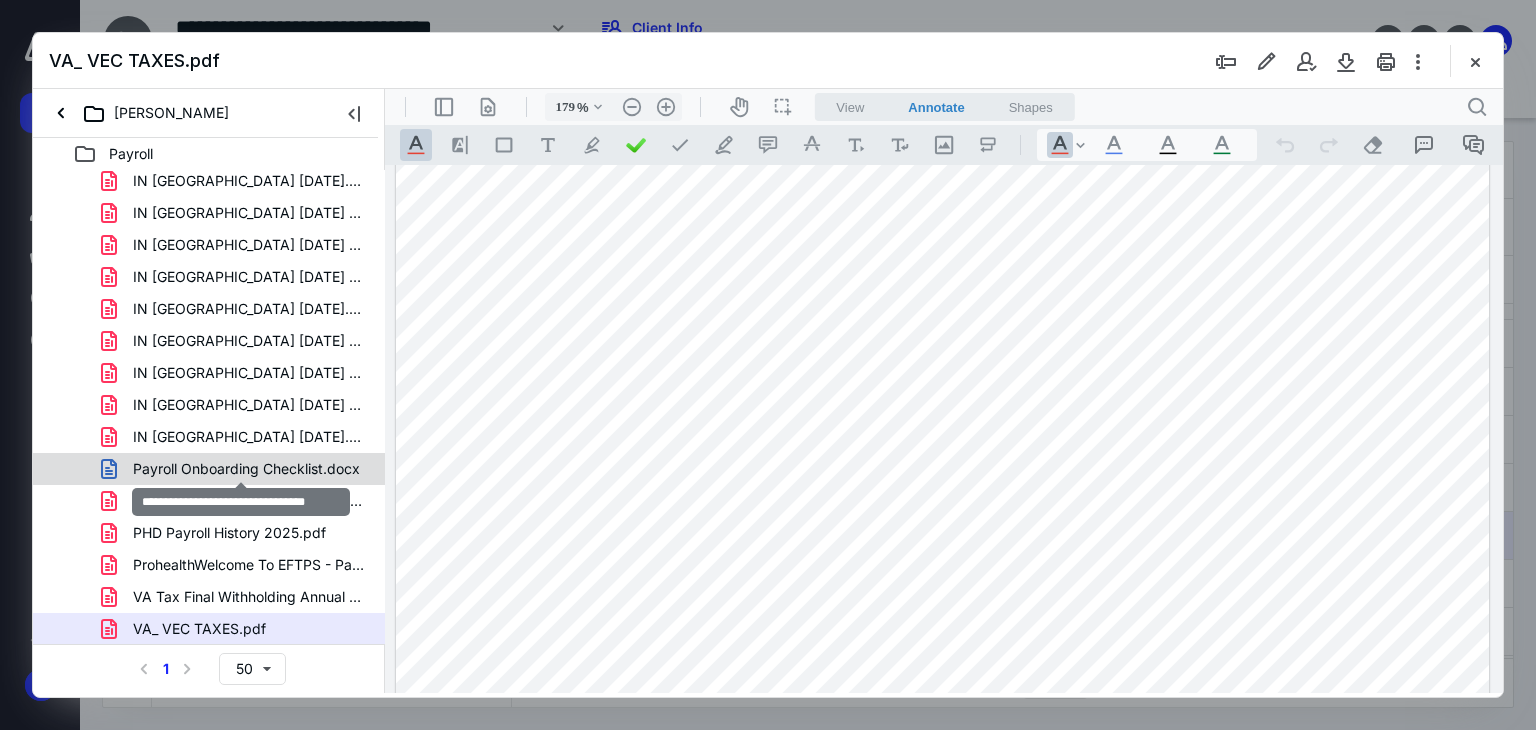 click on "Payroll Onboarding Checklist.docx" at bounding box center [246, 469] 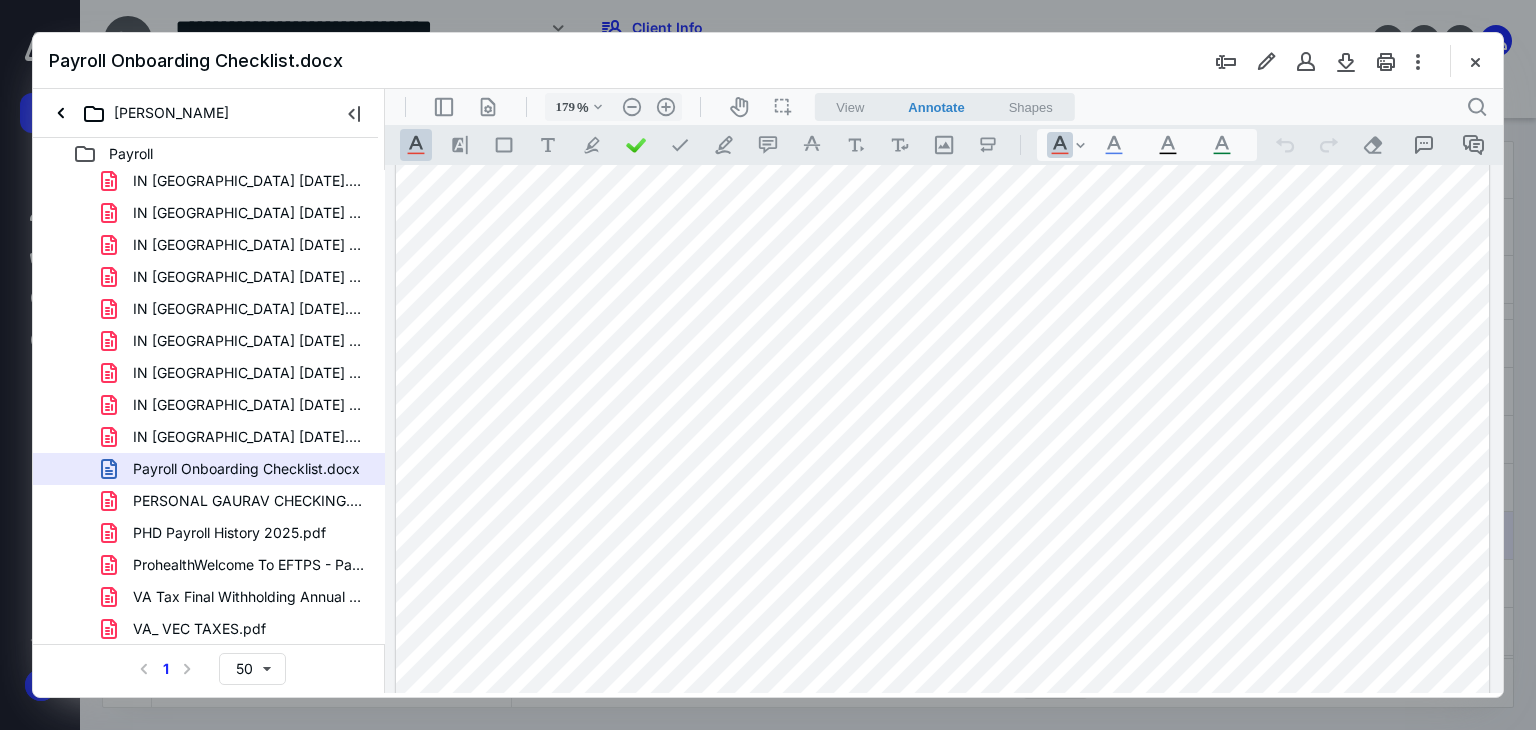 scroll, scrollTop: 900, scrollLeft: 0, axis: vertical 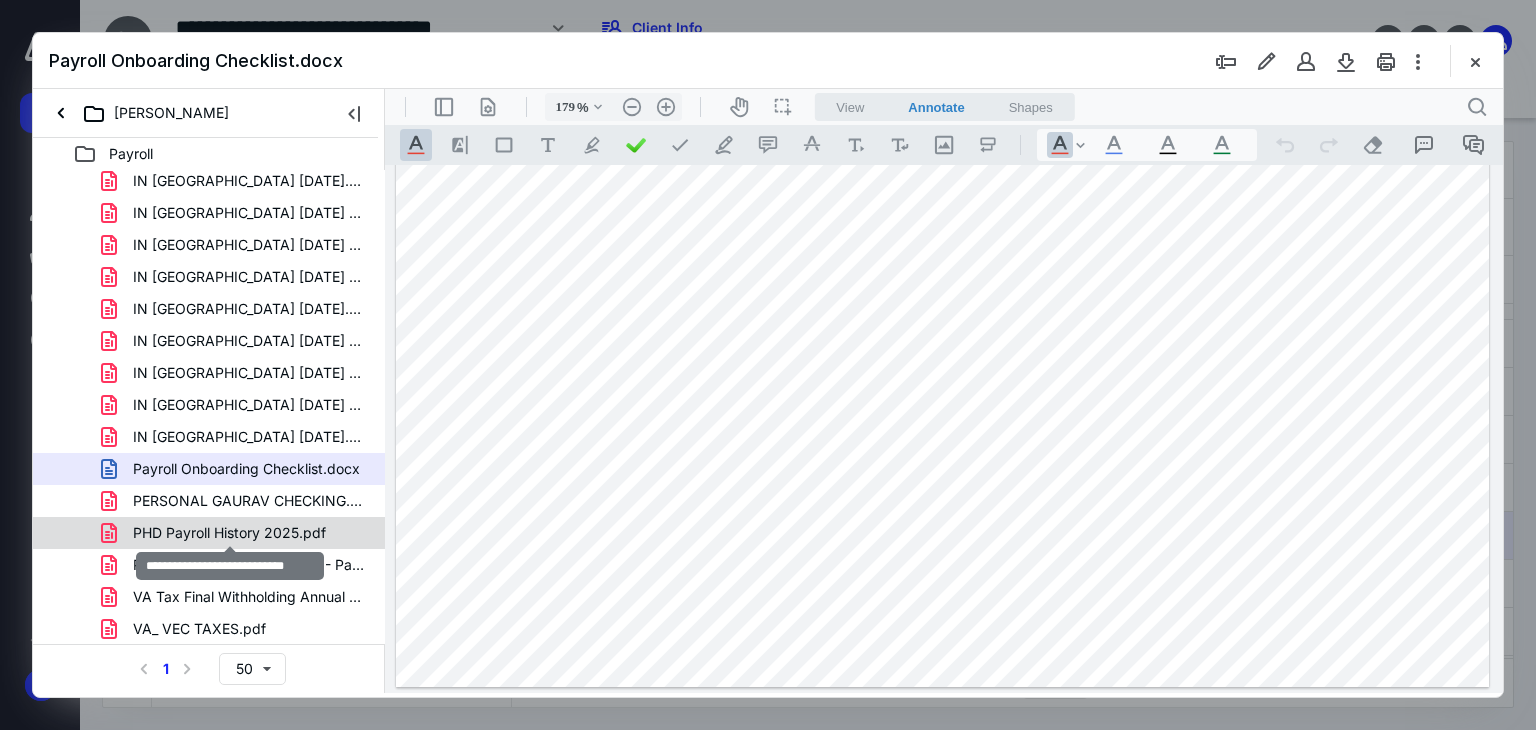 click on "PHD Payroll History 2025.pdf" at bounding box center (229, 533) 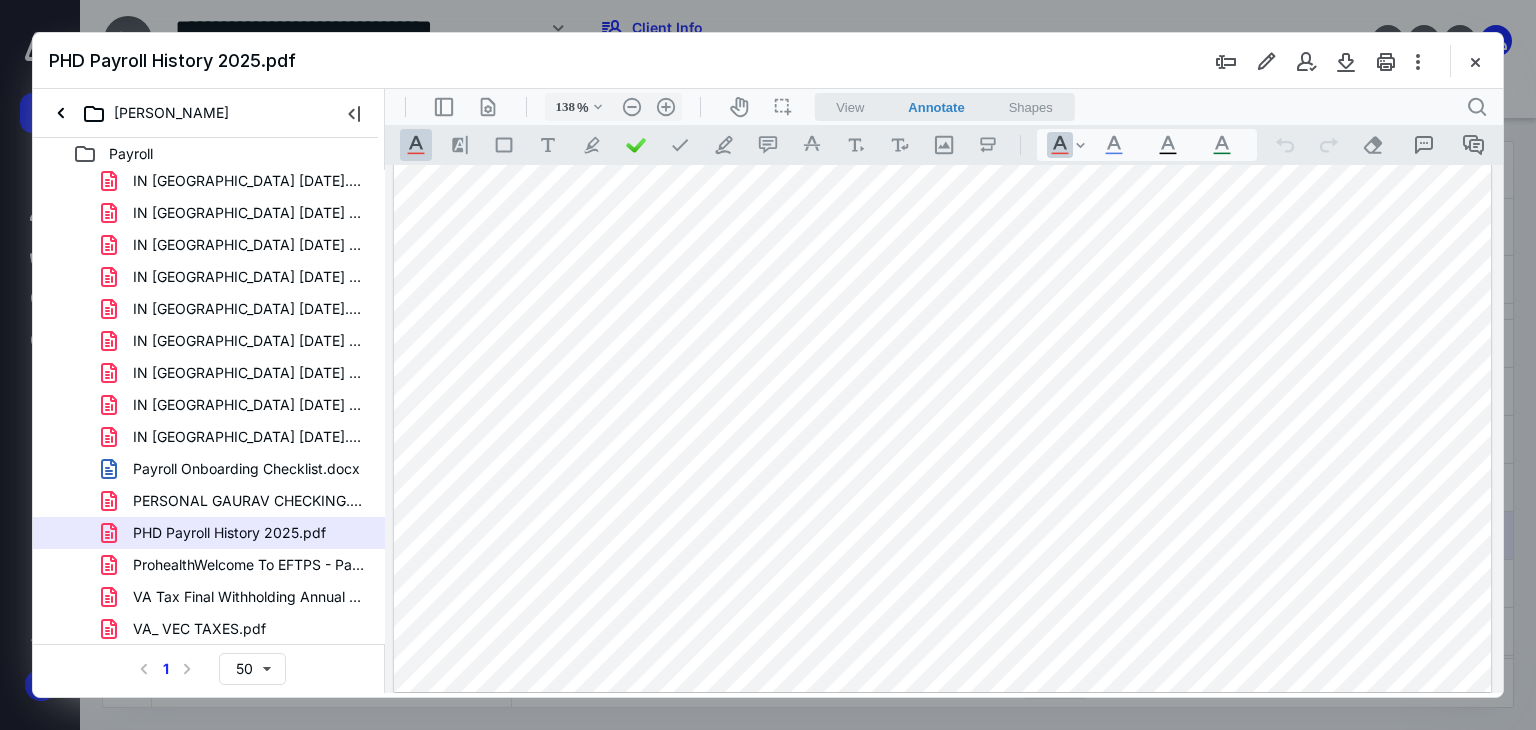 scroll, scrollTop: 333, scrollLeft: 0, axis: vertical 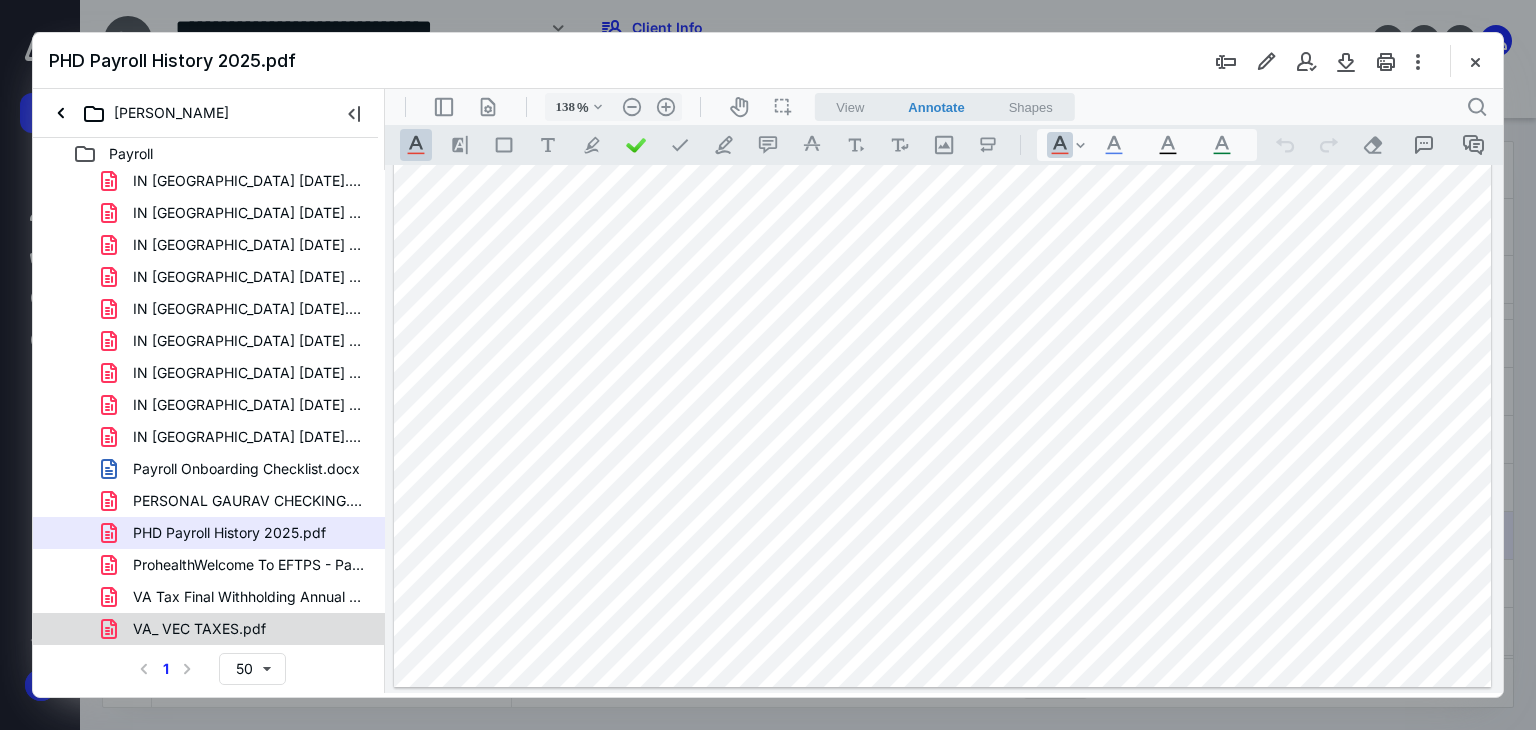 click on "VA_ VEC TAXES.pdf" at bounding box center [237, 629] 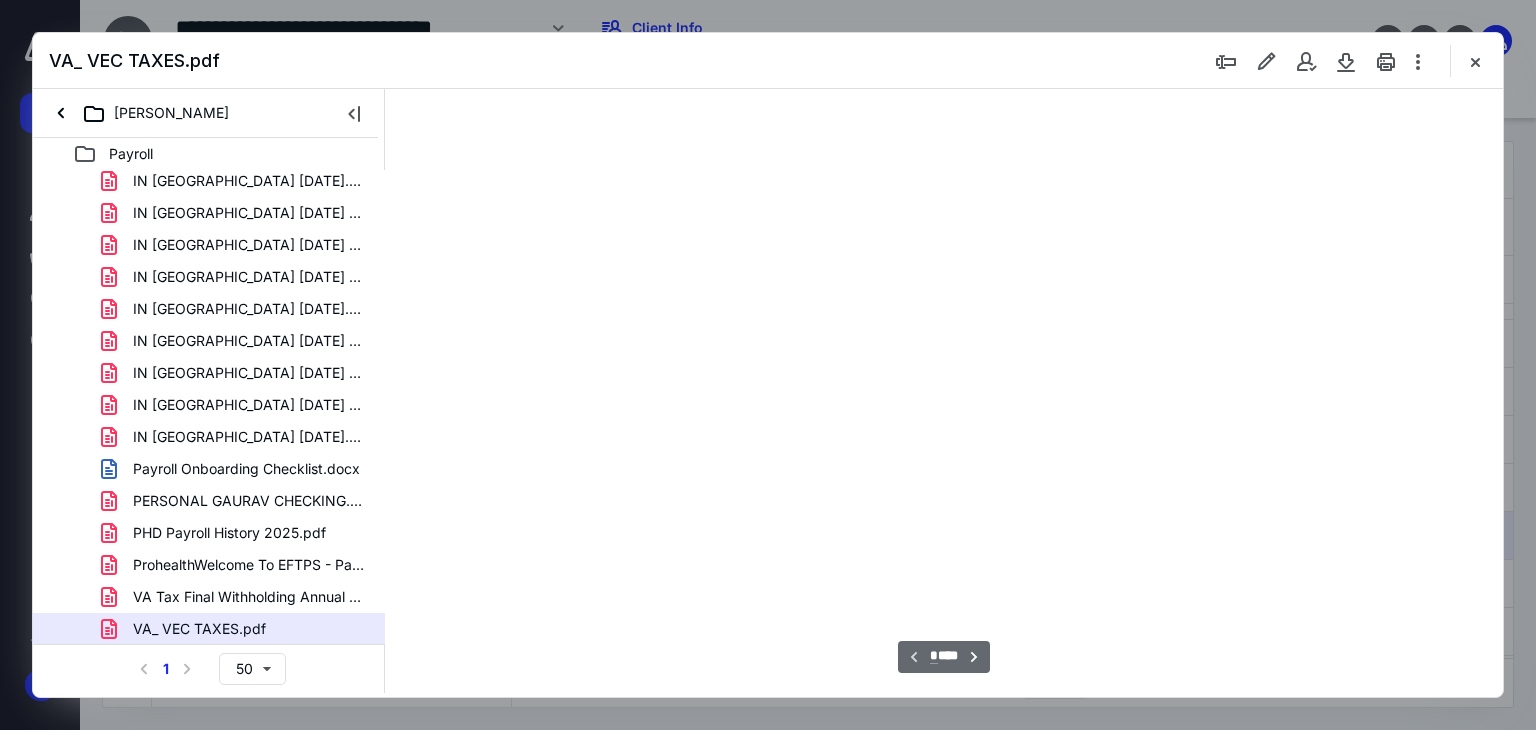 type on "179" 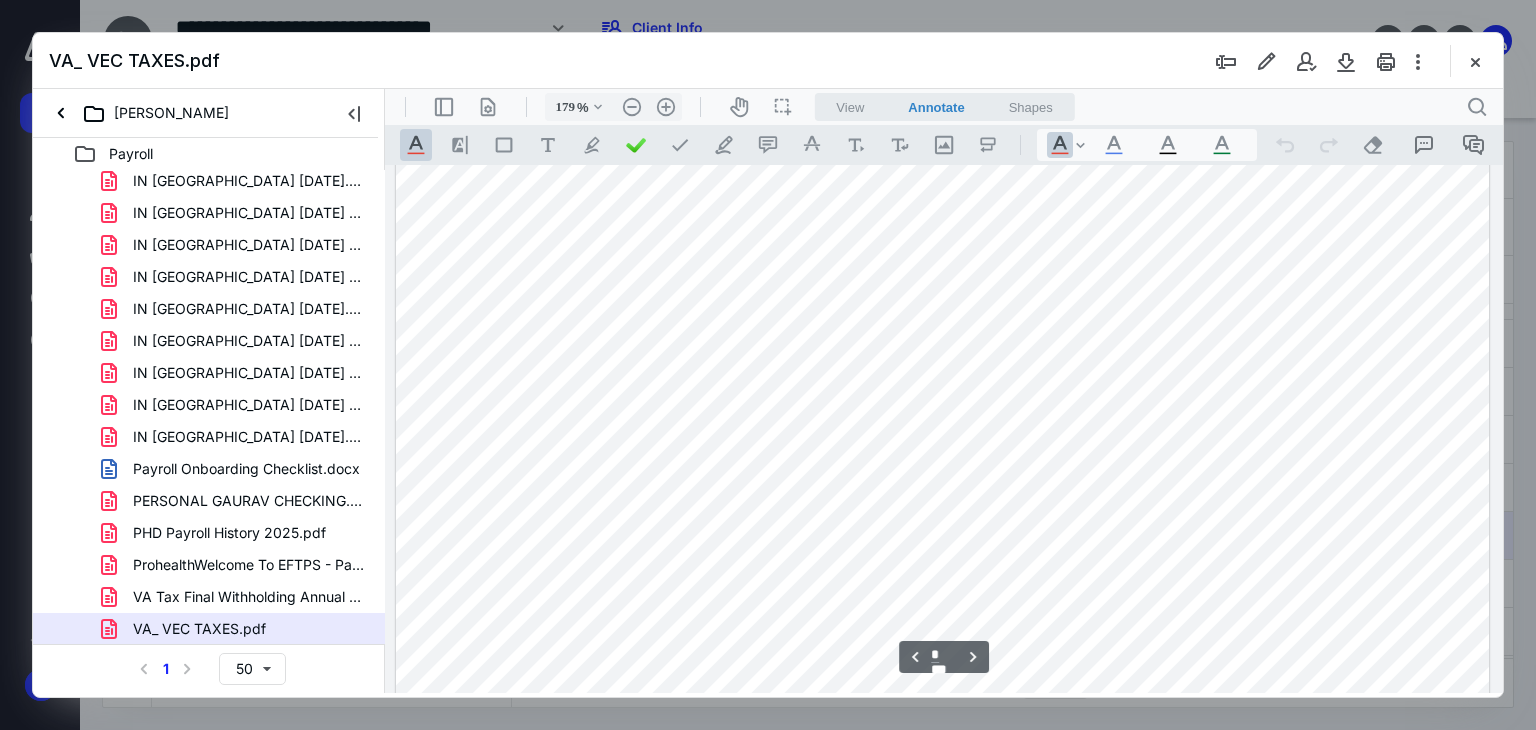 scroll, scrollTop: 1610, scrollLeft: 0, axis: vertical 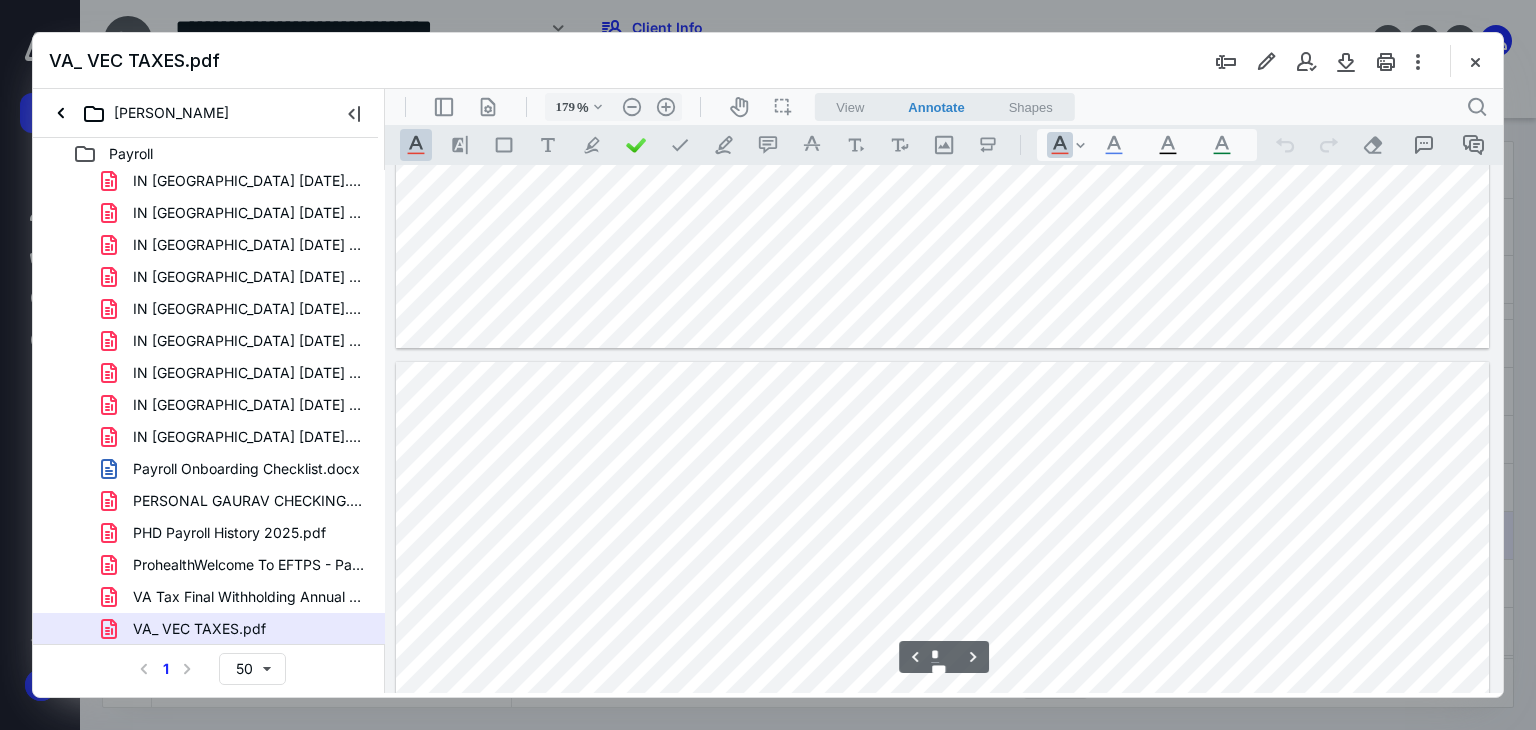 type on "*" 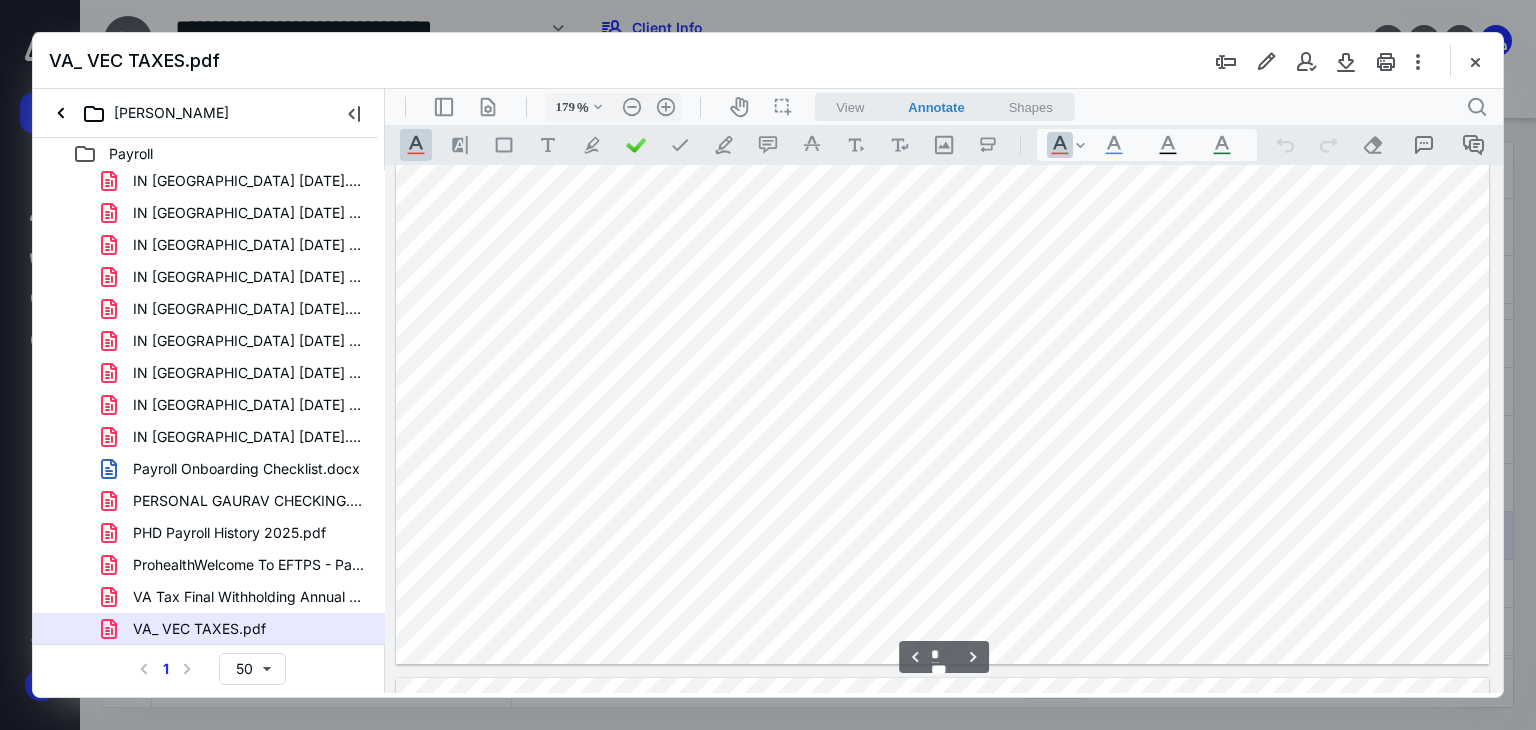 scroll, scrollTop: 5219, scrollLeft: 0, axis: vertical 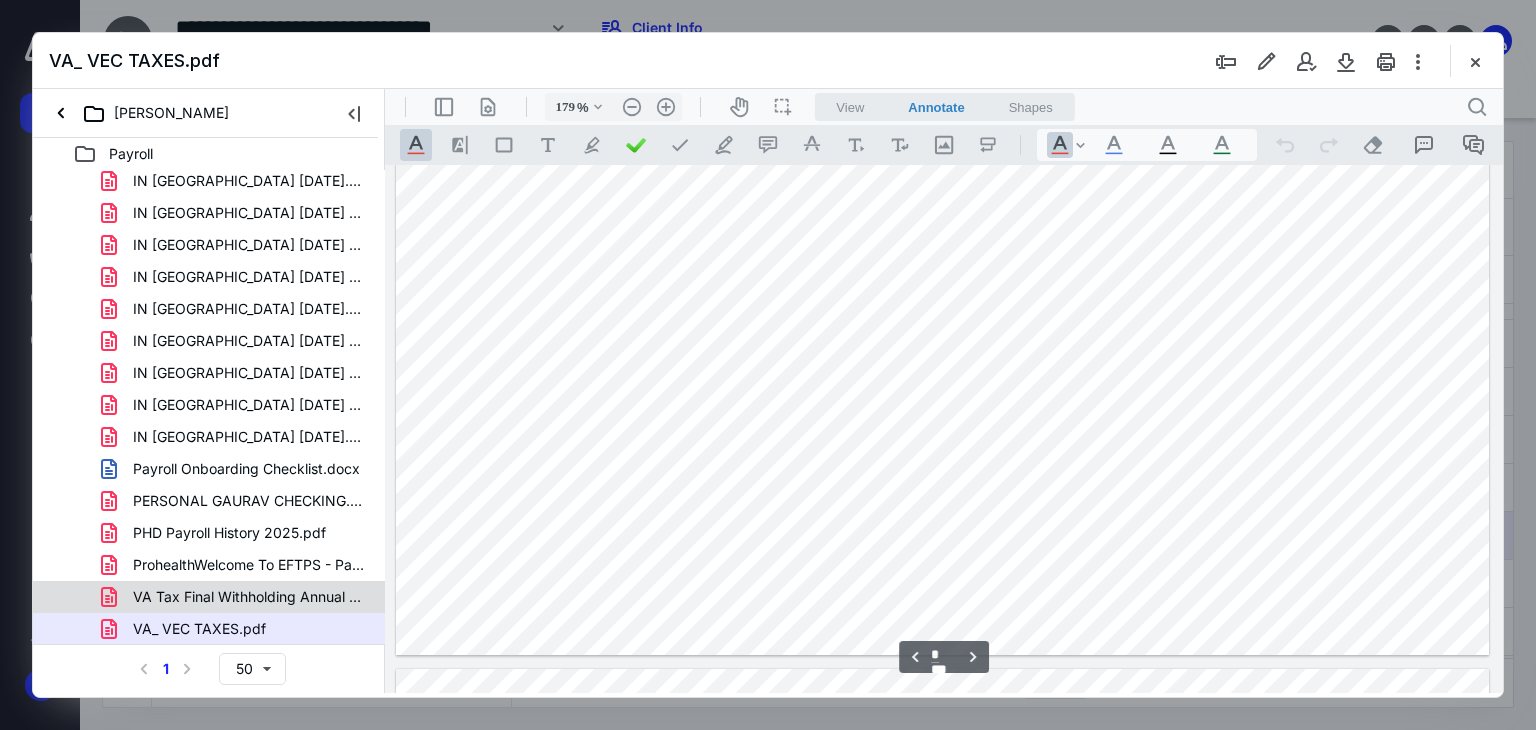 click on "VA Tax Final Withholding Annual Report.pdf" at bounding box center (237, 597) 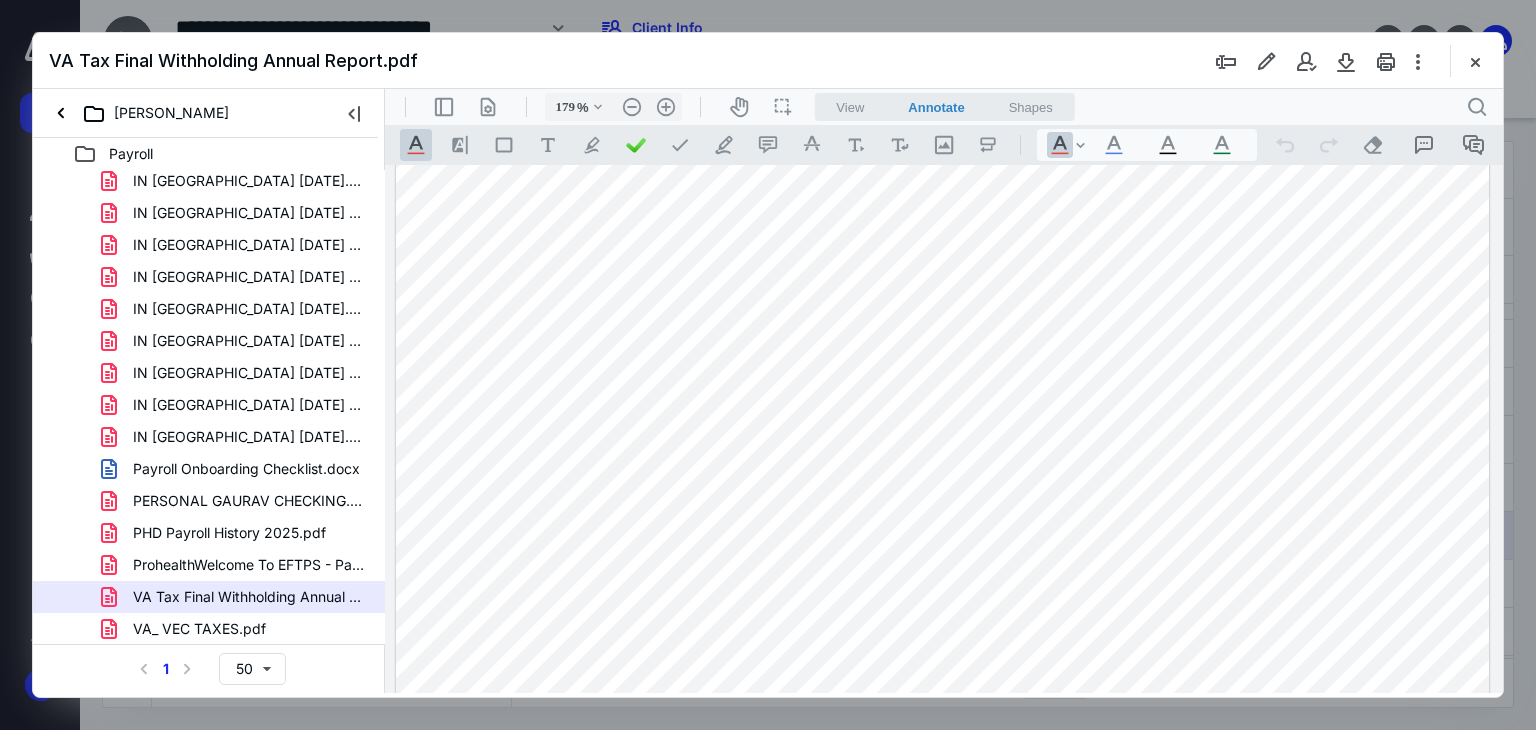 scroll, scrollTop: 900, scrollLeft: 0, axis: vertical 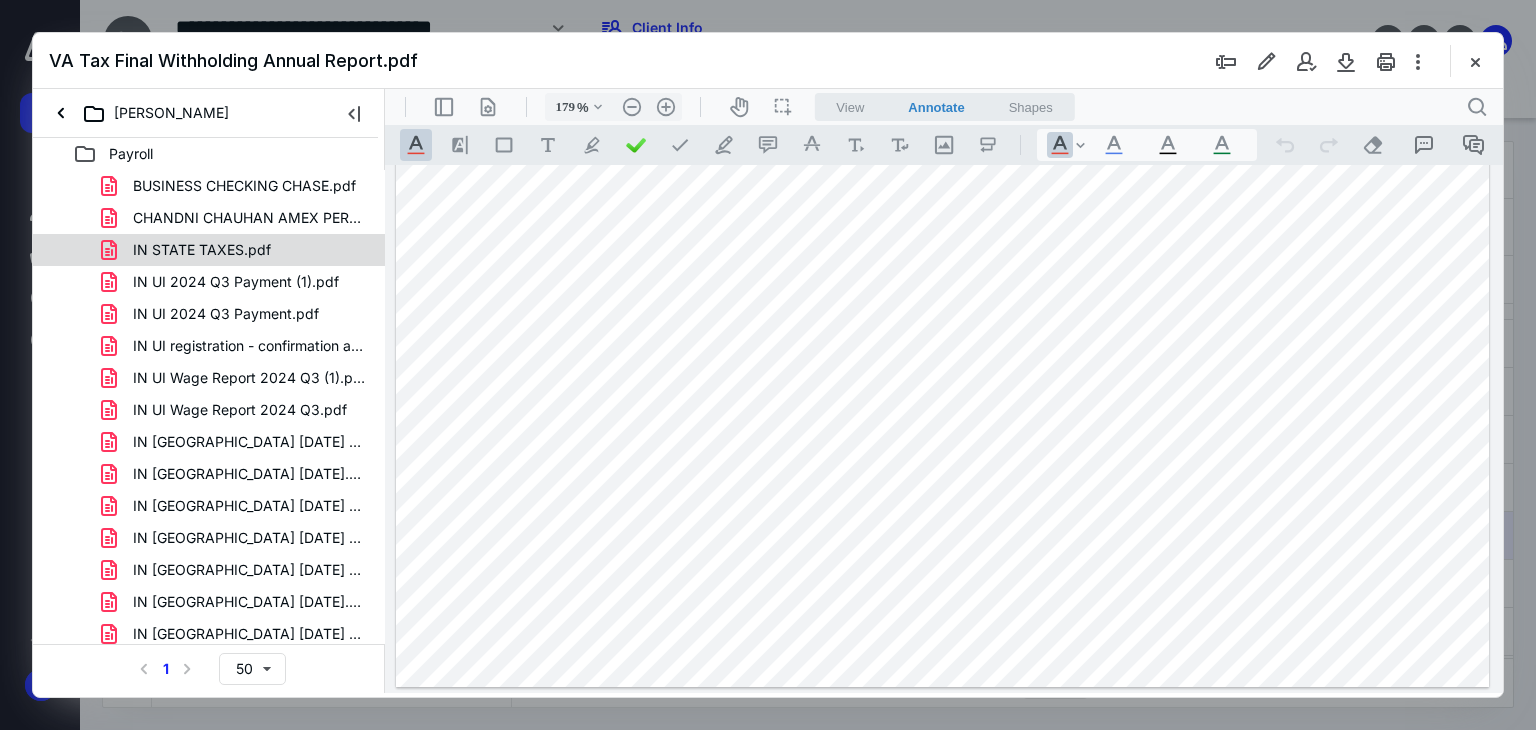 click on "IN STATE TAXES.pdf" at bounding box center (237, 250) 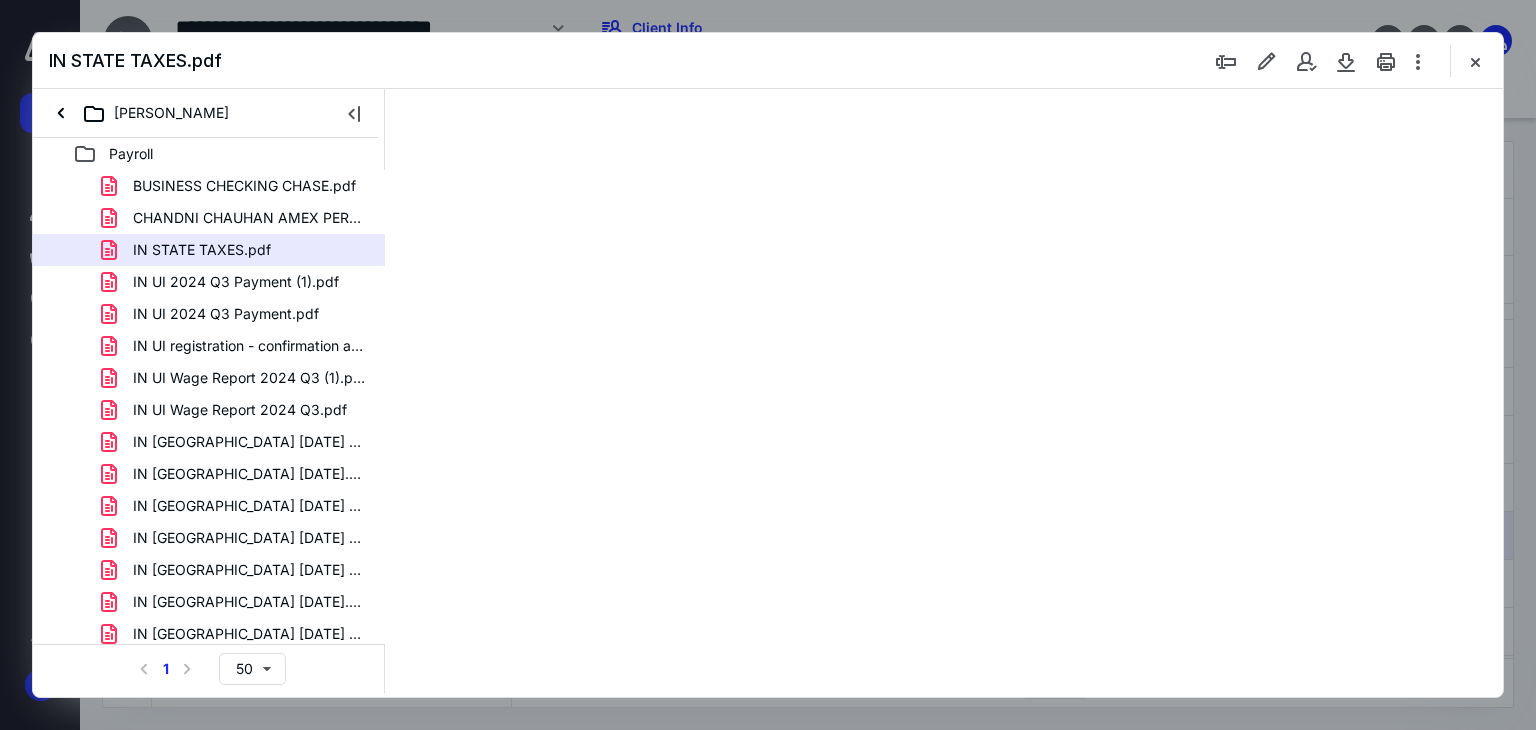 type on "179" 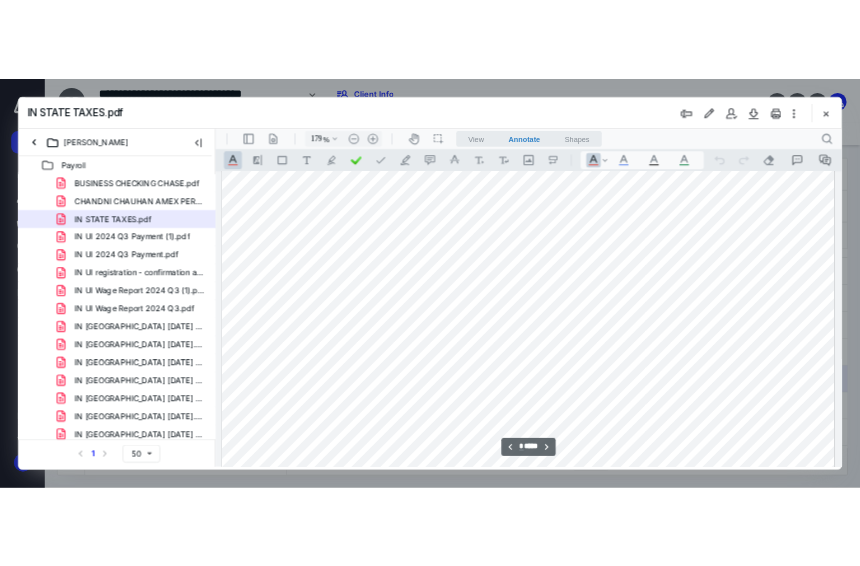 scroll, scrollTop: 2997, scrollLeft: 0, axis: vertical 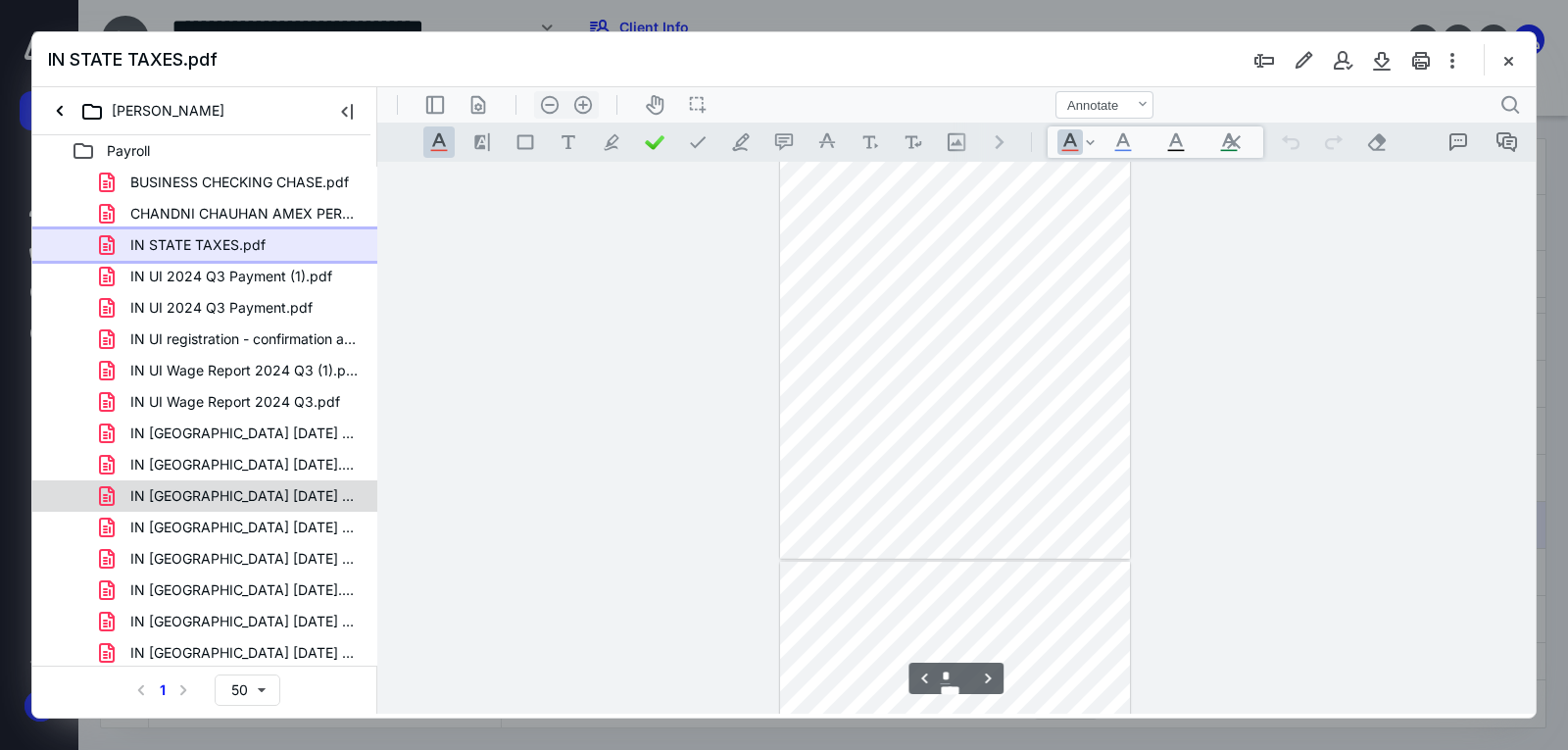 type on "*" 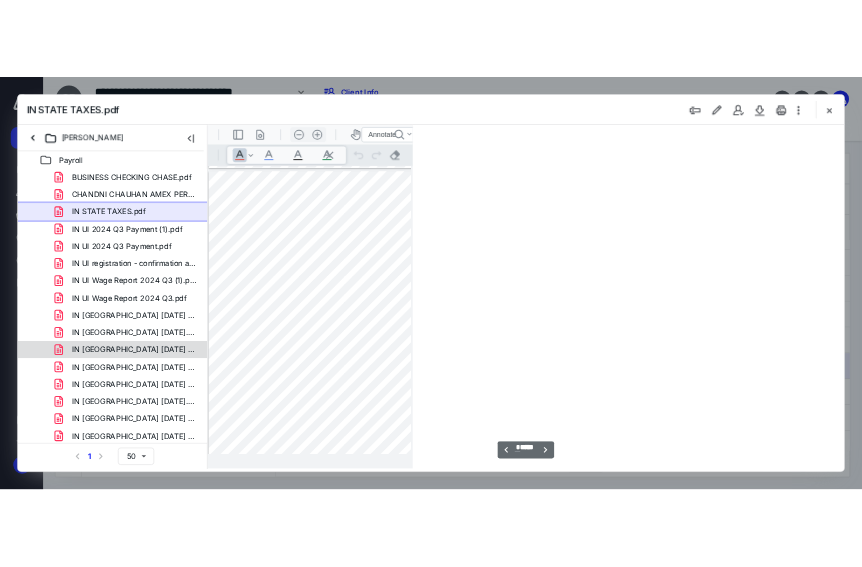 scroll, scrollTop: 752, scrollLeft: 0, axis: vertical 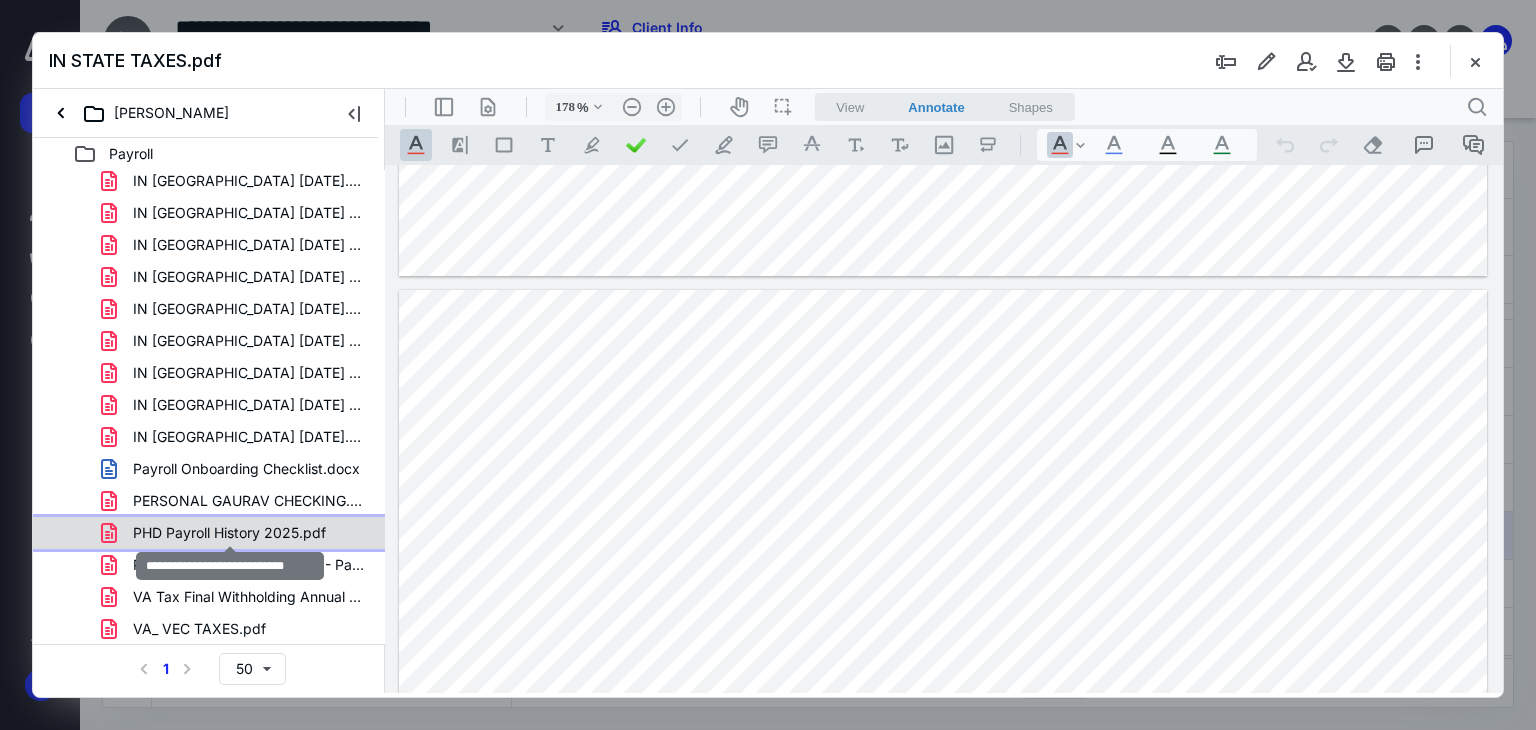 click on "PHD Payroll History 2025.pdf" at bounding box center [229, 533] 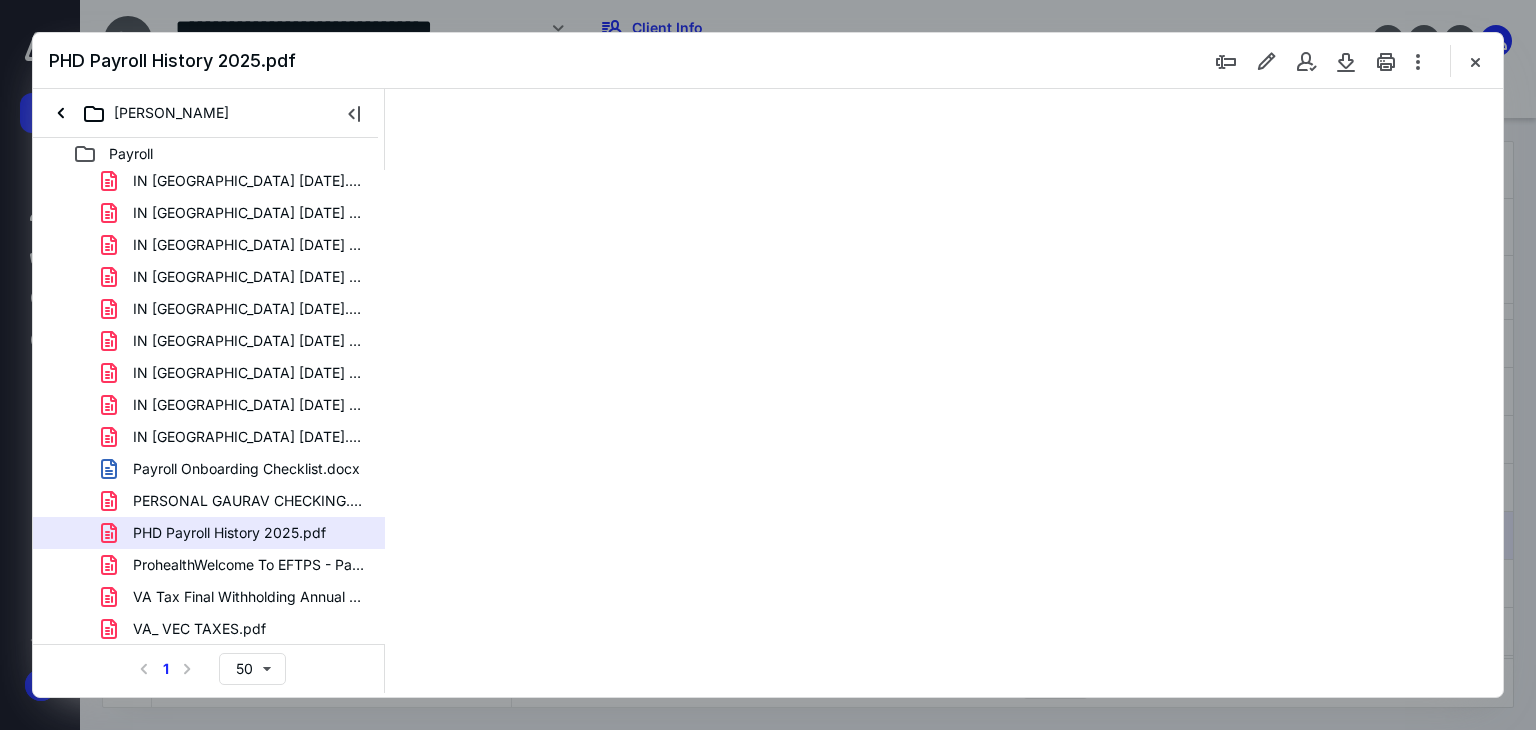 scroll, scrollTop: 0, scrollLeft: 0, axis: both 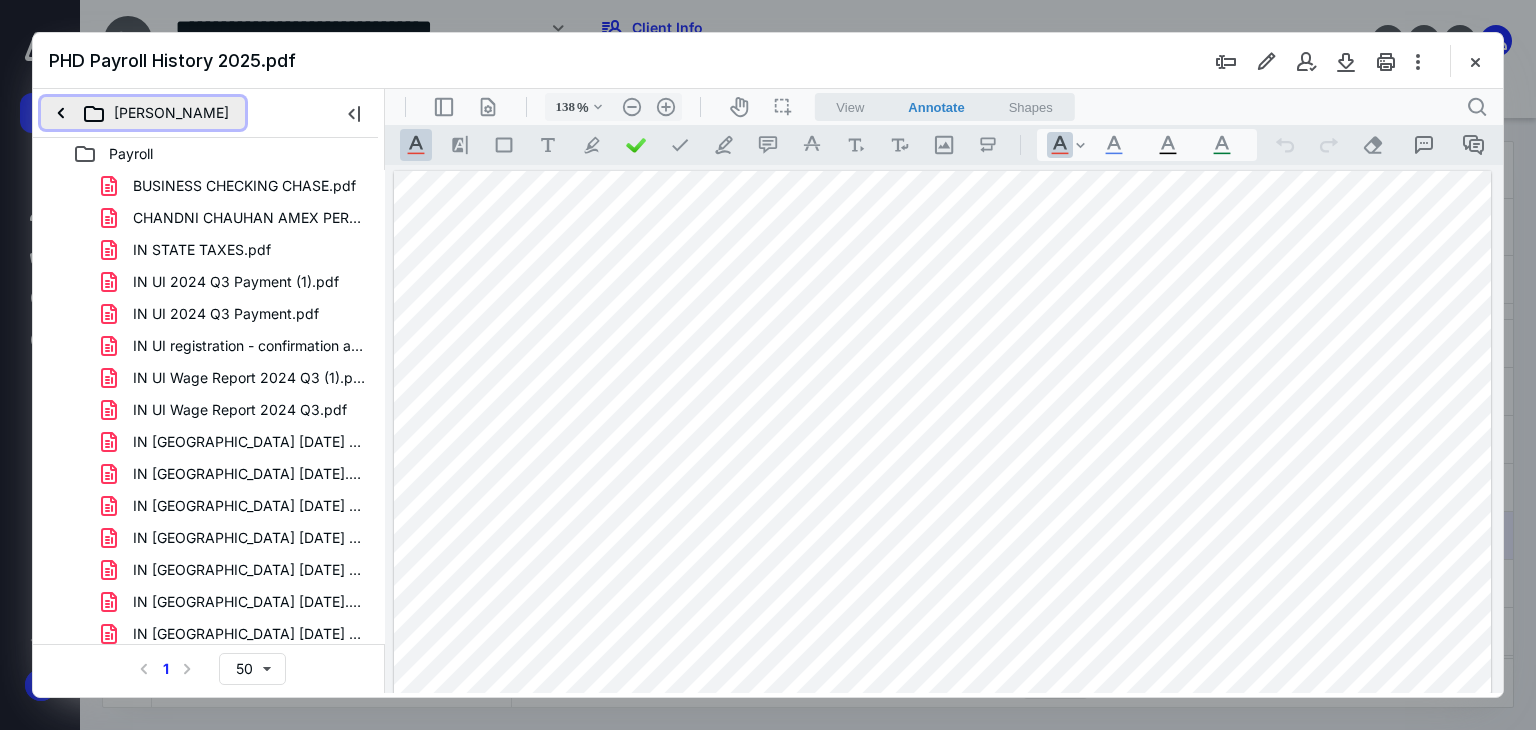 click on "[PERSON_NAME]" at bounding box center [143, 113] 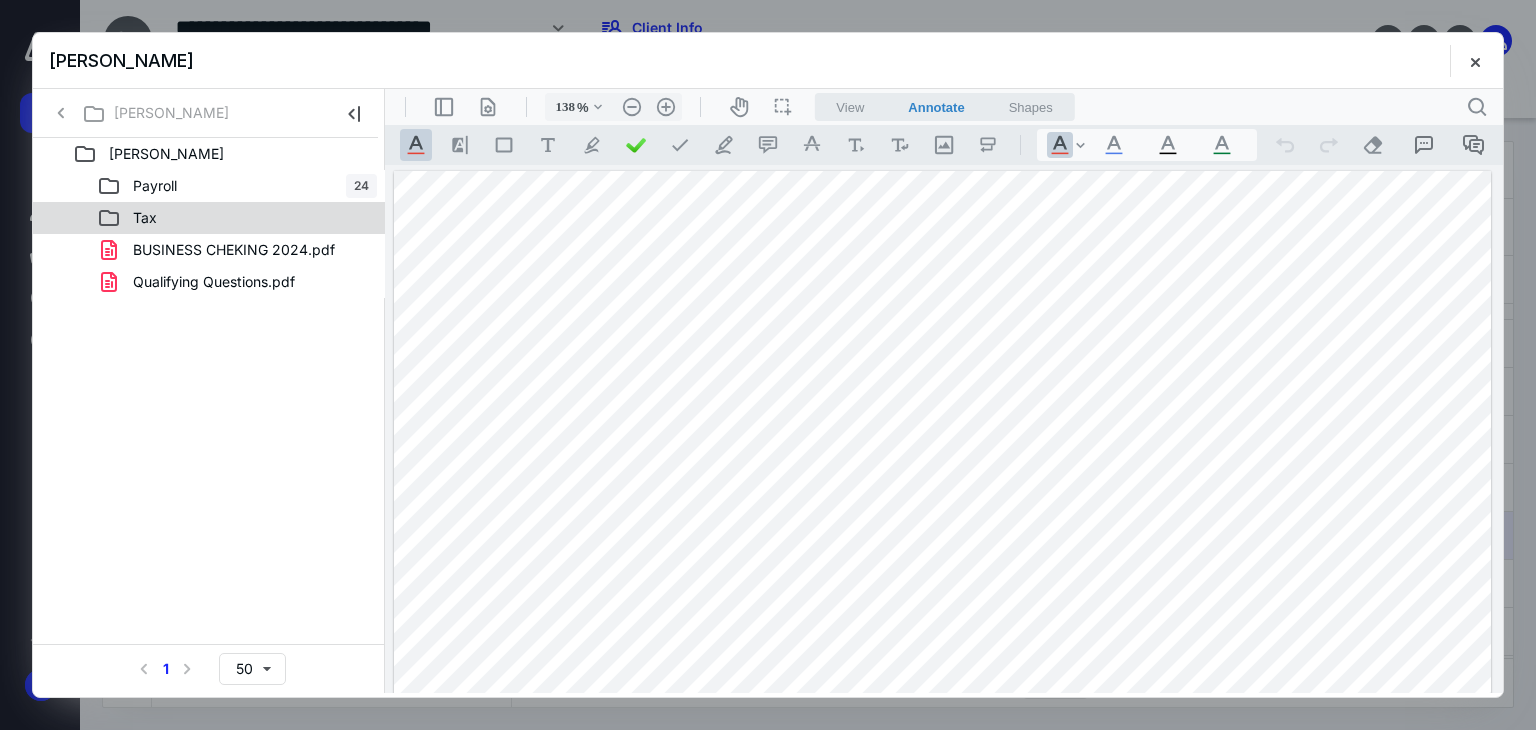 click on "Tax" at bounding box center [237, 218] 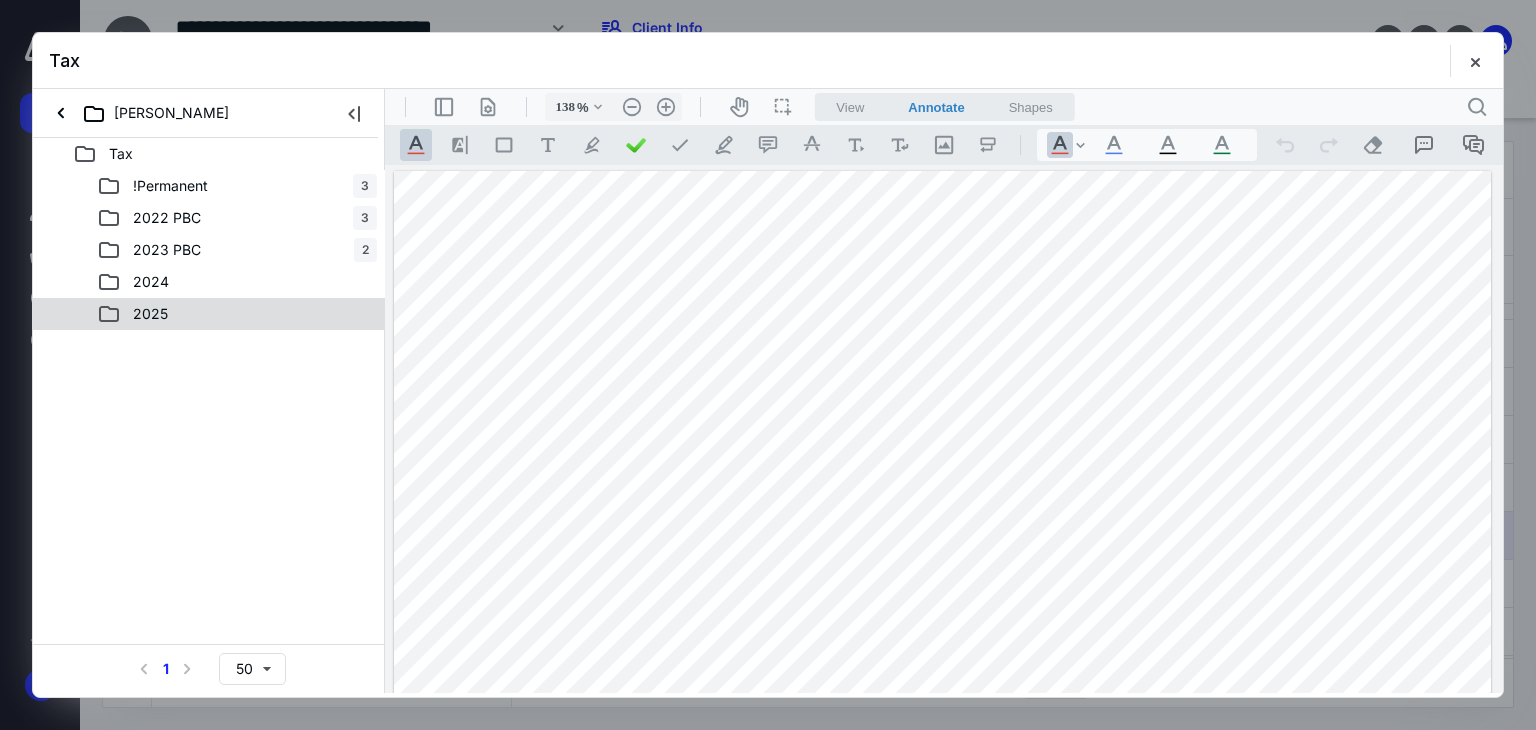 click on "2025" at bounding box center [237, 314] 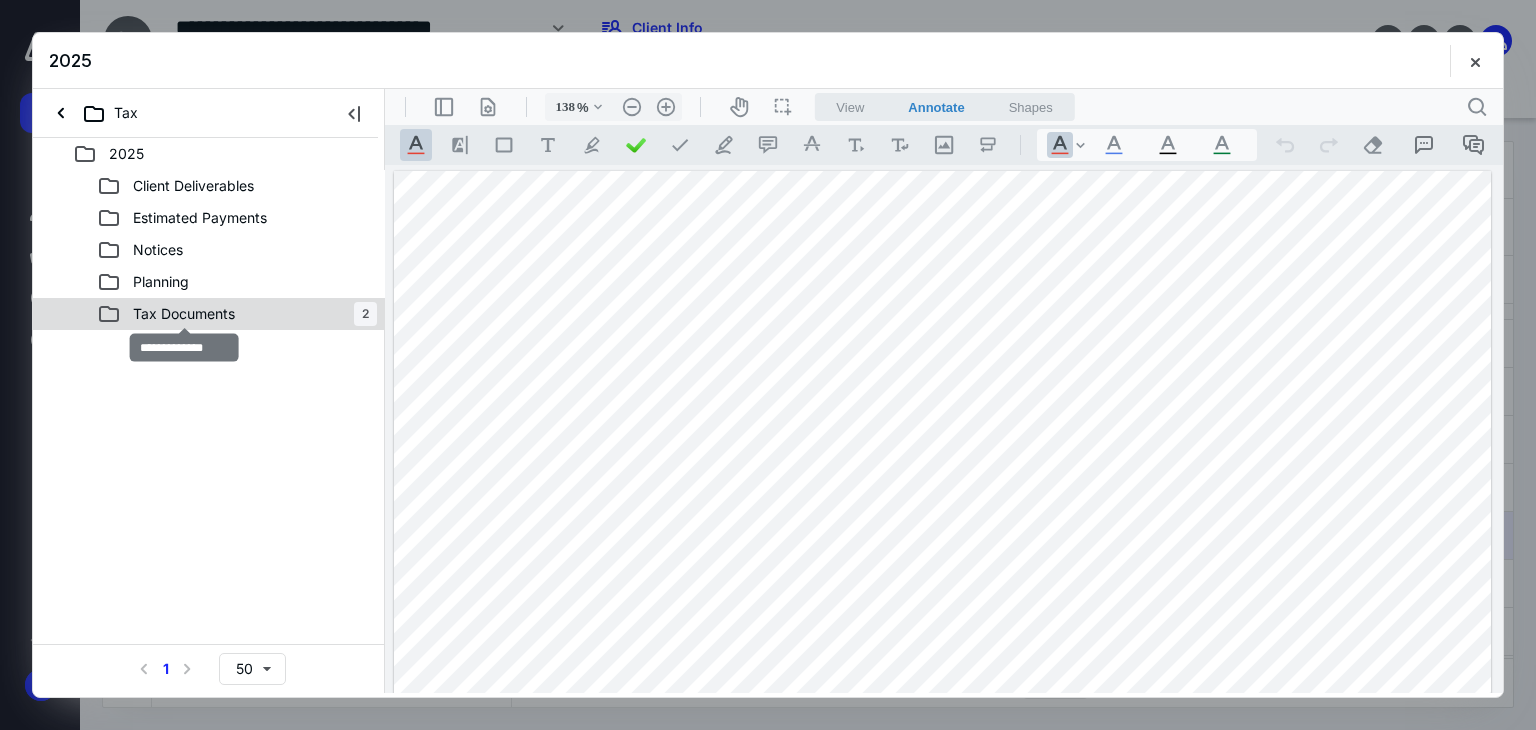 click on "Tax Documents" at bounding box center (184, 314) 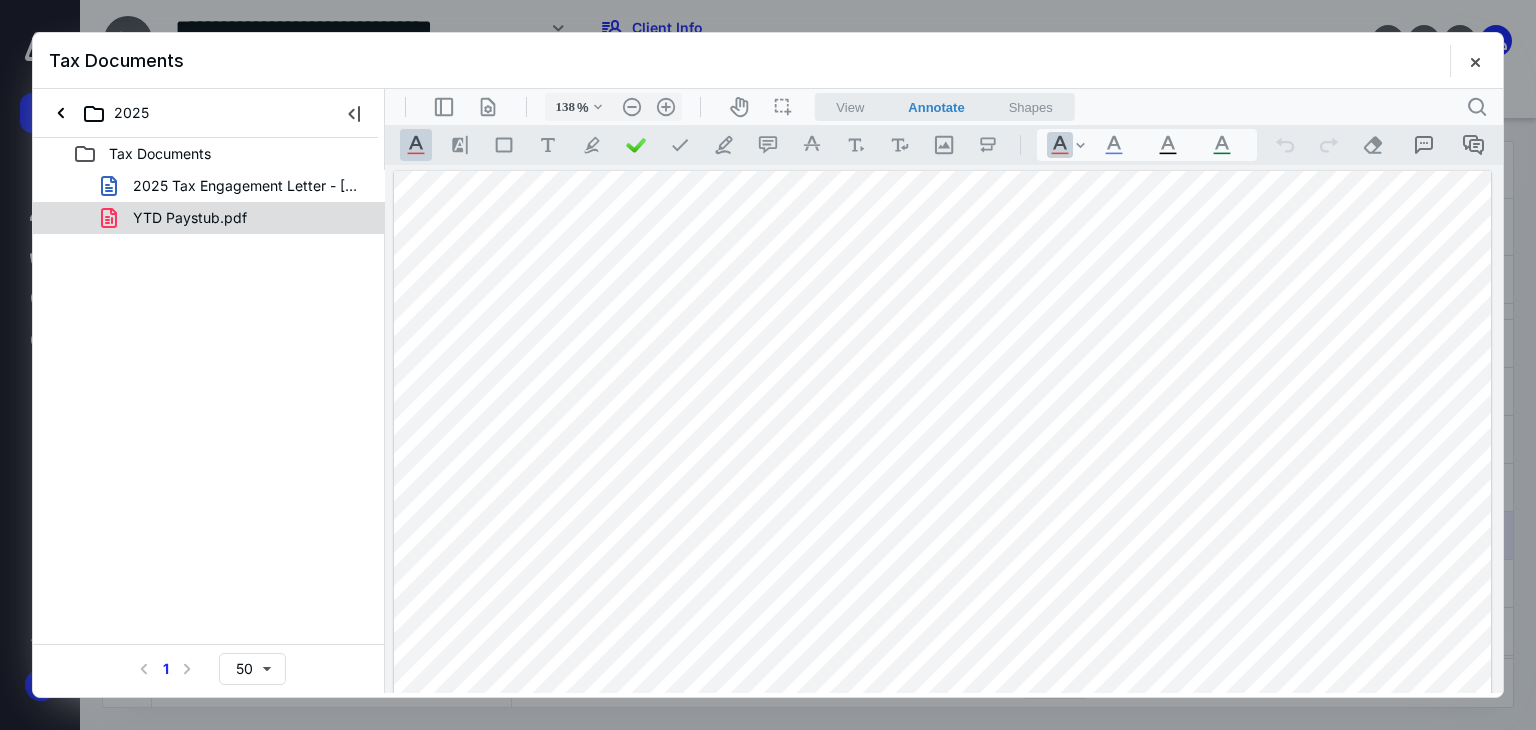 click on "YTD Paystub.pdf" at bounding box center [178, 218] 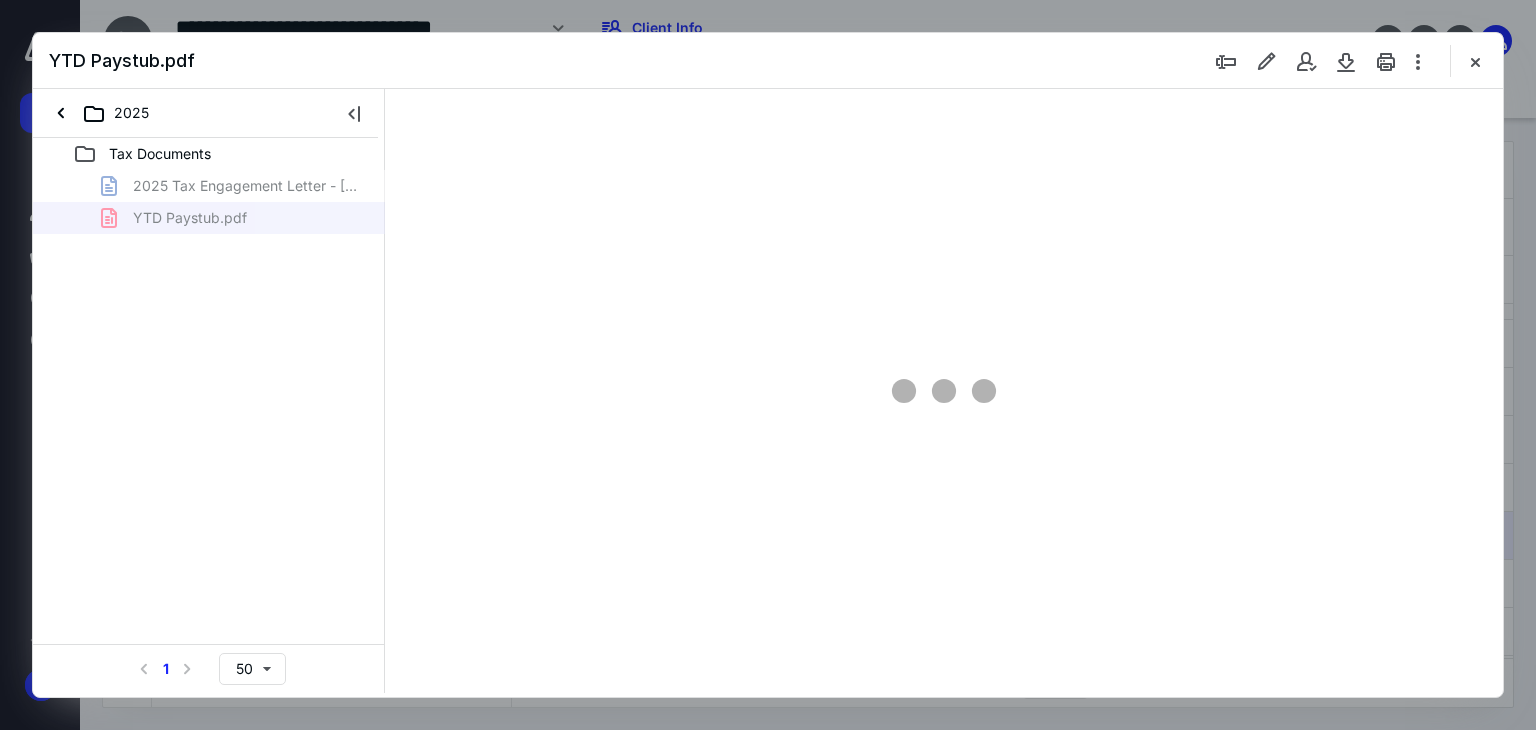 type on "138" 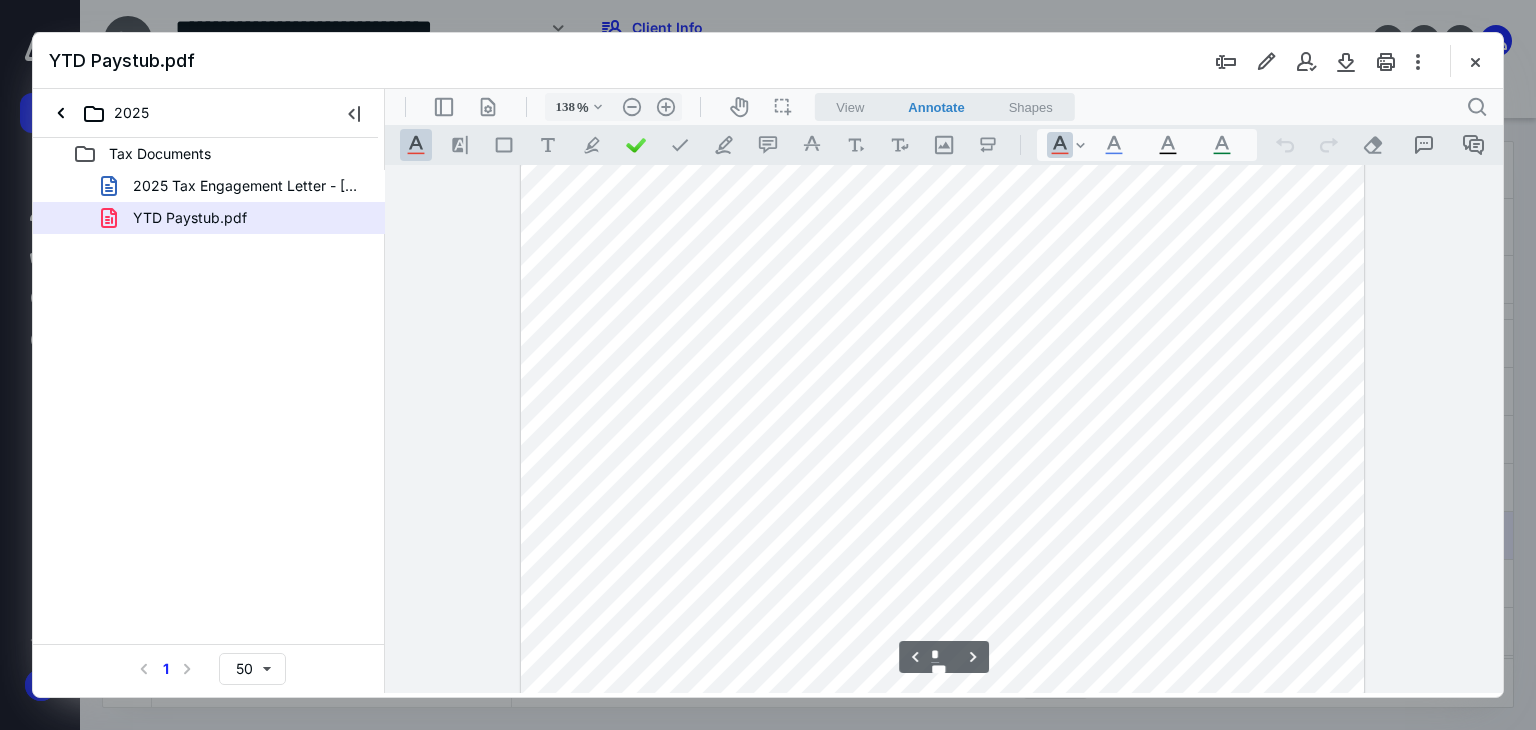scroll, scrollTop: 3139, scrollLeft: 0, axis: vertical 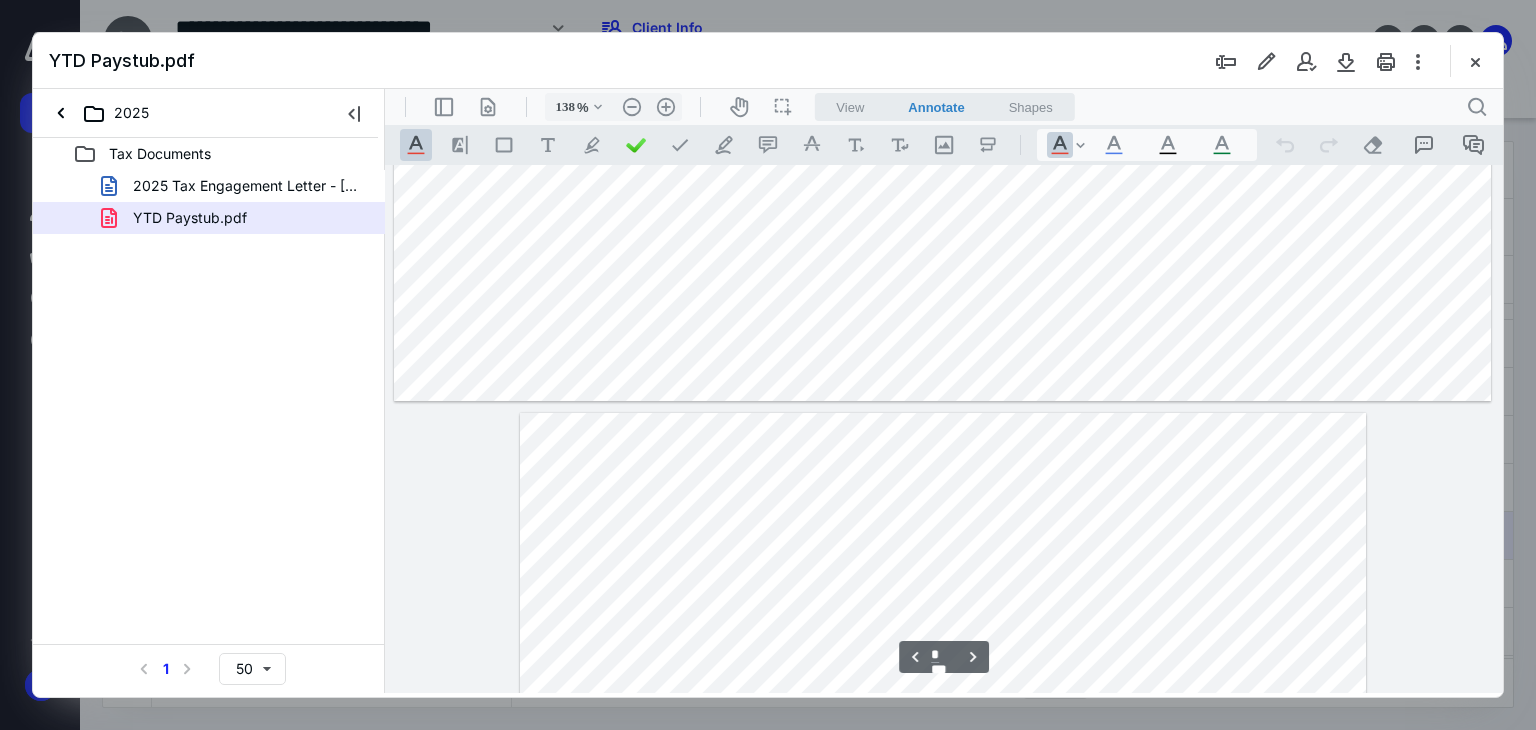 type on "*" 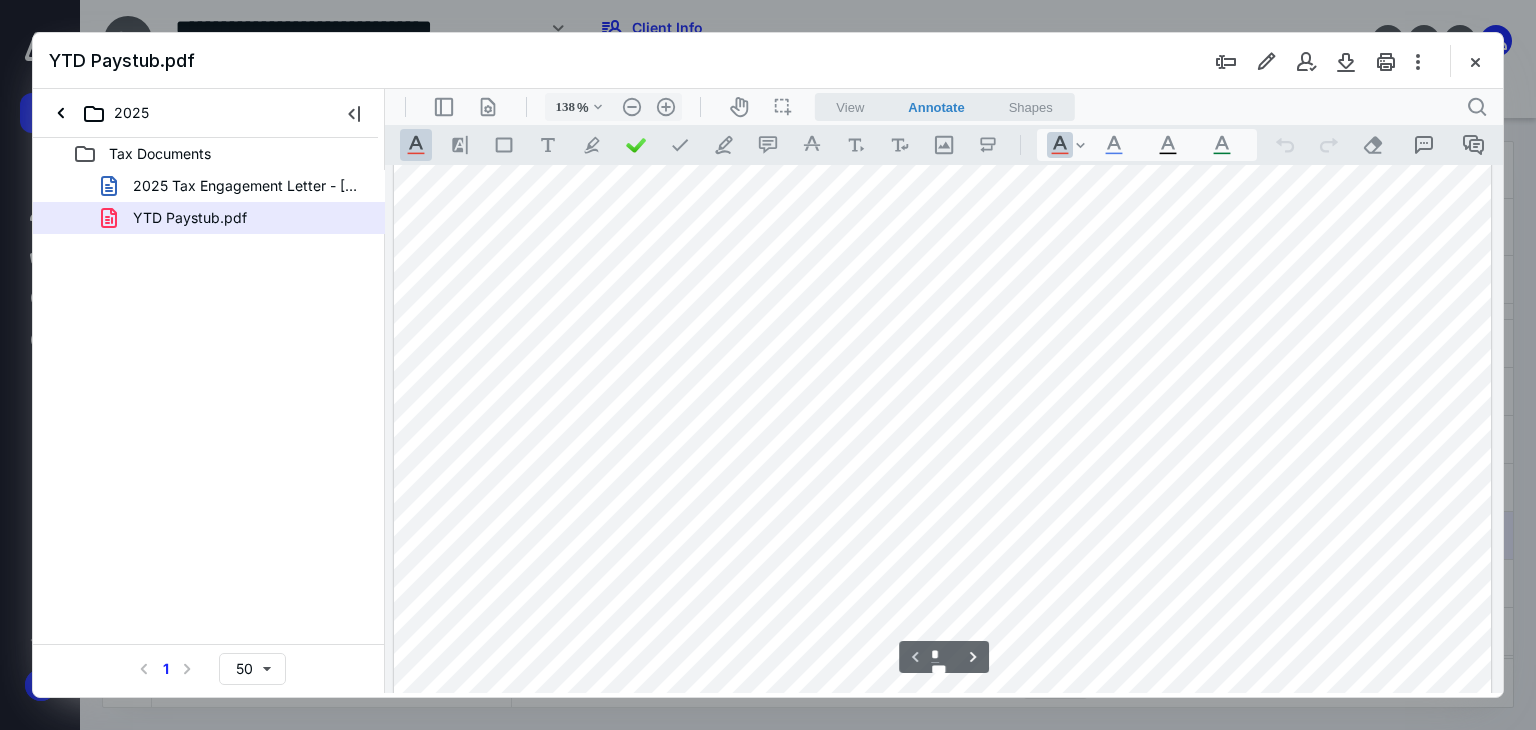 scroll, scrollTop: 0, scrollLeft: 0, axis: both 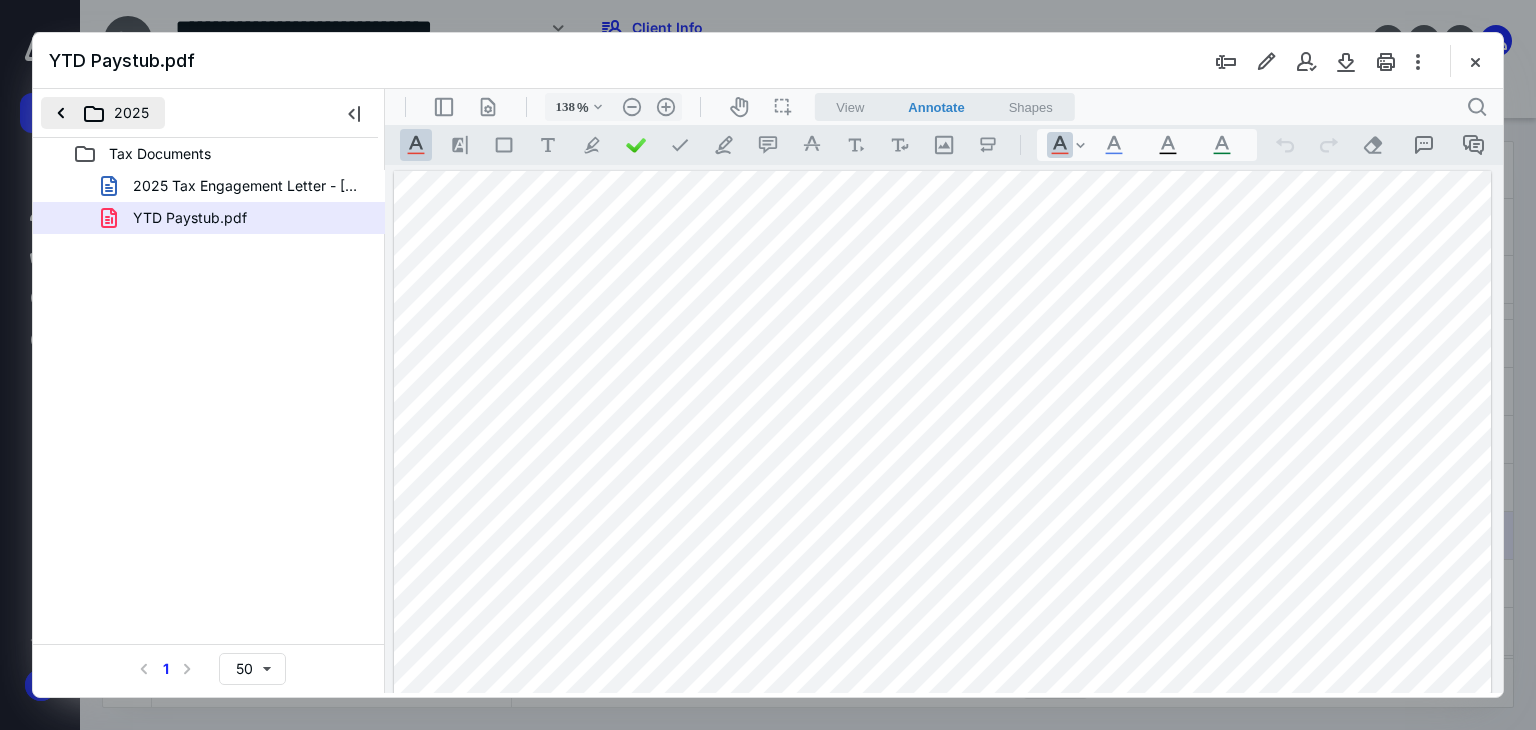 click on "2025" at bounding box center [103, 113] 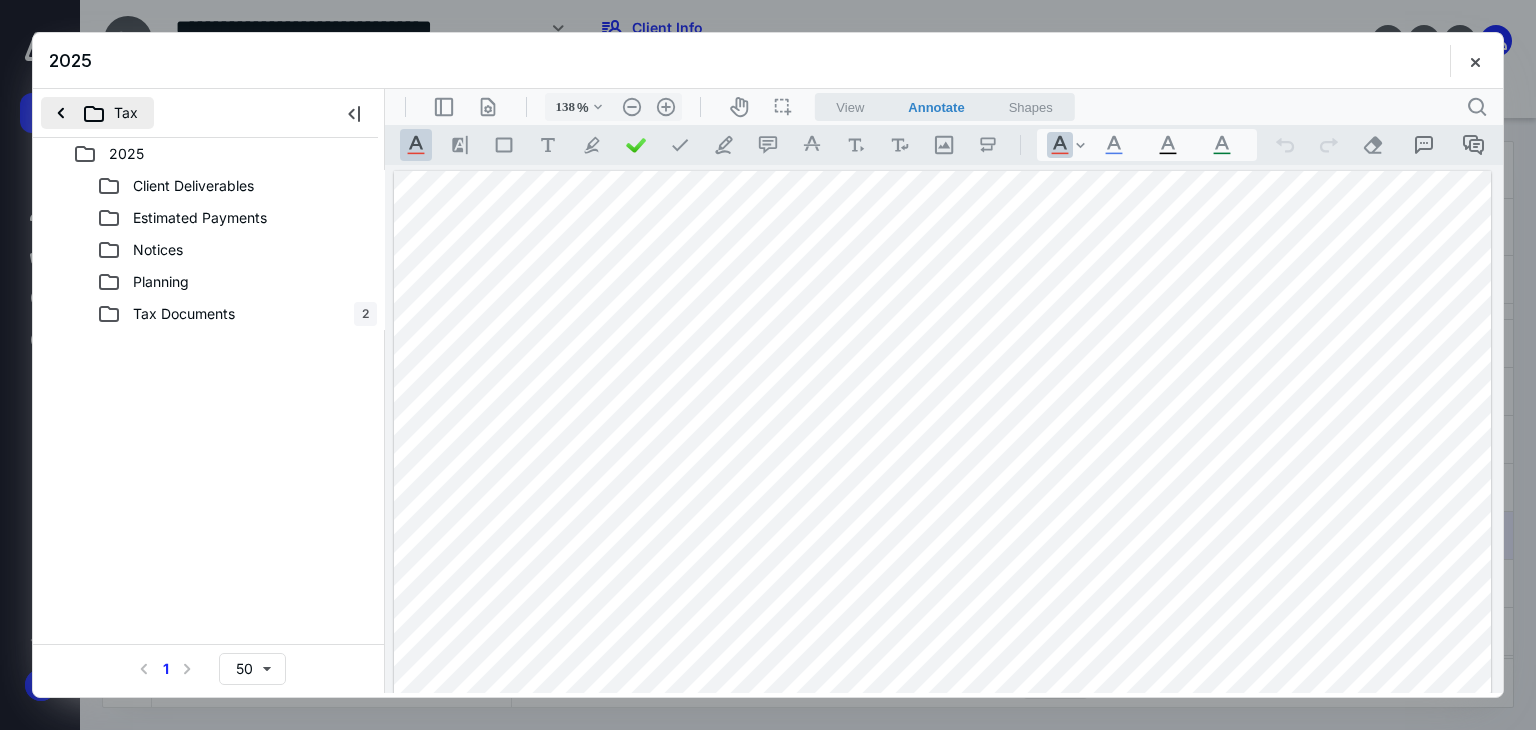 click on "Tax" at bounding box center (97, 113) 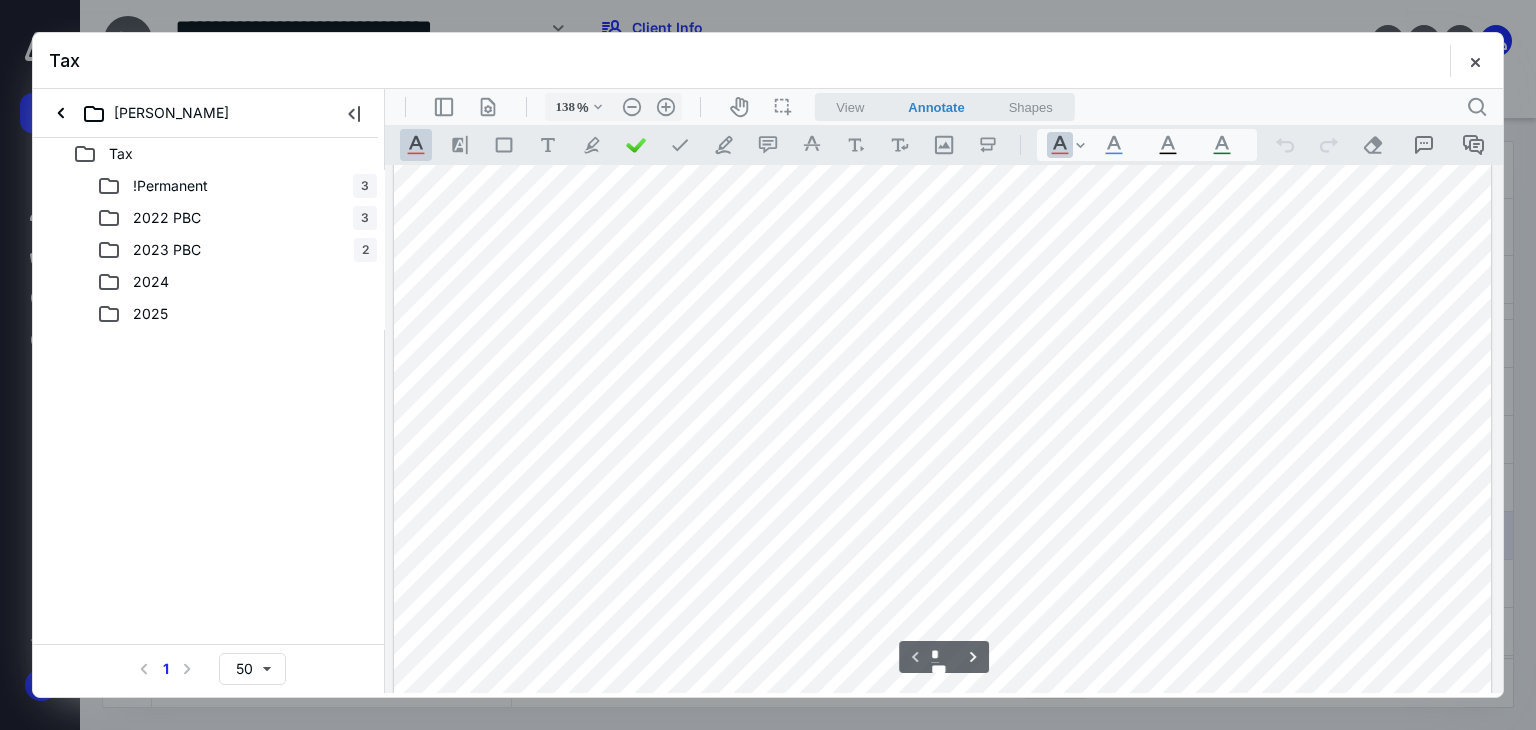 scroll, scrollTop: 22, scrollLeft: 0, axis: vertical 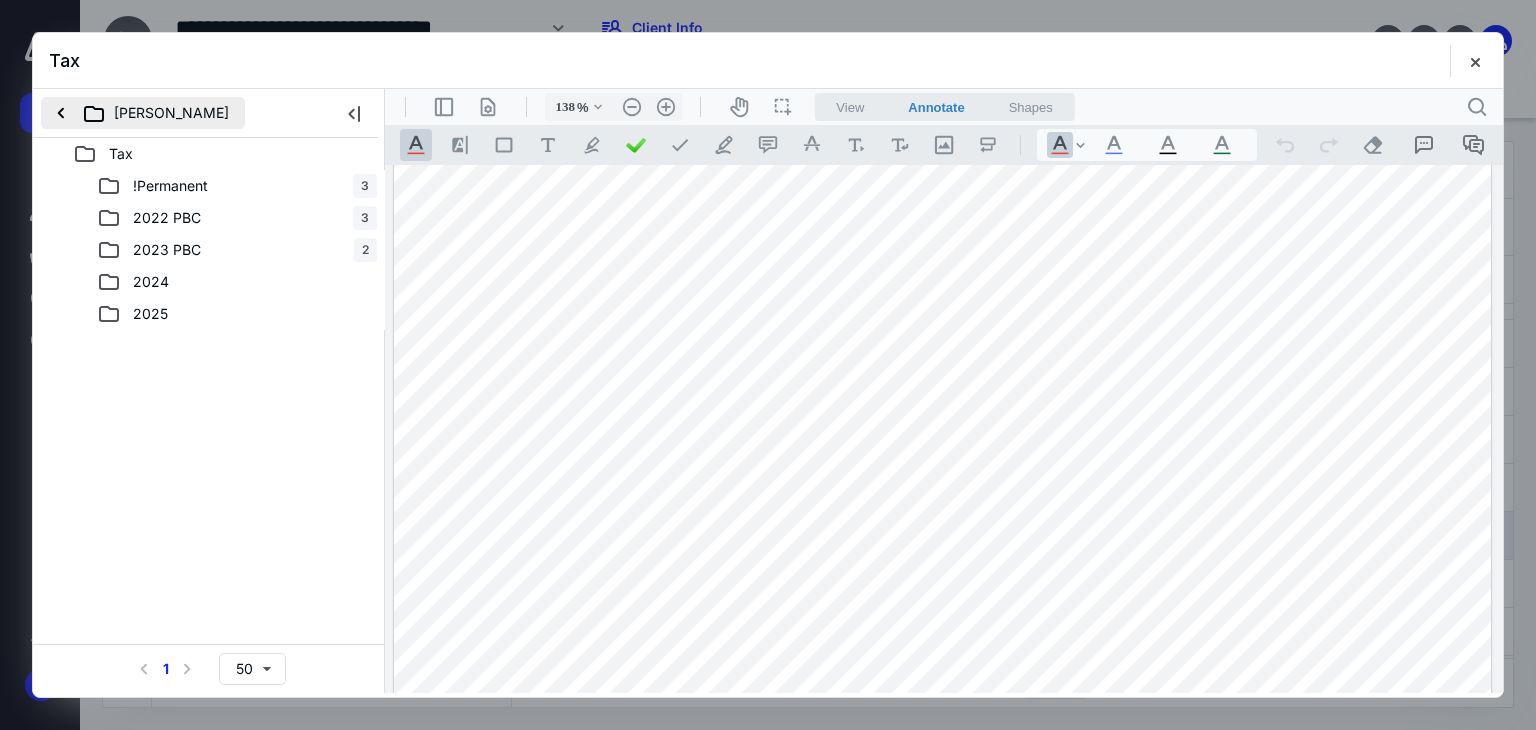 click on "[PERSON_NAME]" at bounding box center [143, 113] 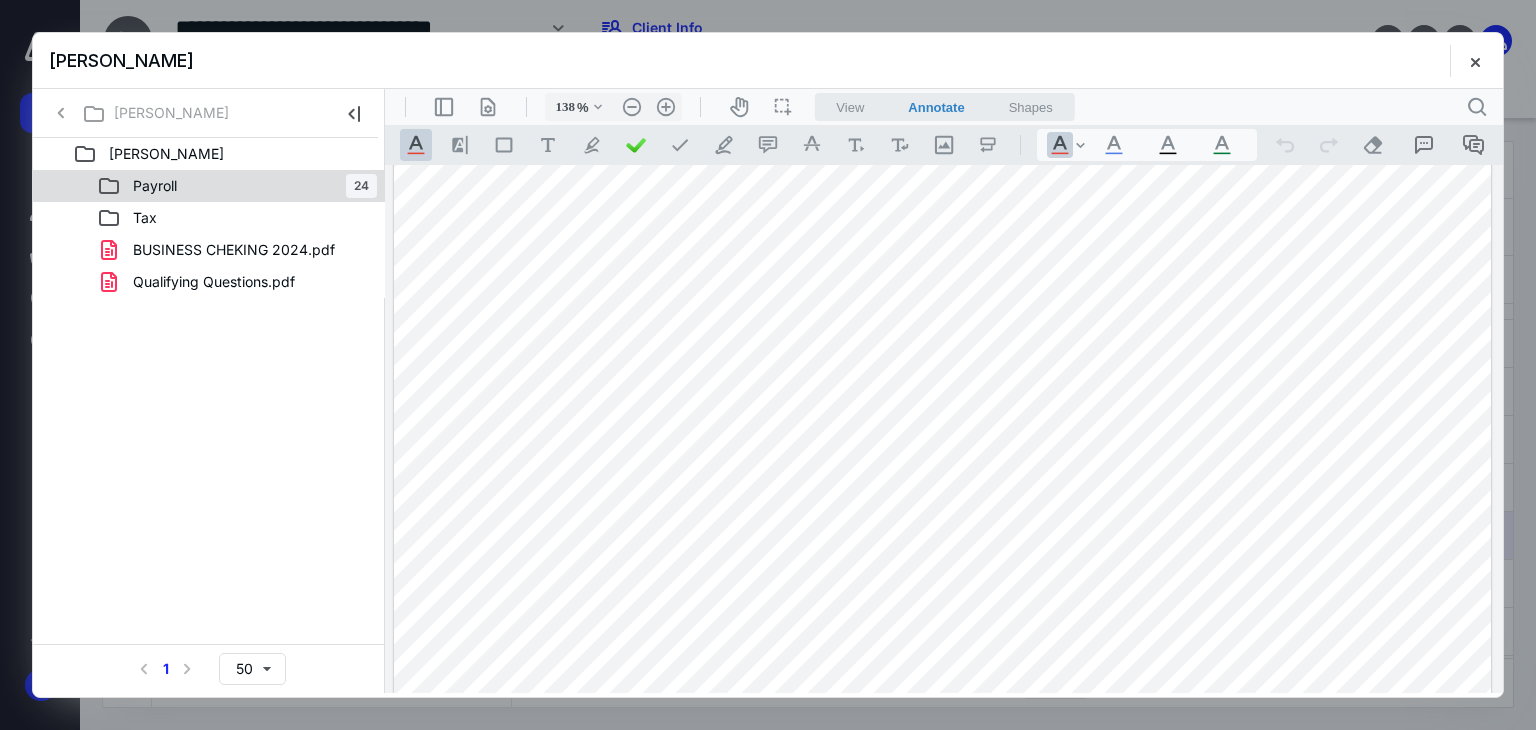 click on "Payroll 24" at bounding box center (237, 186) 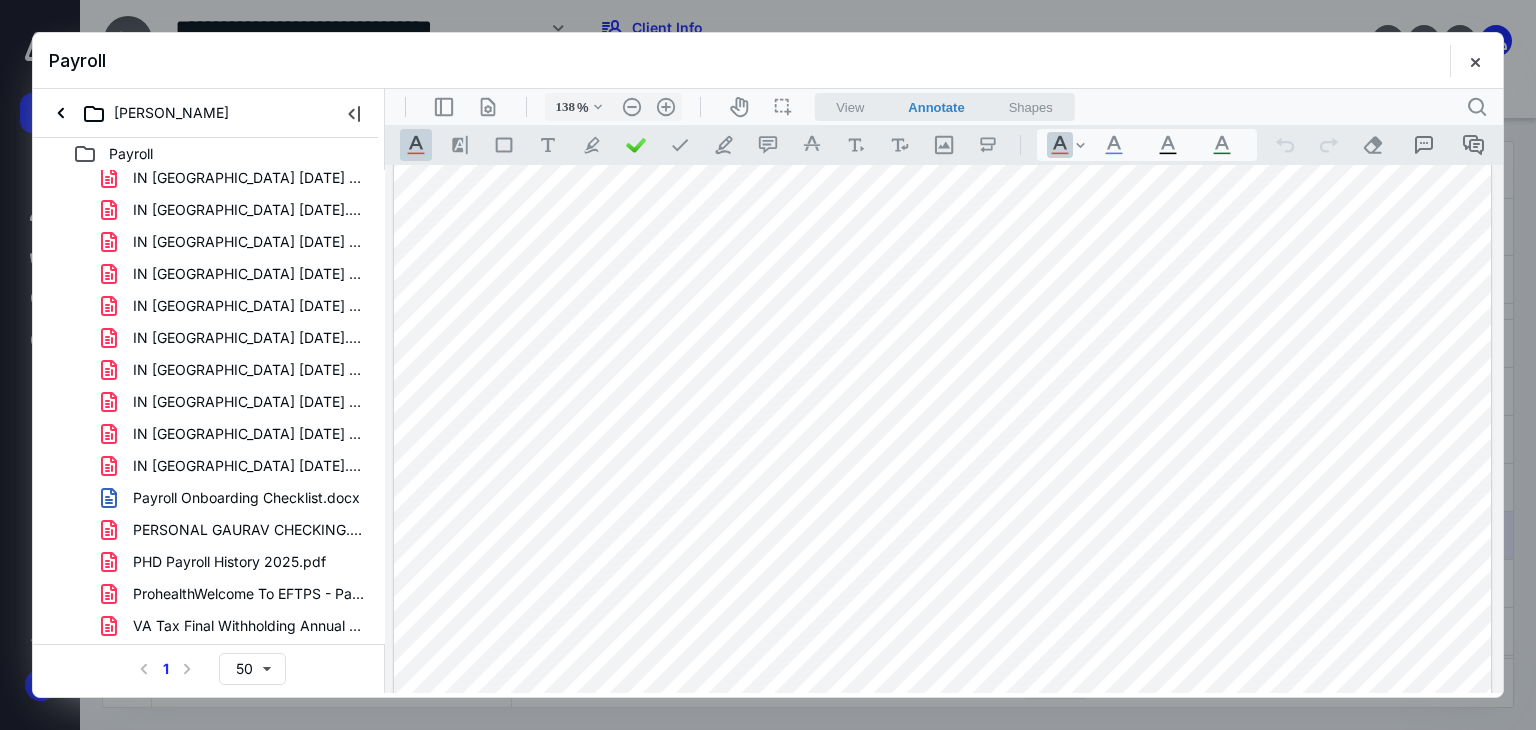 scroll, scrollTop: 293, scrollLeft: 0, axis: vertical 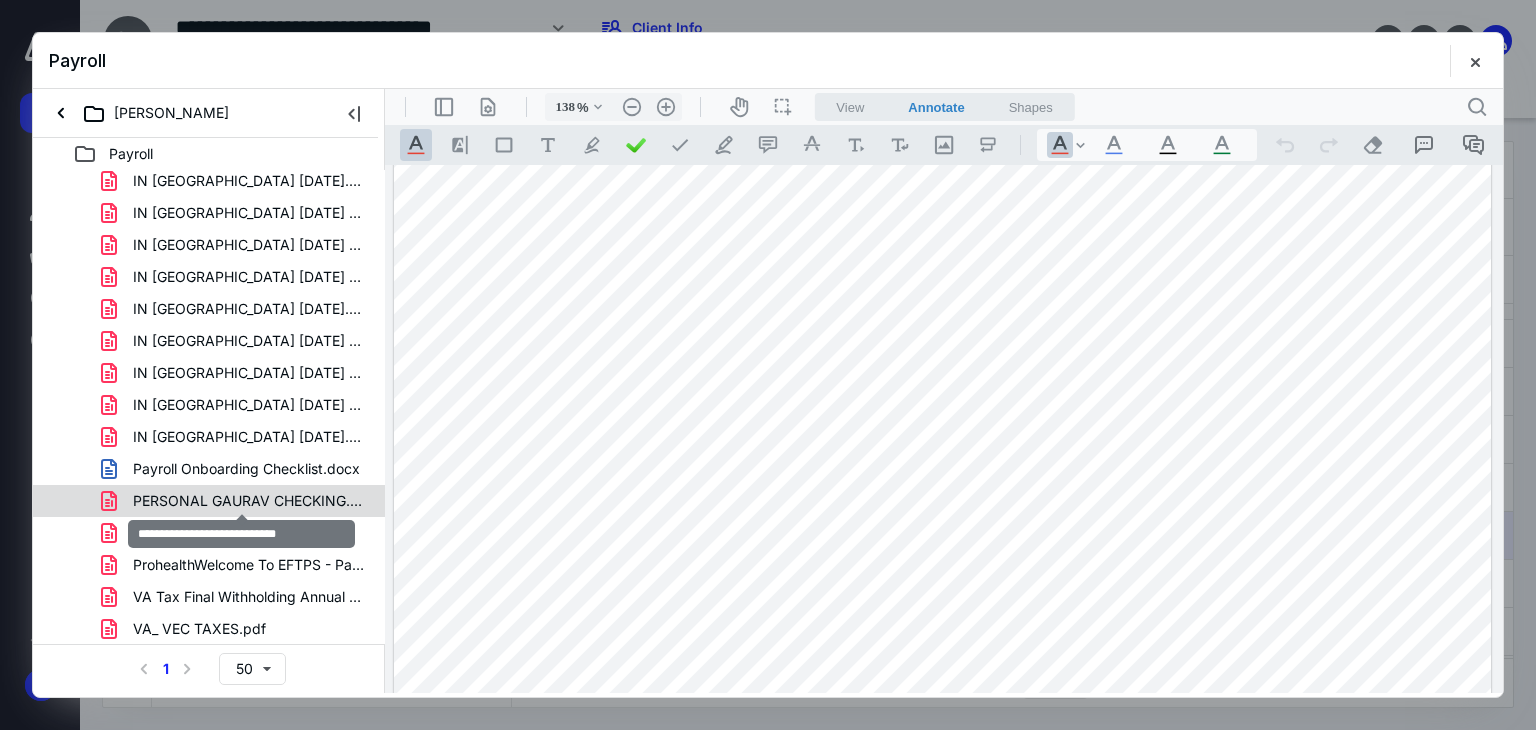 click on "PERSONAL GAURAV CHECKING.pdf" at bounding box center [249, 501] 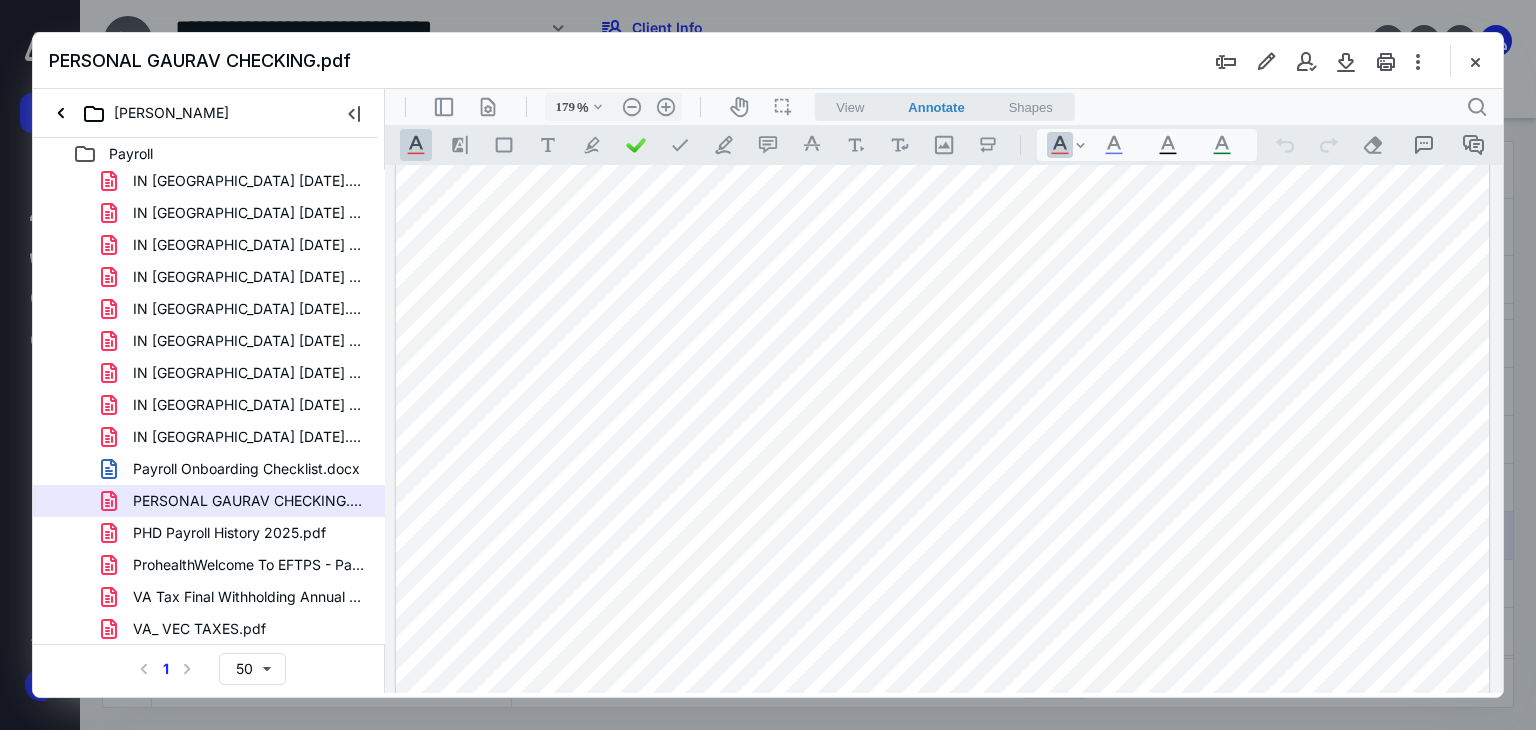 scroll, scrollTop: 472, scrollLeft: 0, axis: vertical 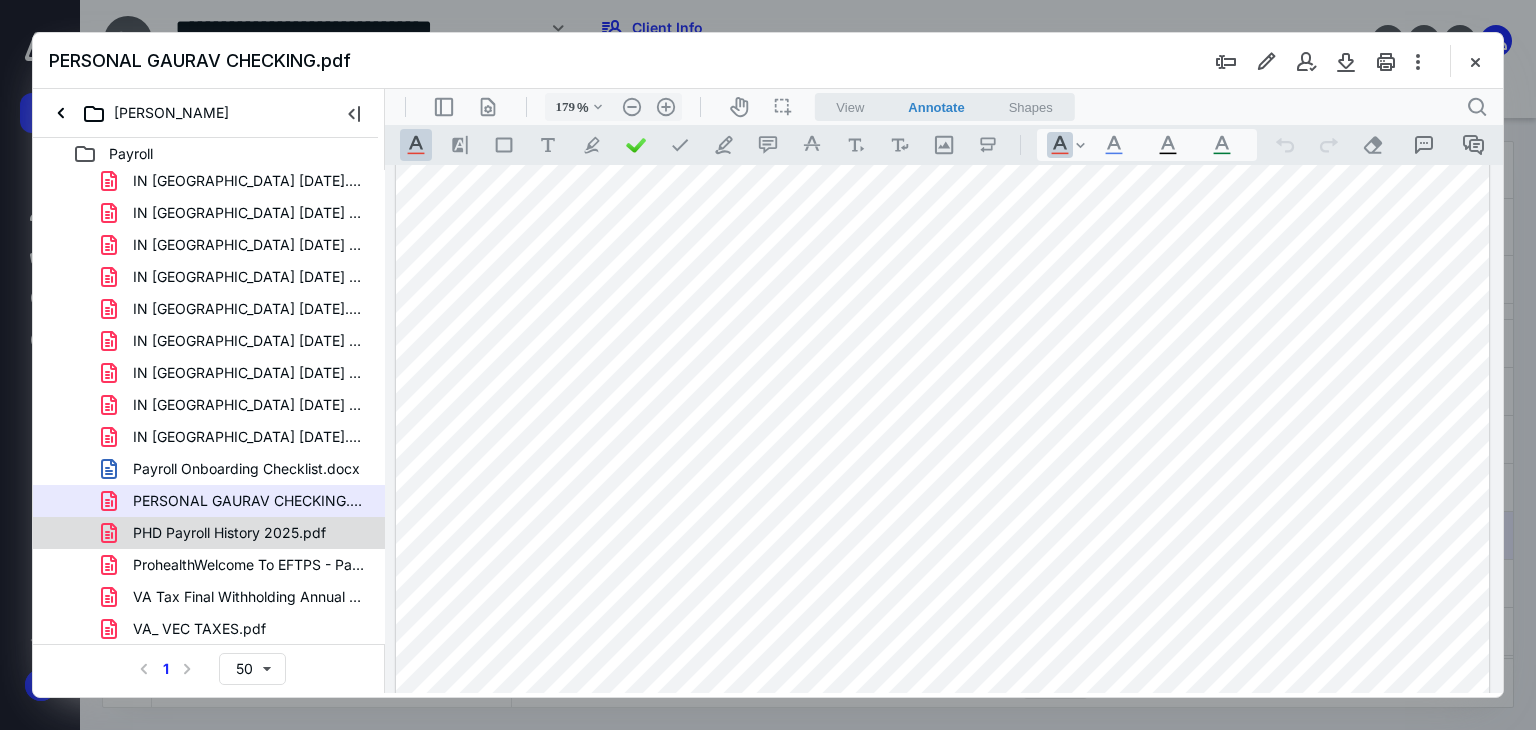click on "PHD Payroll History 2025.pdf" at bounding box center (217, 533) 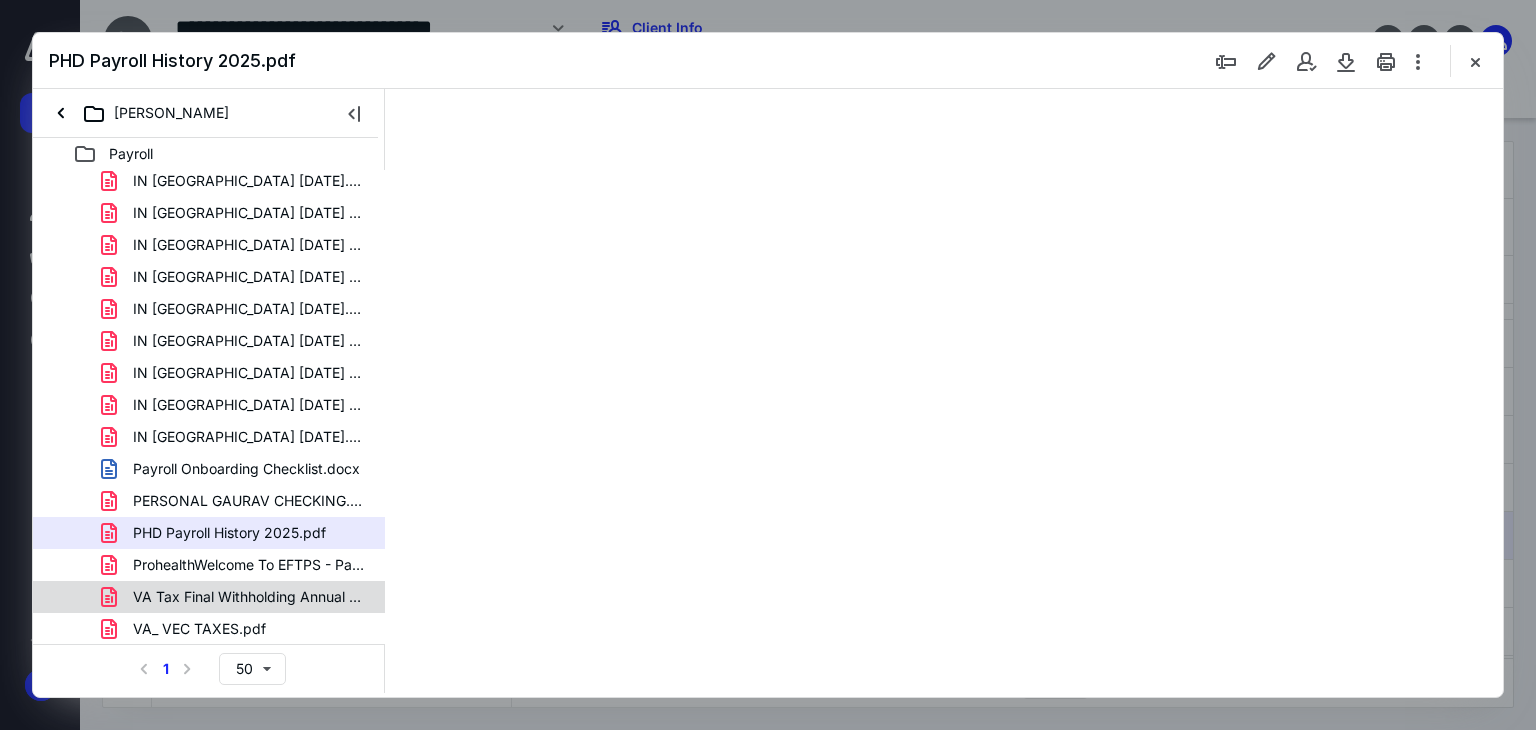 scroll, scrollTop: 0, scrollLeft: 0, axis: both 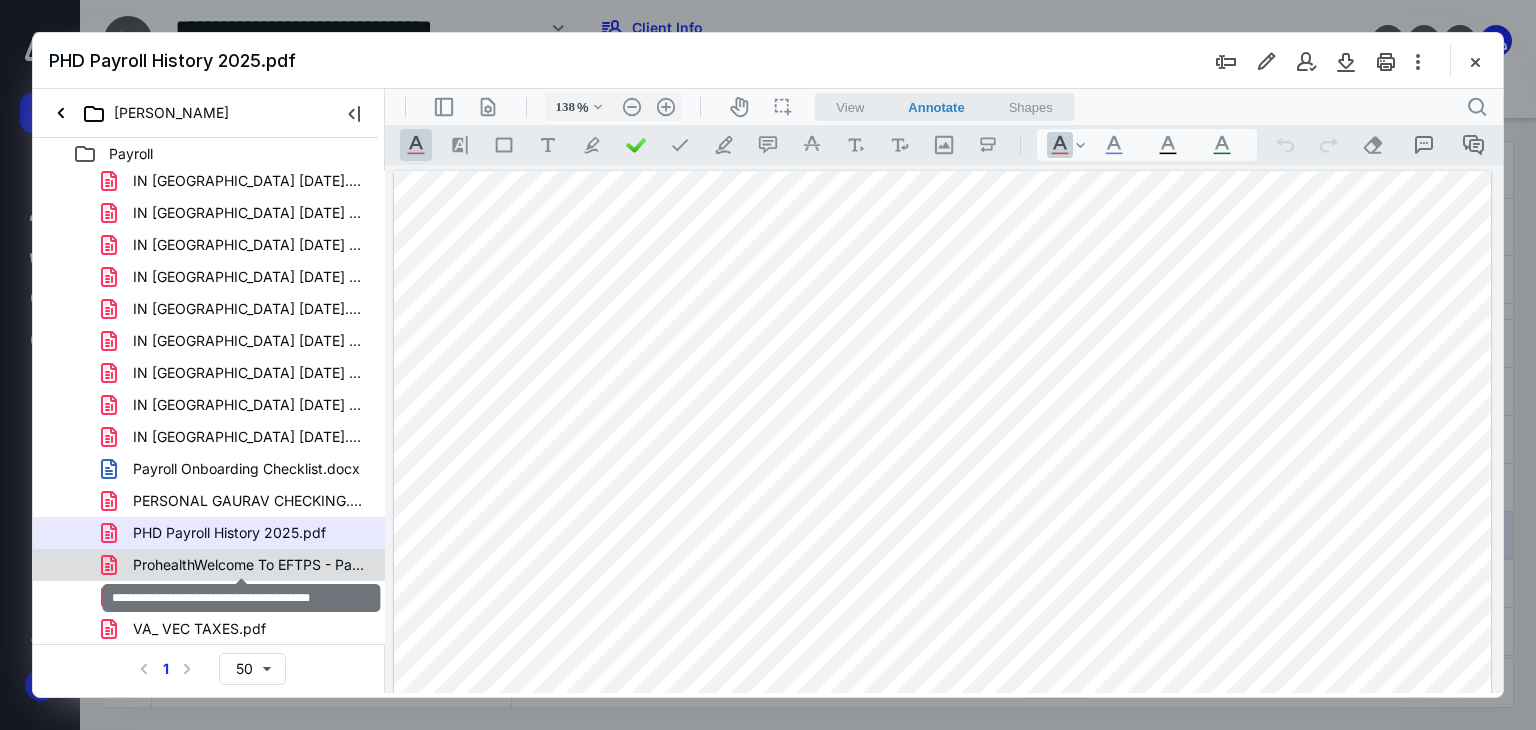 click on "ProhealthWelcome To EFTPS - Payments.pdf" at bounding box center (249, 565) 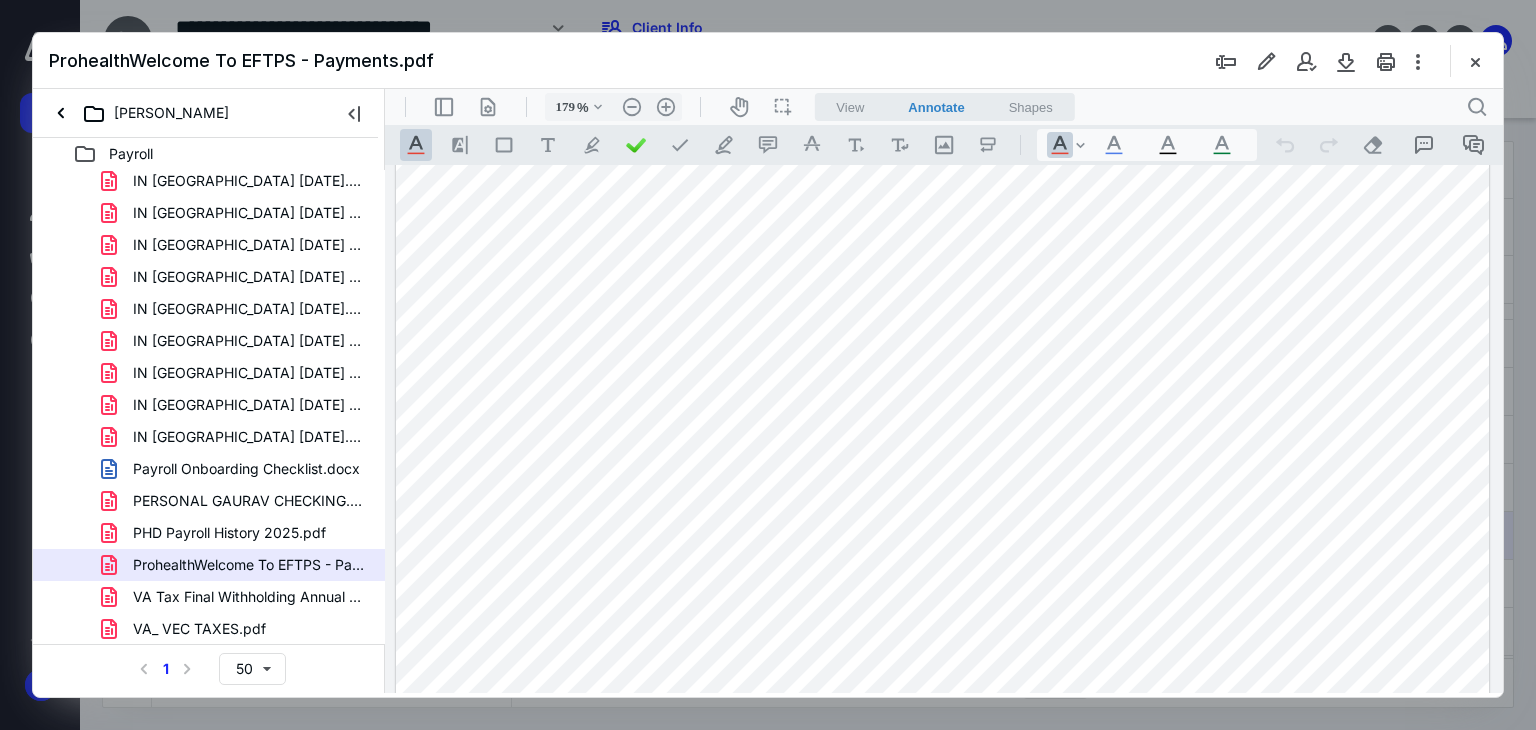 scroll, scrollTop: 728, scrollLeft: 0, axis: vertical 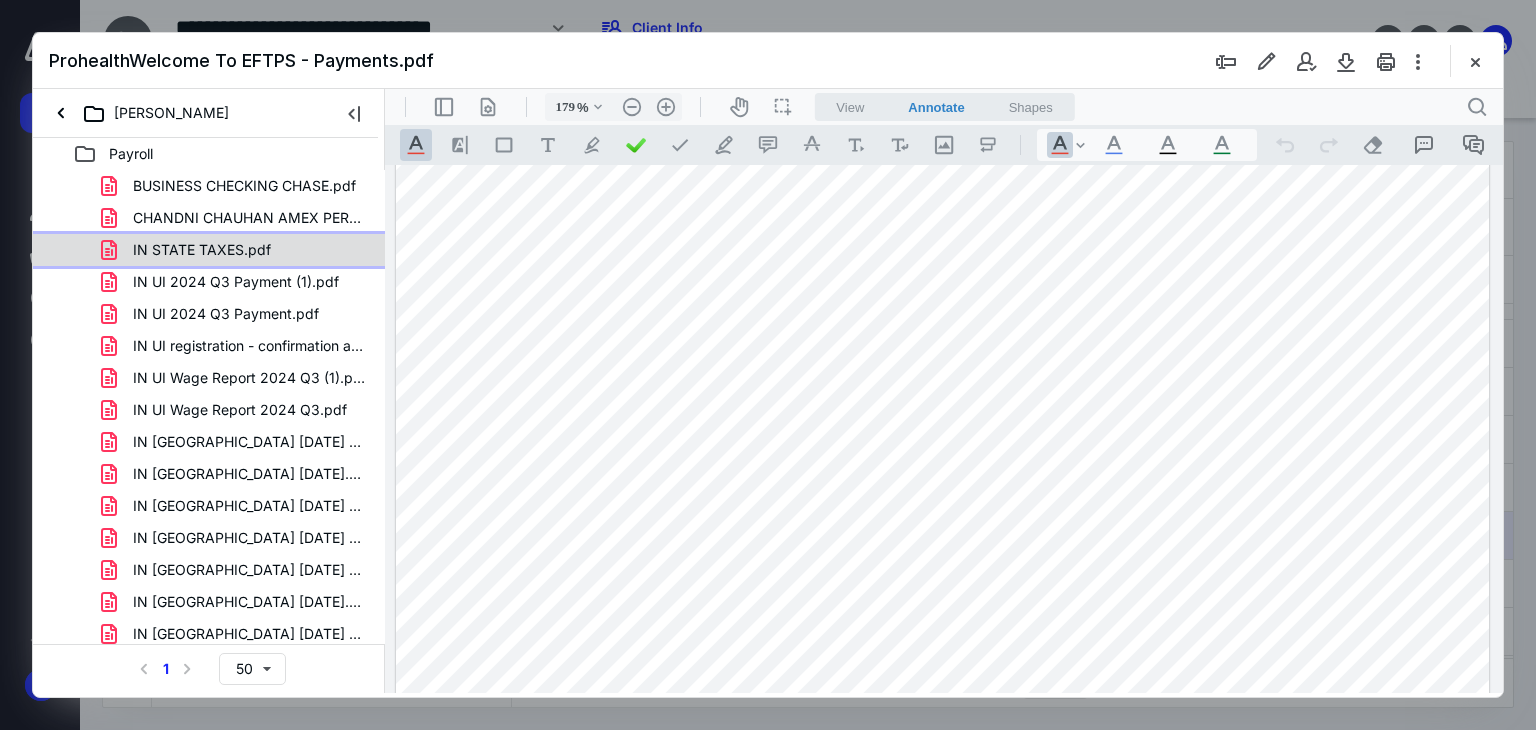 click on "IN STATE TAXES.pdf" at bounding box center [190, 250] 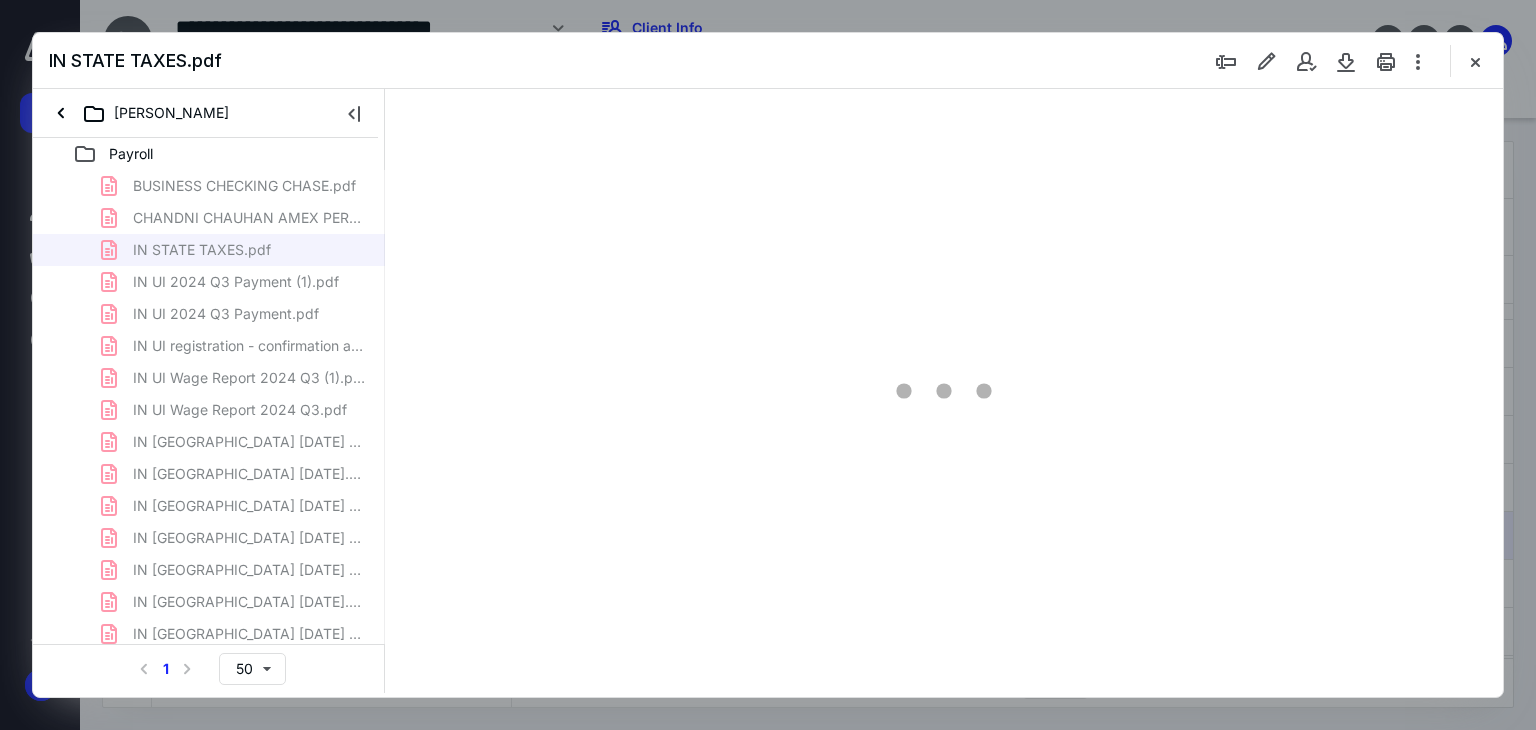 scroll, scrollTop: 83, scrollLeft: 0, axis: vertical 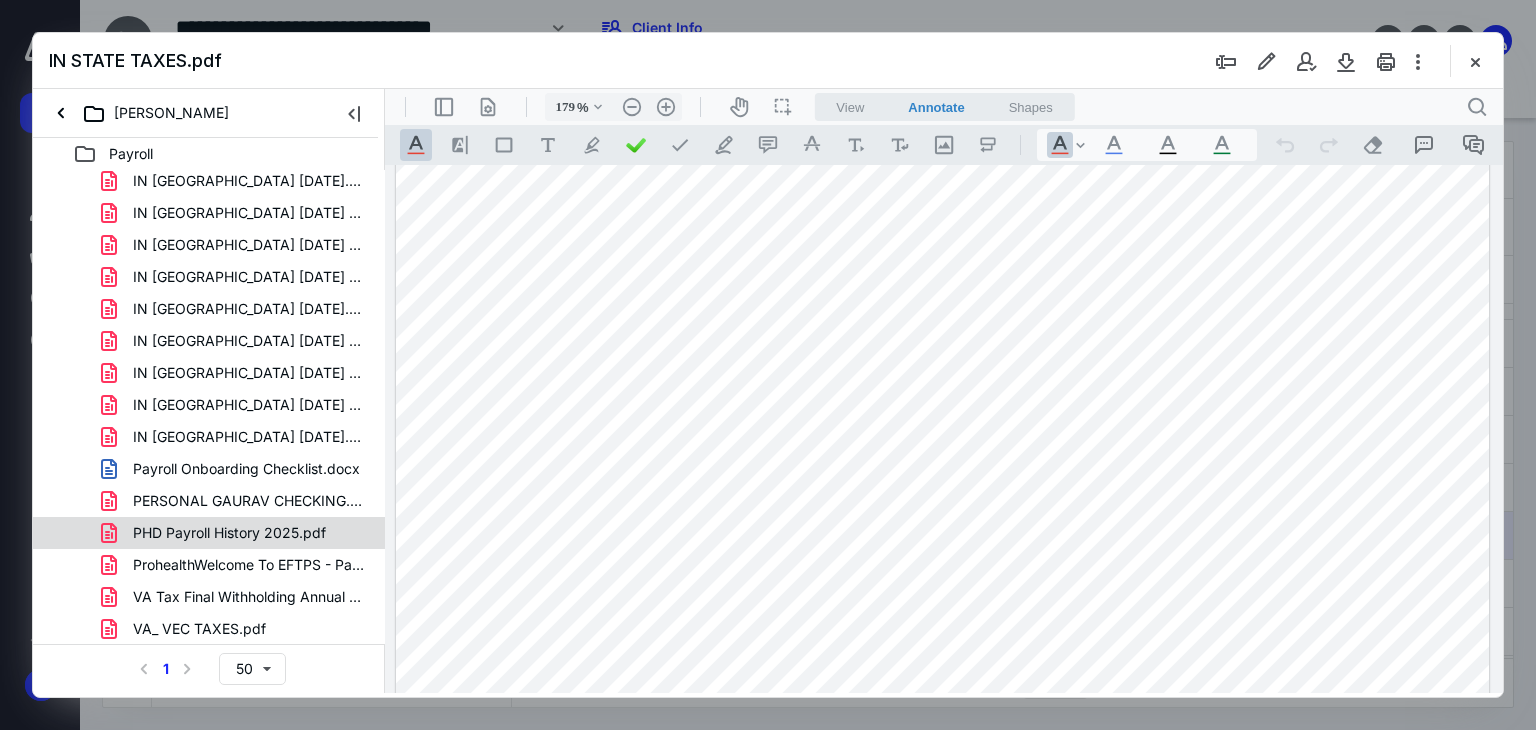 click on "PHD Payroll History 2025.pdf" at bounding box center [209, 533] 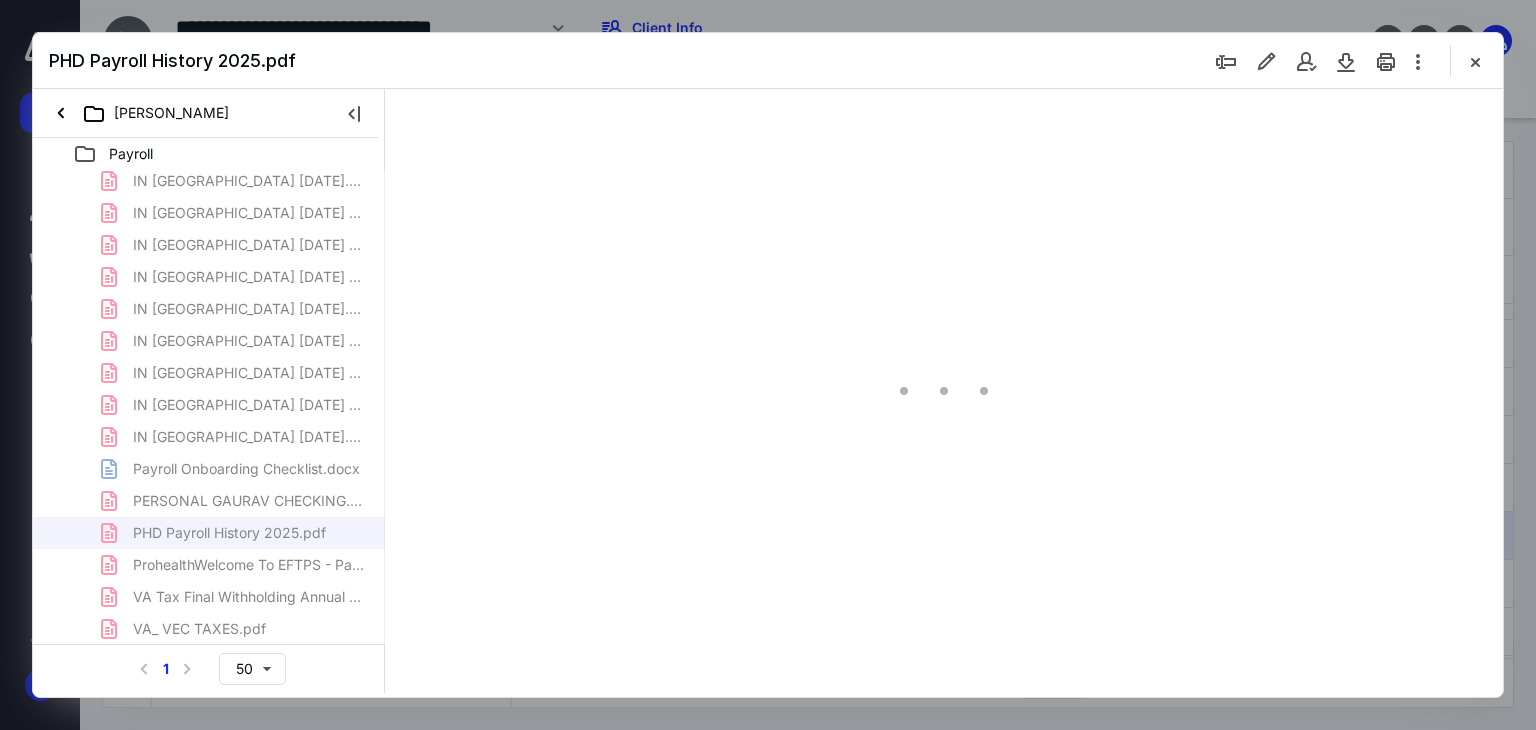 type on "138" 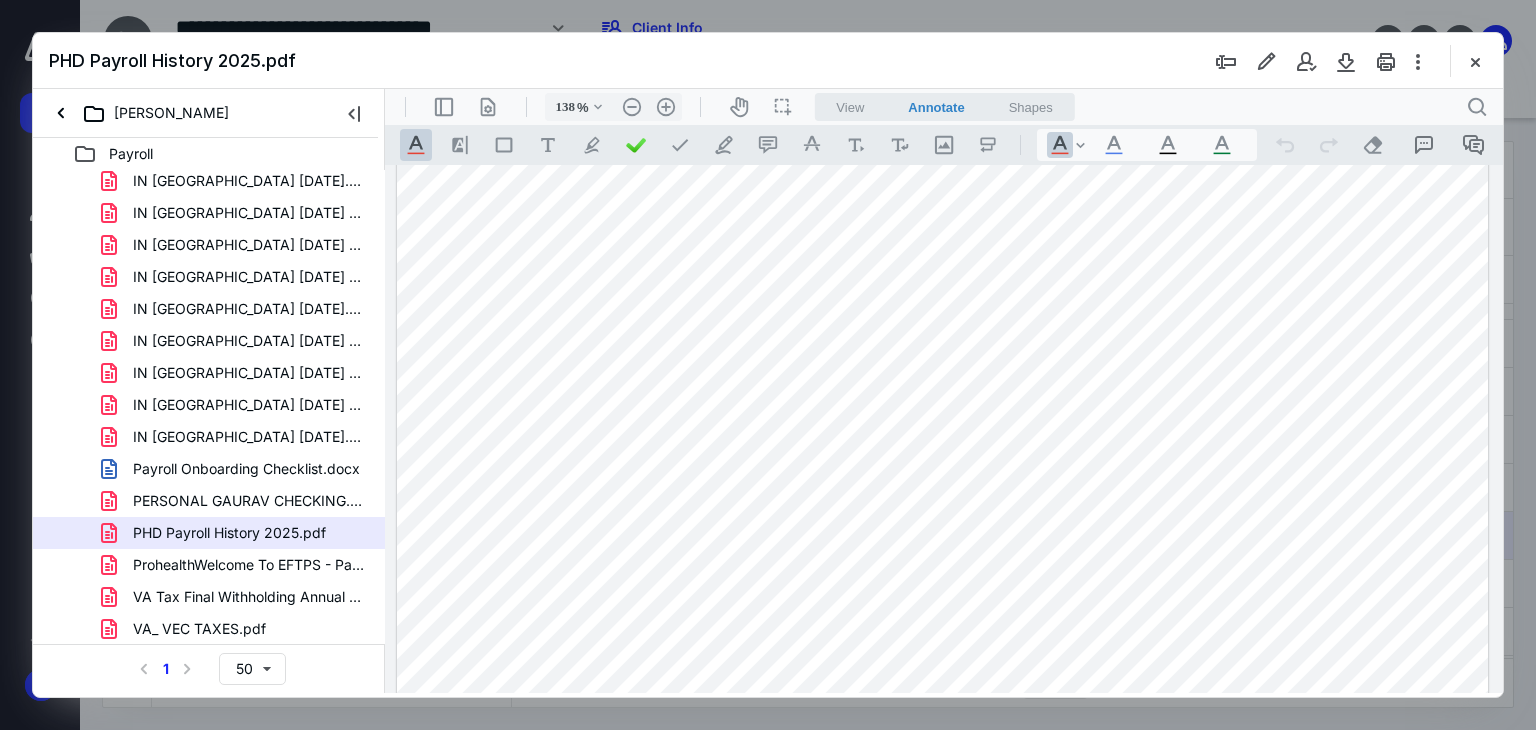 scroll, scrollTop: 38, scrollLeft: 0, axis: vertical 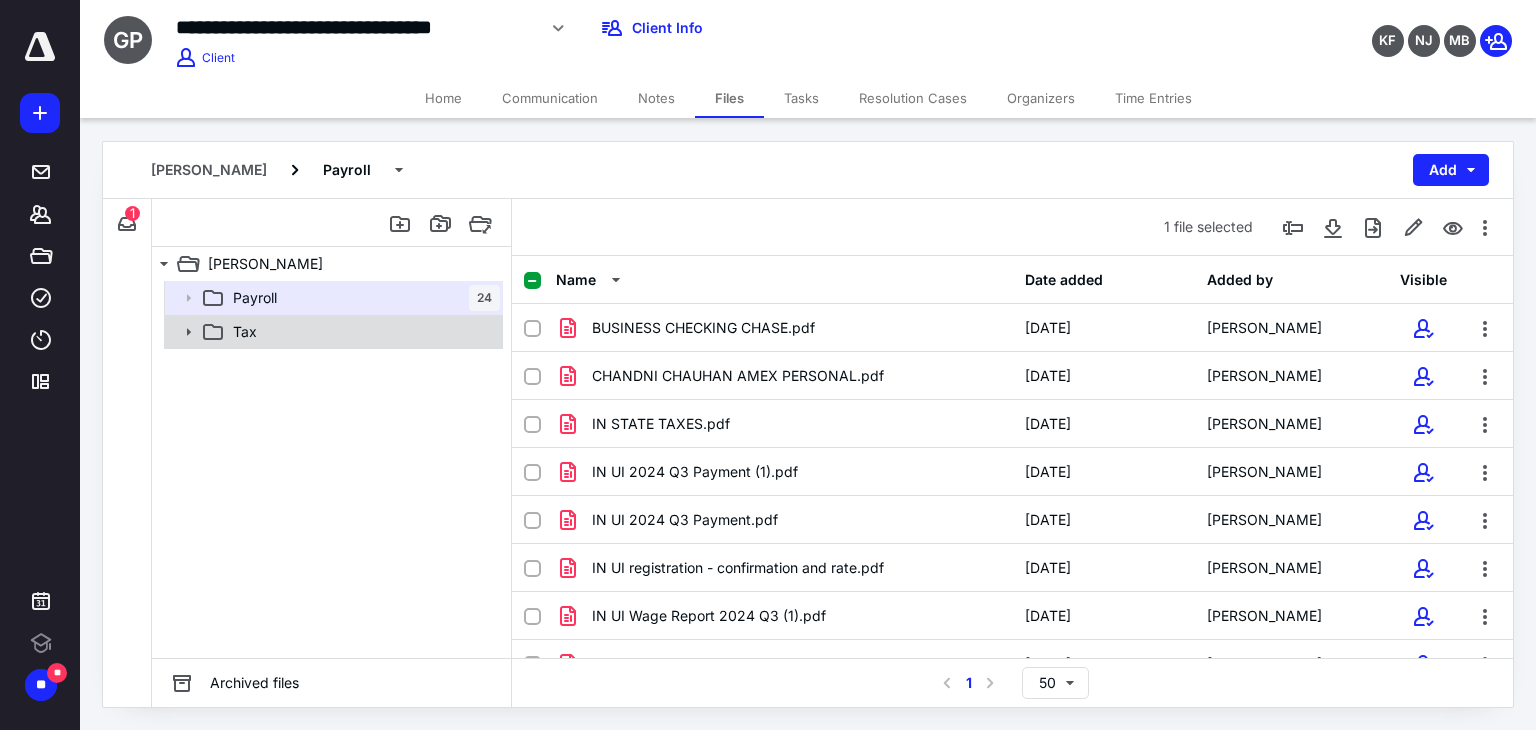 click on "Tax" at bounding box center [362, 332] 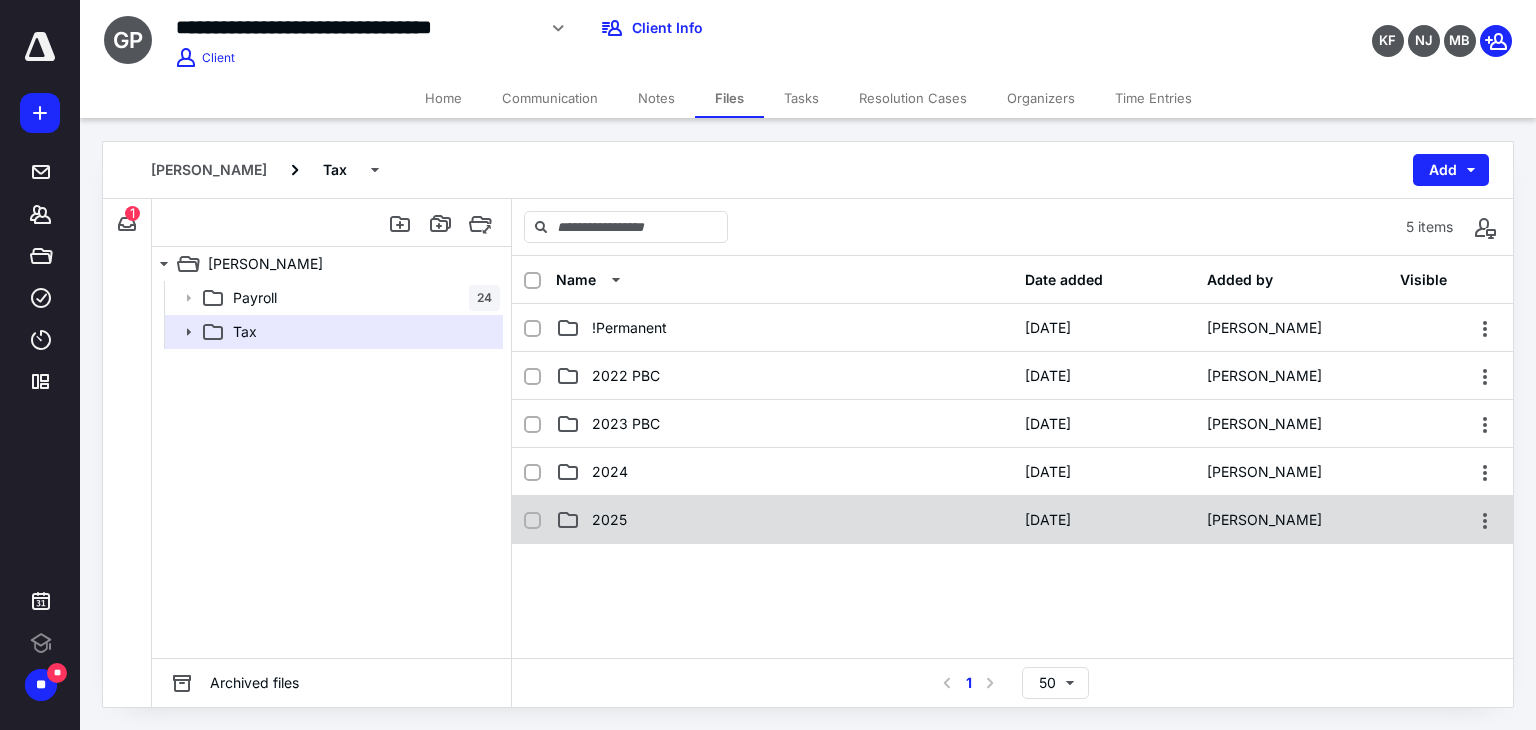 click on "2025" at bounding box center (784, 520) 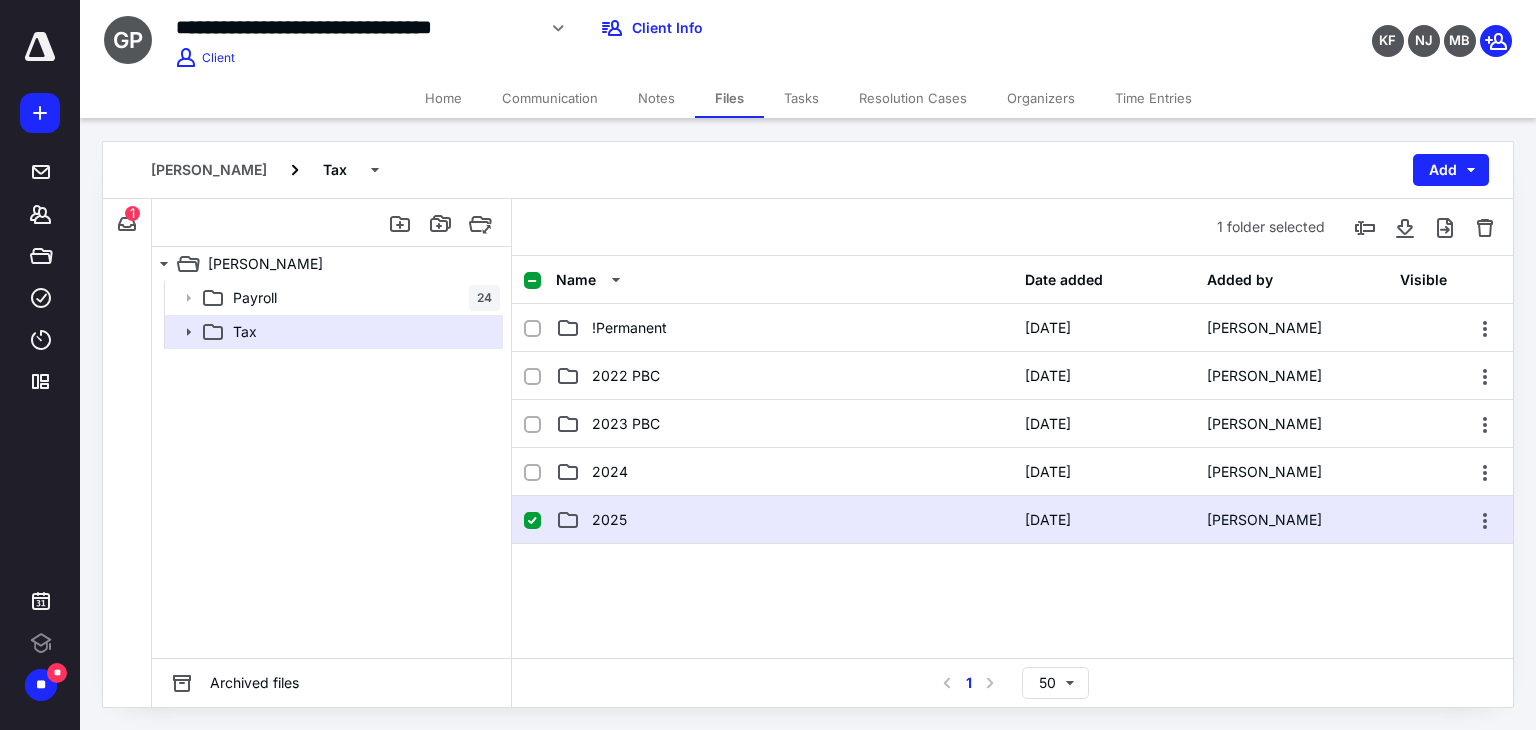 click on "2025" at bounding box center (784, 520) 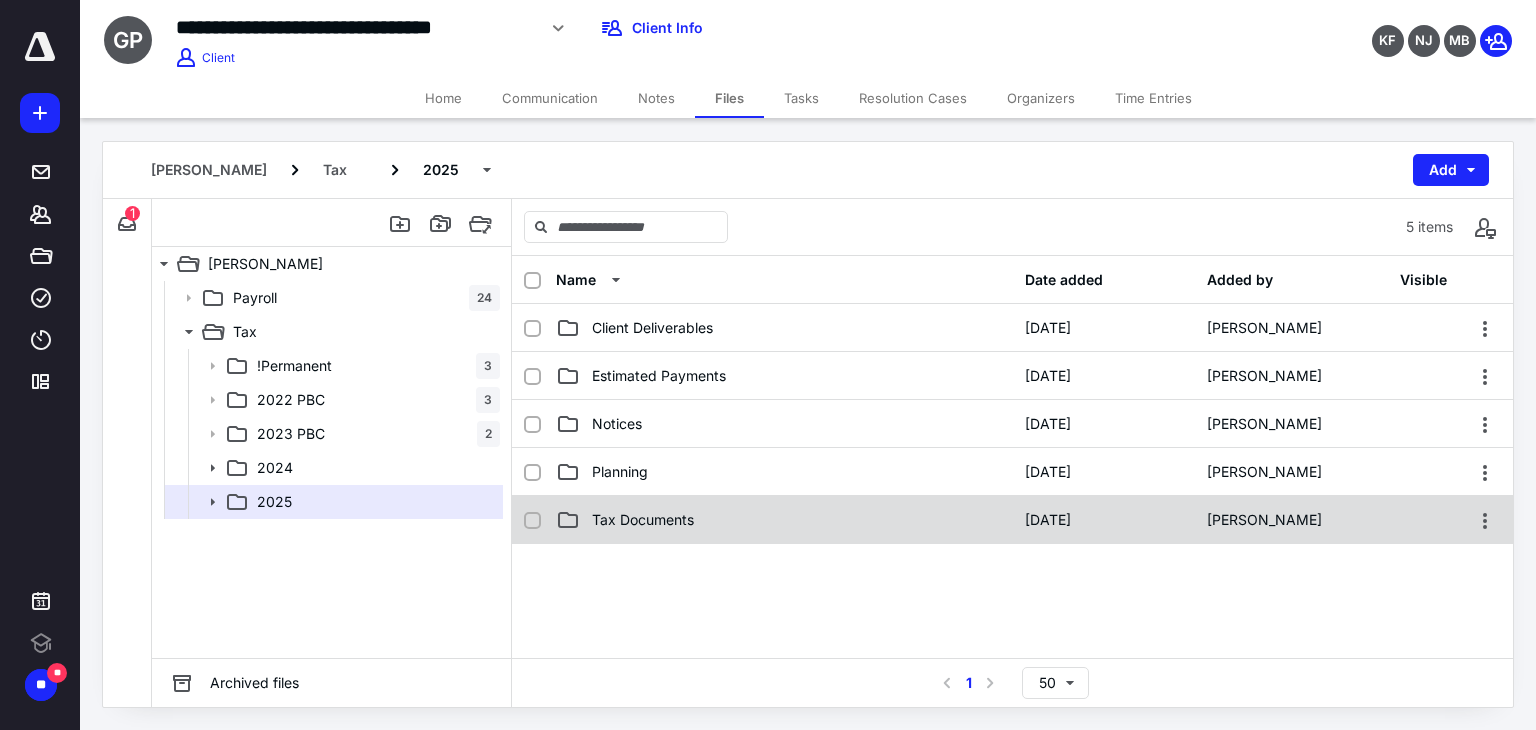 click on "Tax Documents" at bounding box center [784, 520] 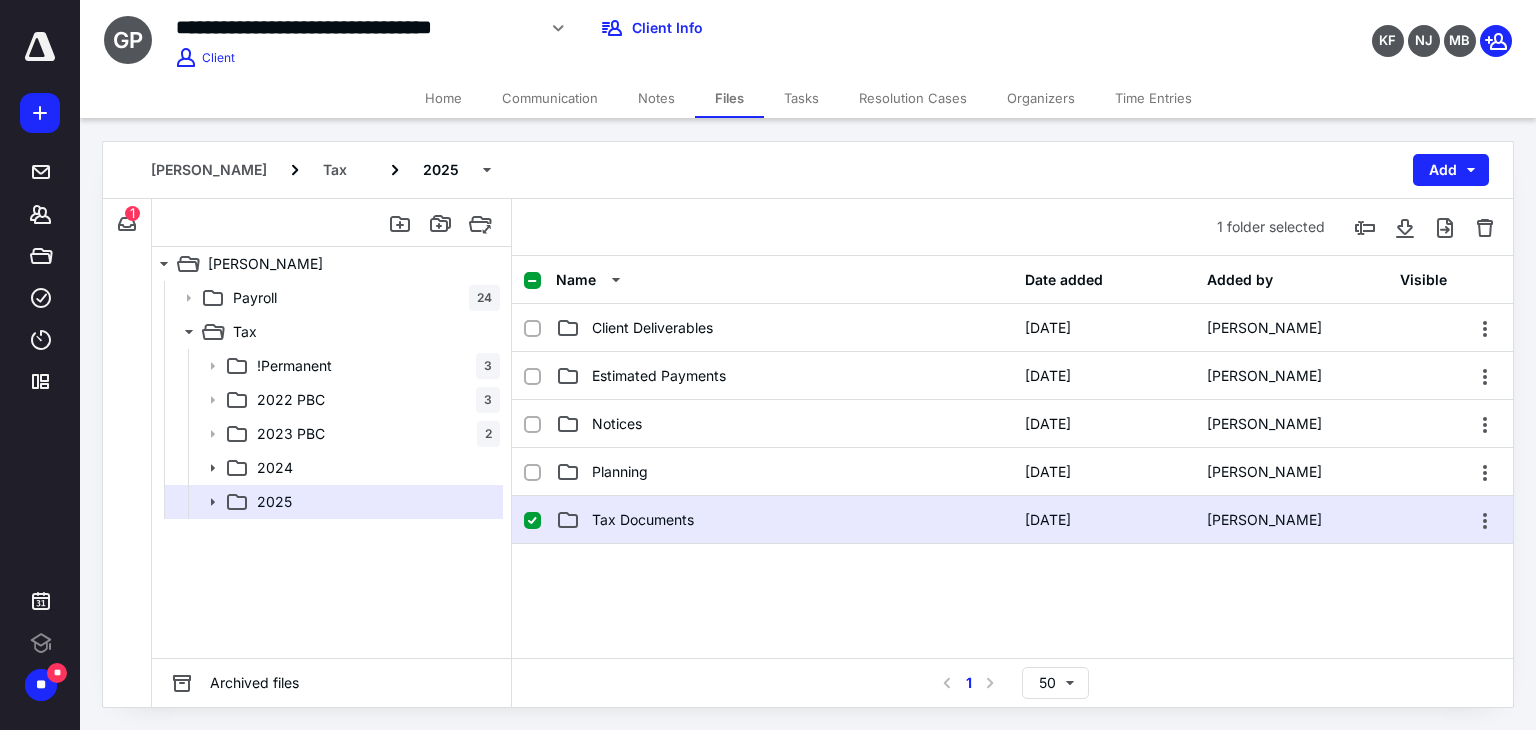 click on "Tax Documents" at bounding box center [784, 520] 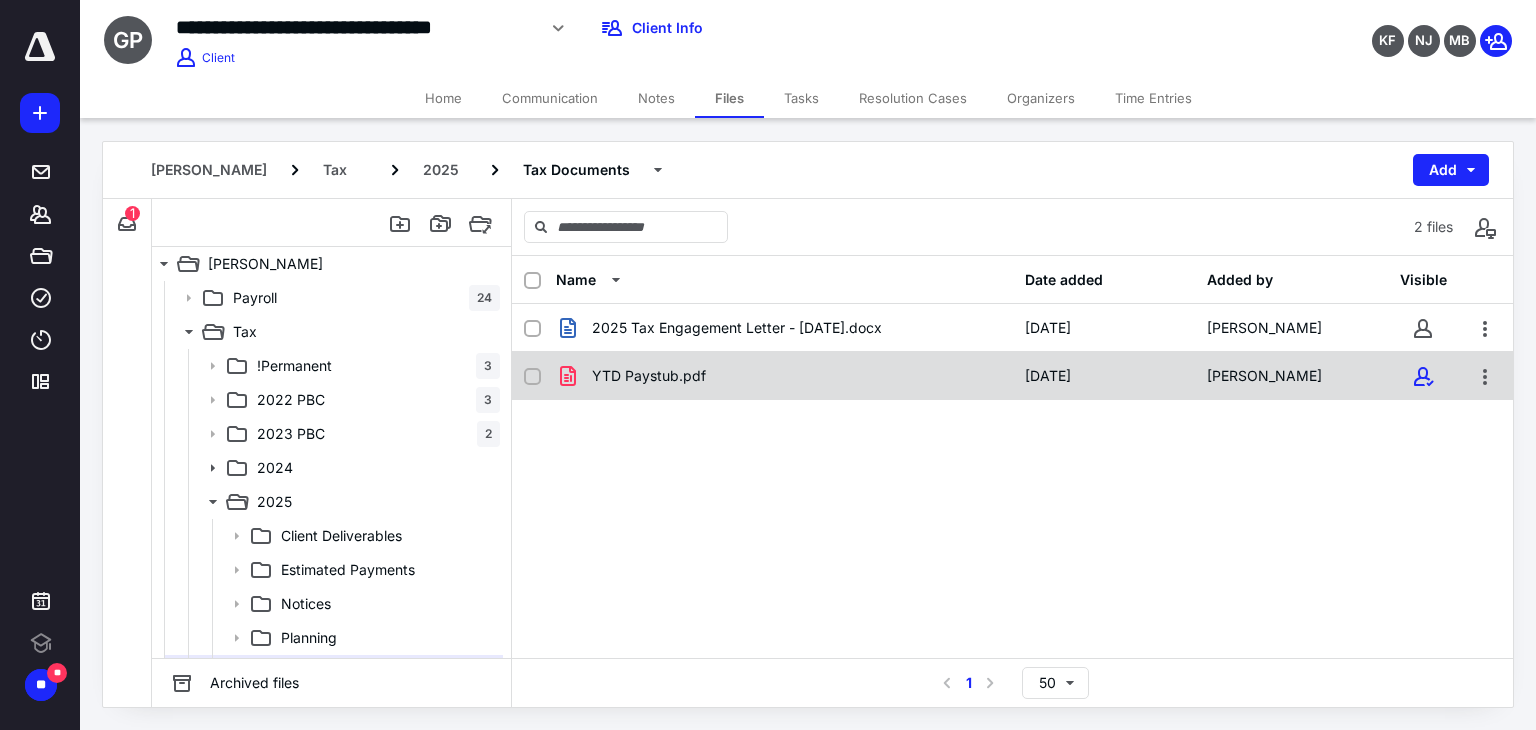 click on "YTD Paystub.pdf" at bounding box center [784, 376] 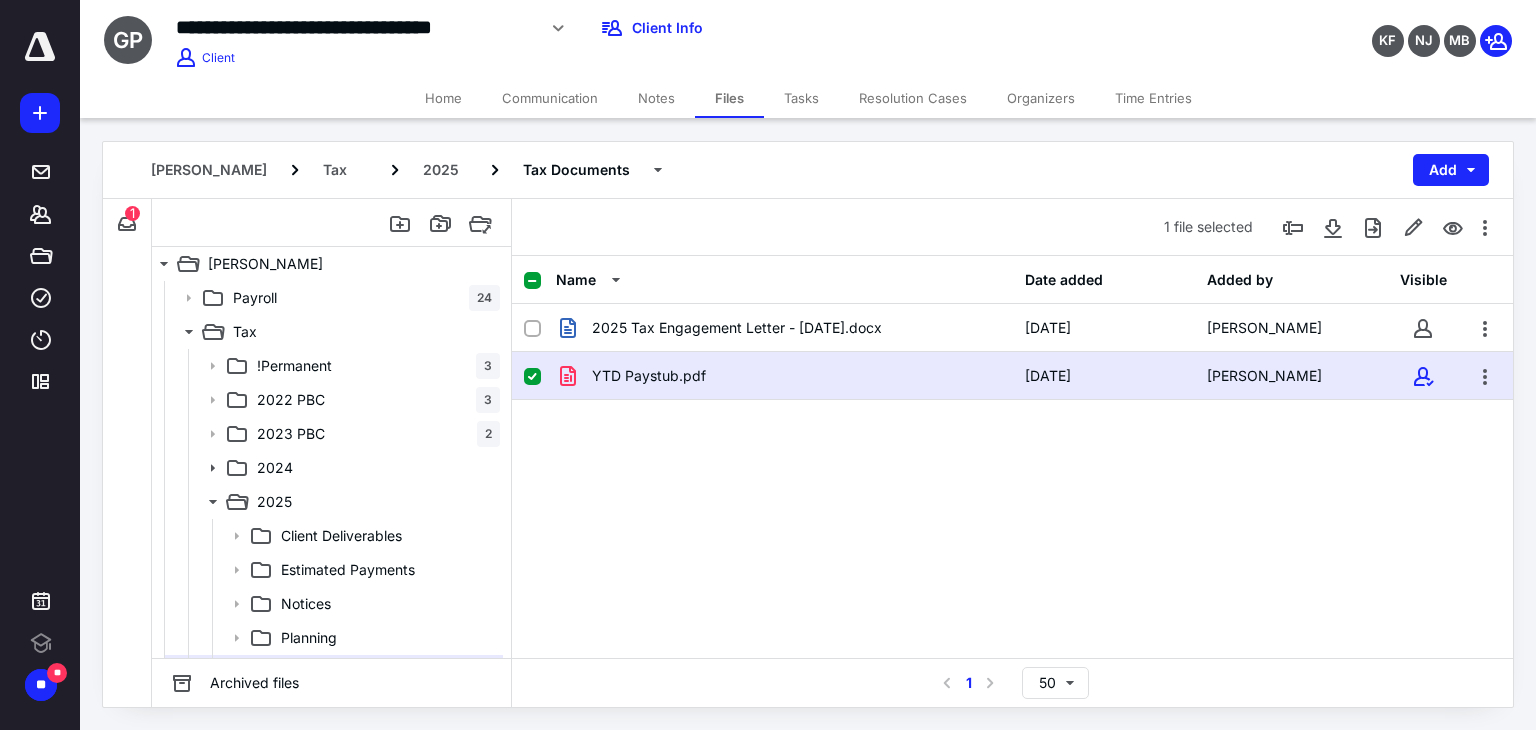 click on "YTD Paystub.pdf" at bounding box center (784, 376) 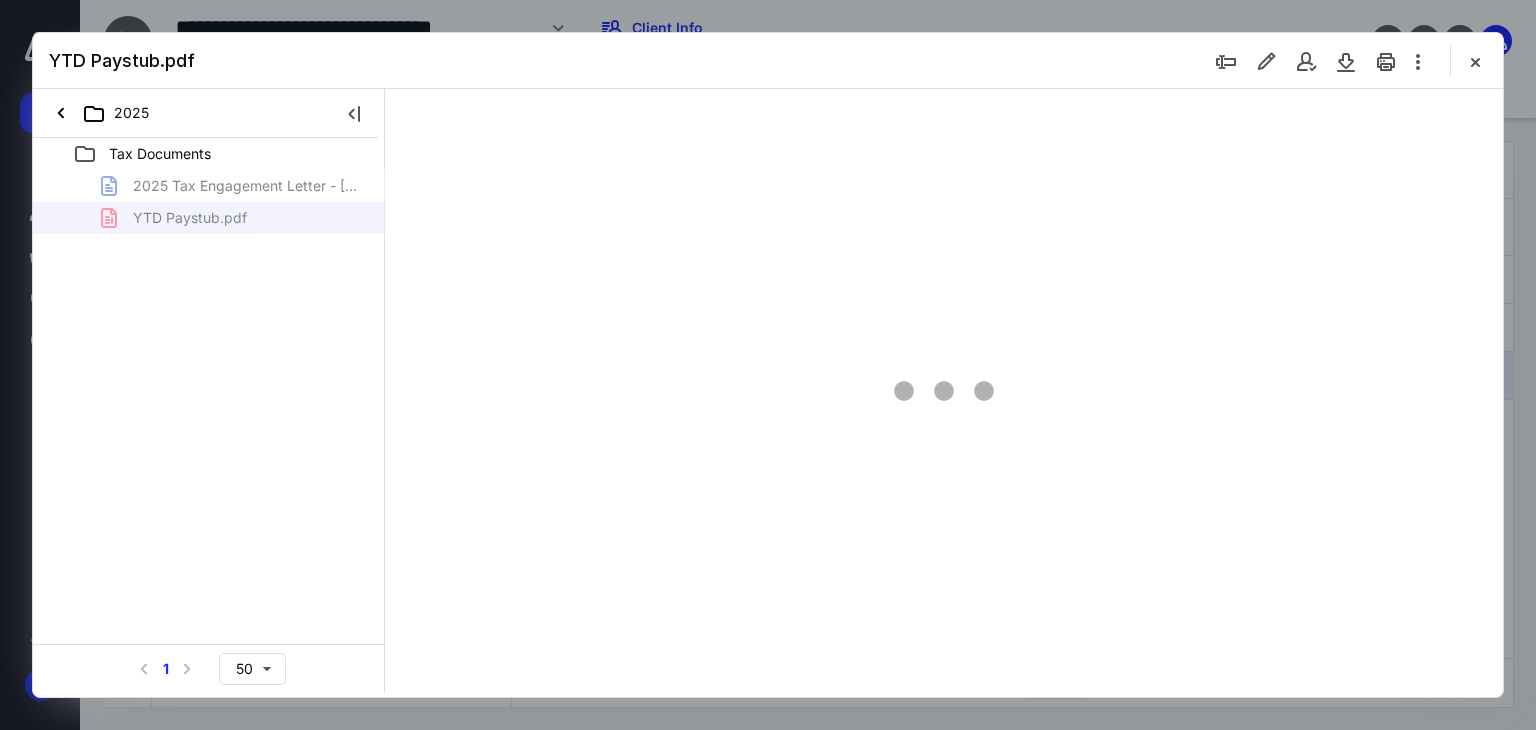 scroll, scrollTop: 0, scrollLeft: 0, axis: both 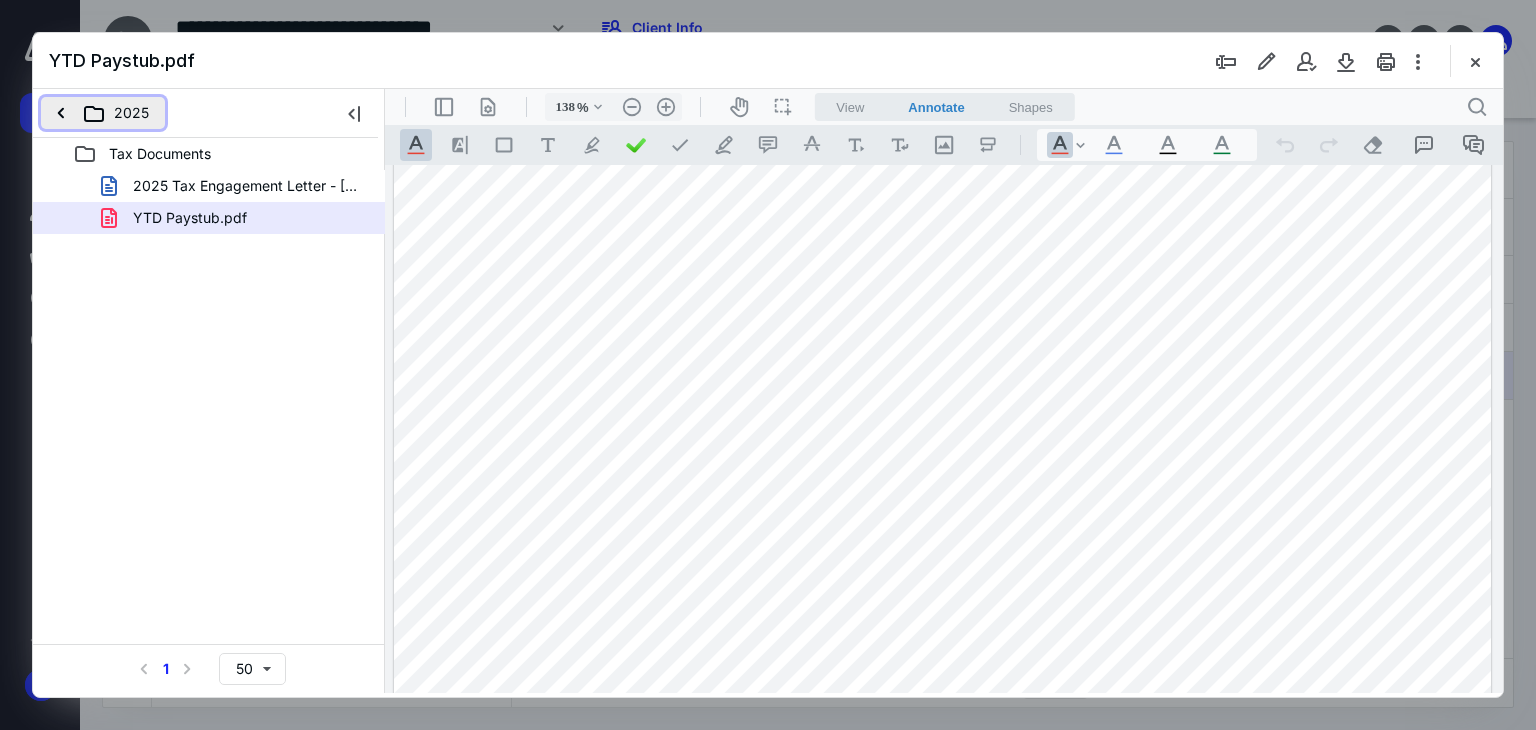 click on "2025" at bounding box center [103, 113] 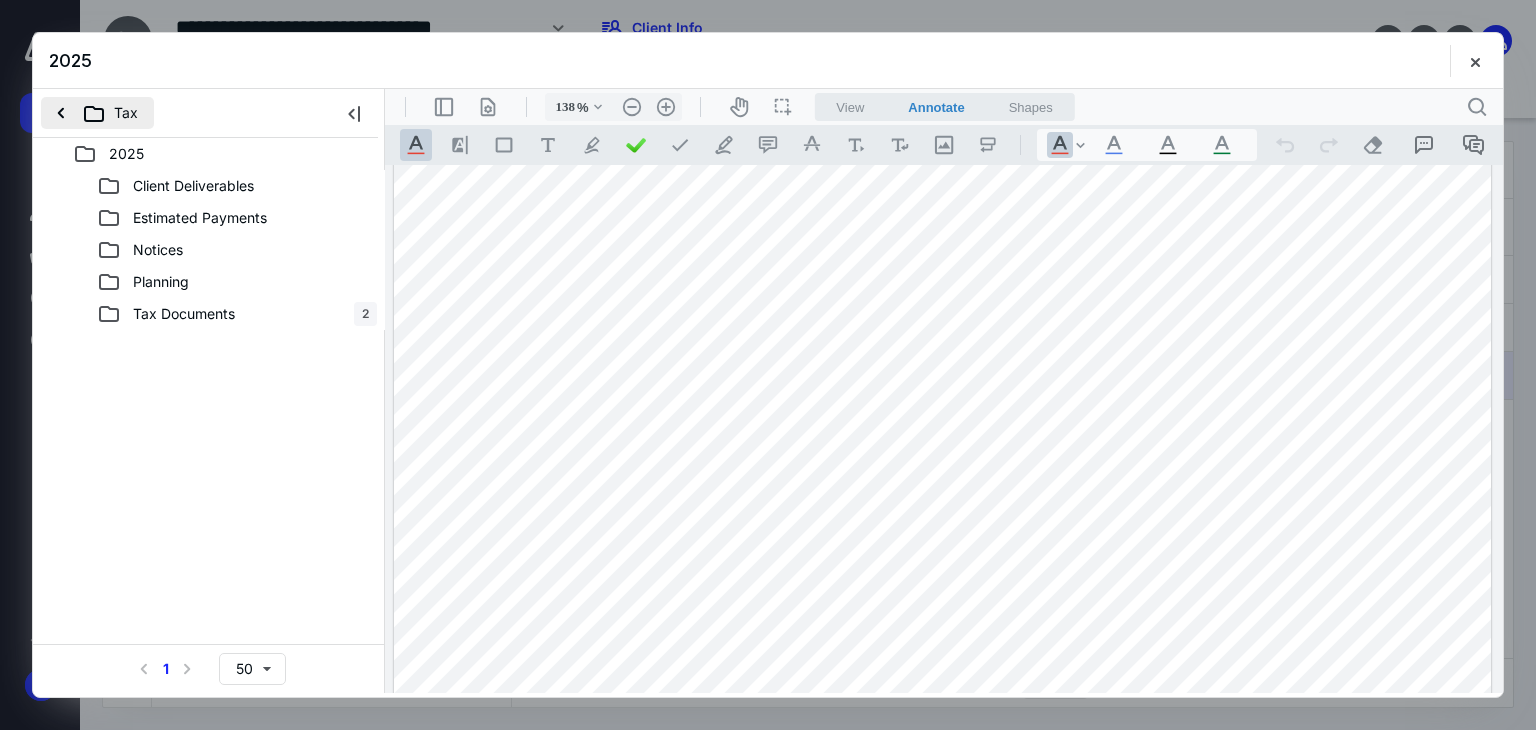 drag, startPoint x: 64, startPoint y: 129, endPoint x: 64, endPoint y: 117, distance: 12 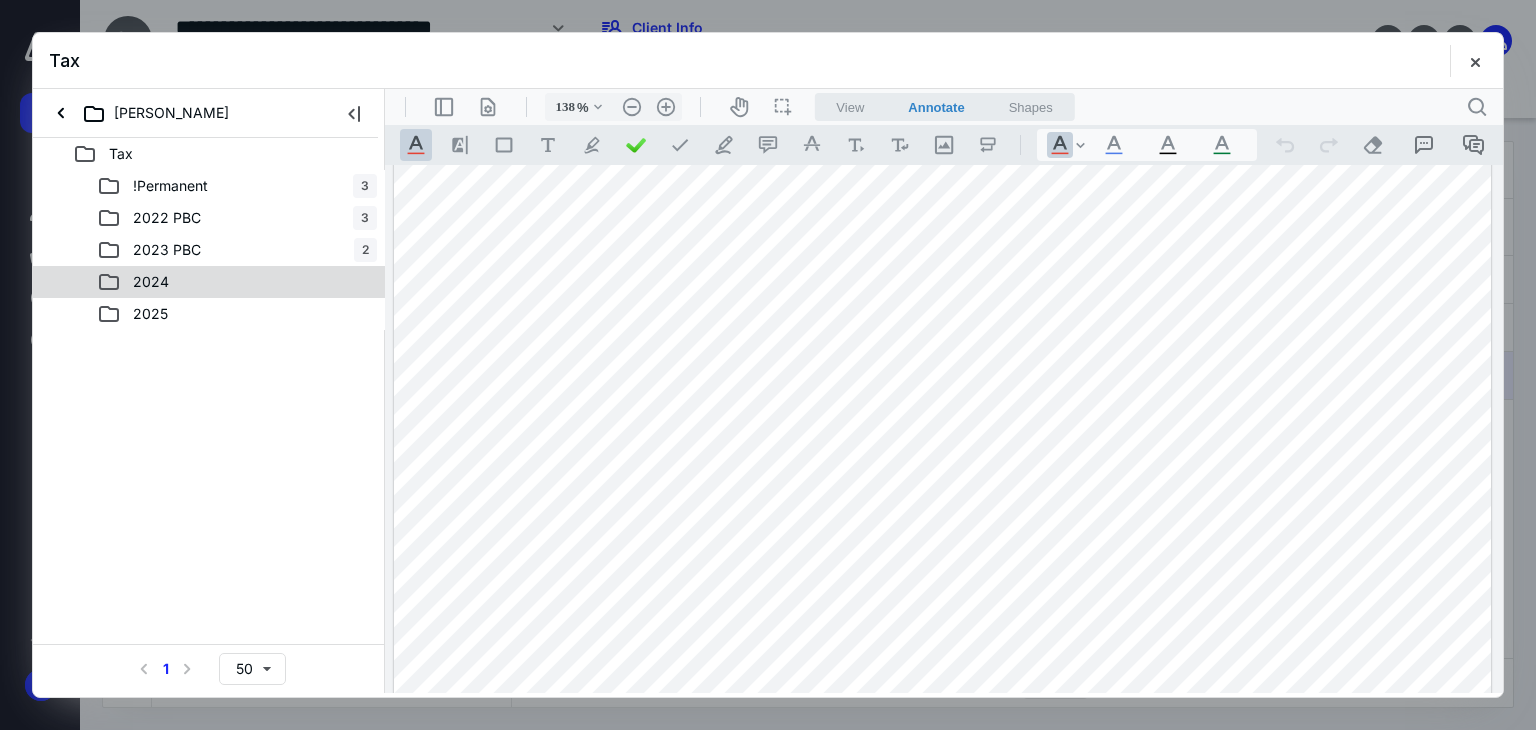 click on "2024" at bounding box center (237, 282) 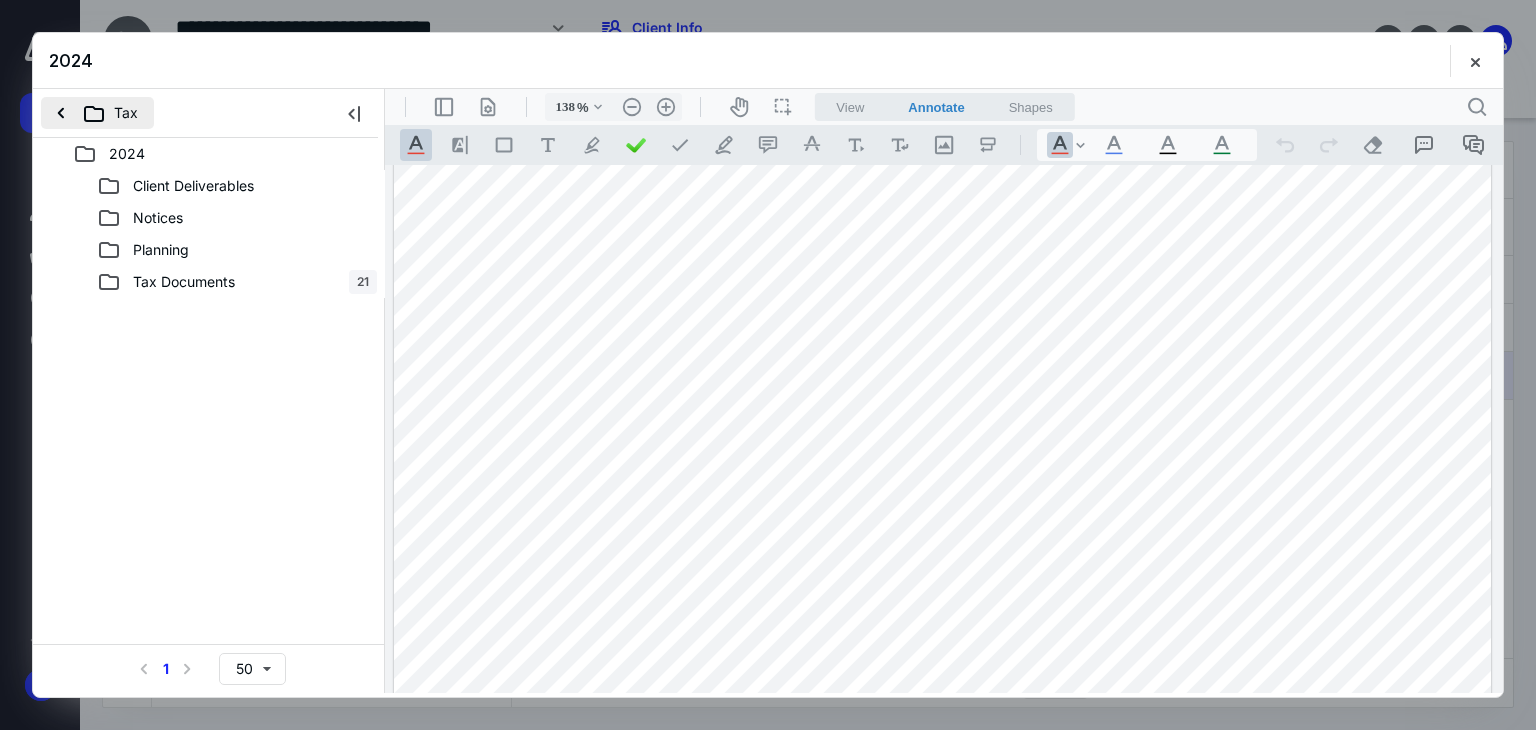 click on "Tax" at bounding box center (97, 113) 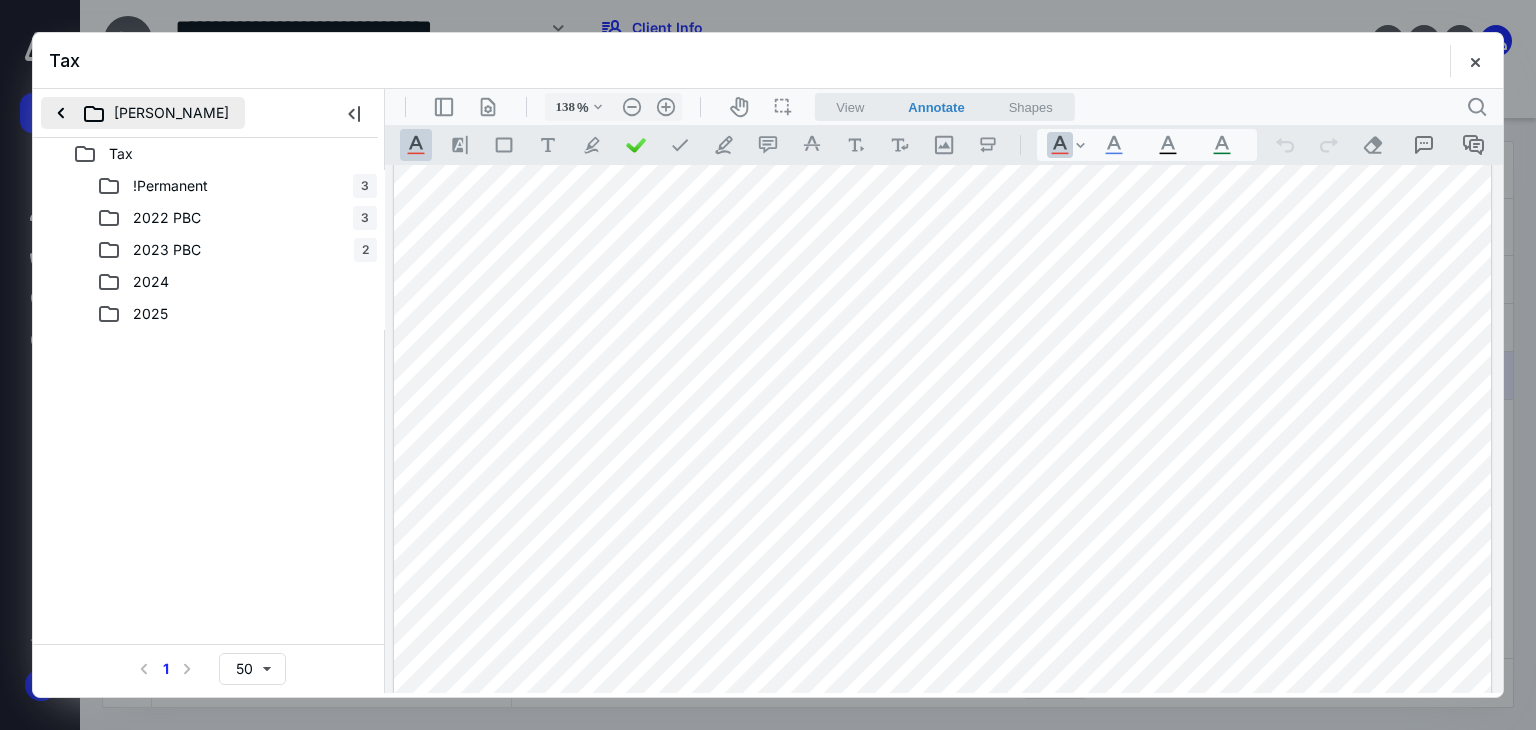 click on "[PERSON_NAME]" at bounding box center [143, 113] 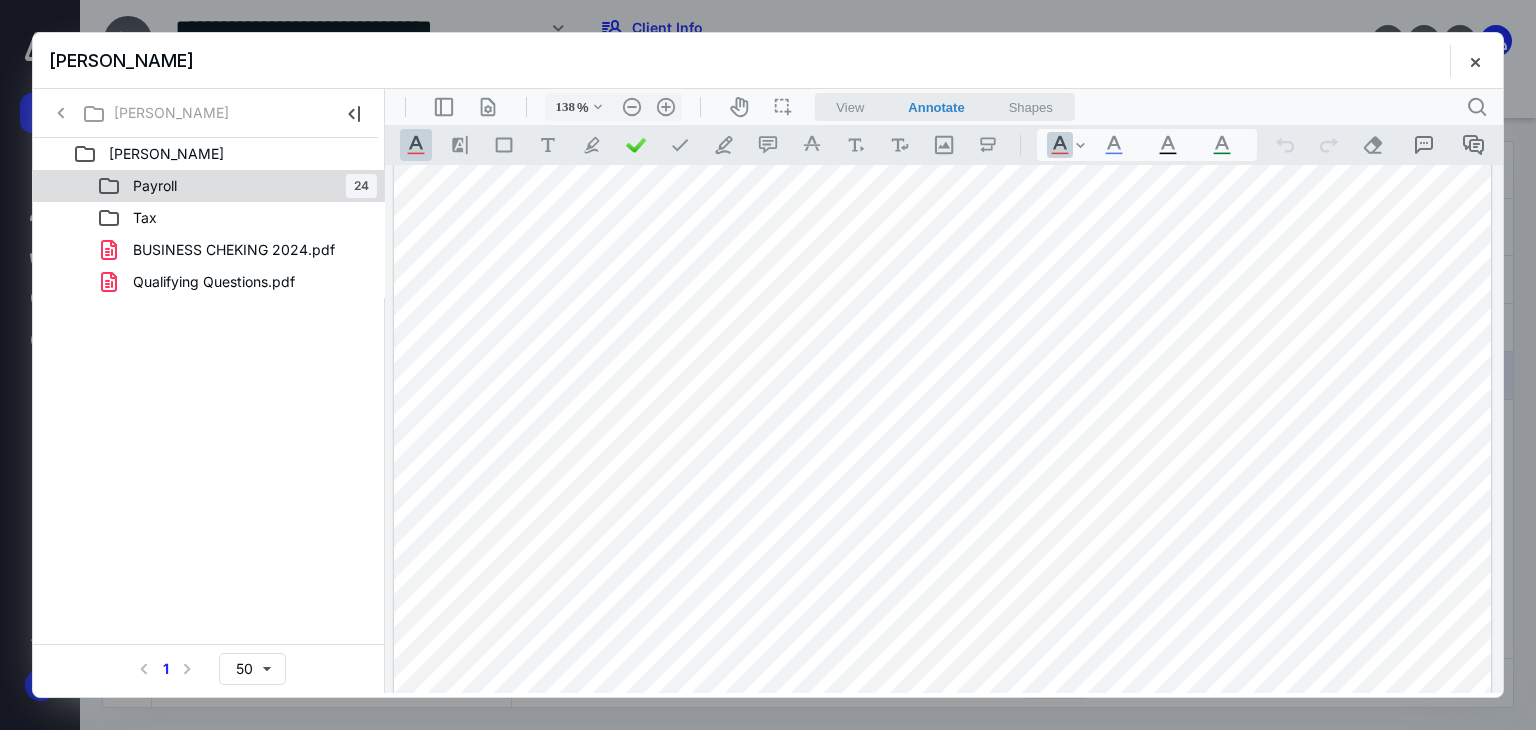click on "Payroll 24" at bounding box center (237, 186) 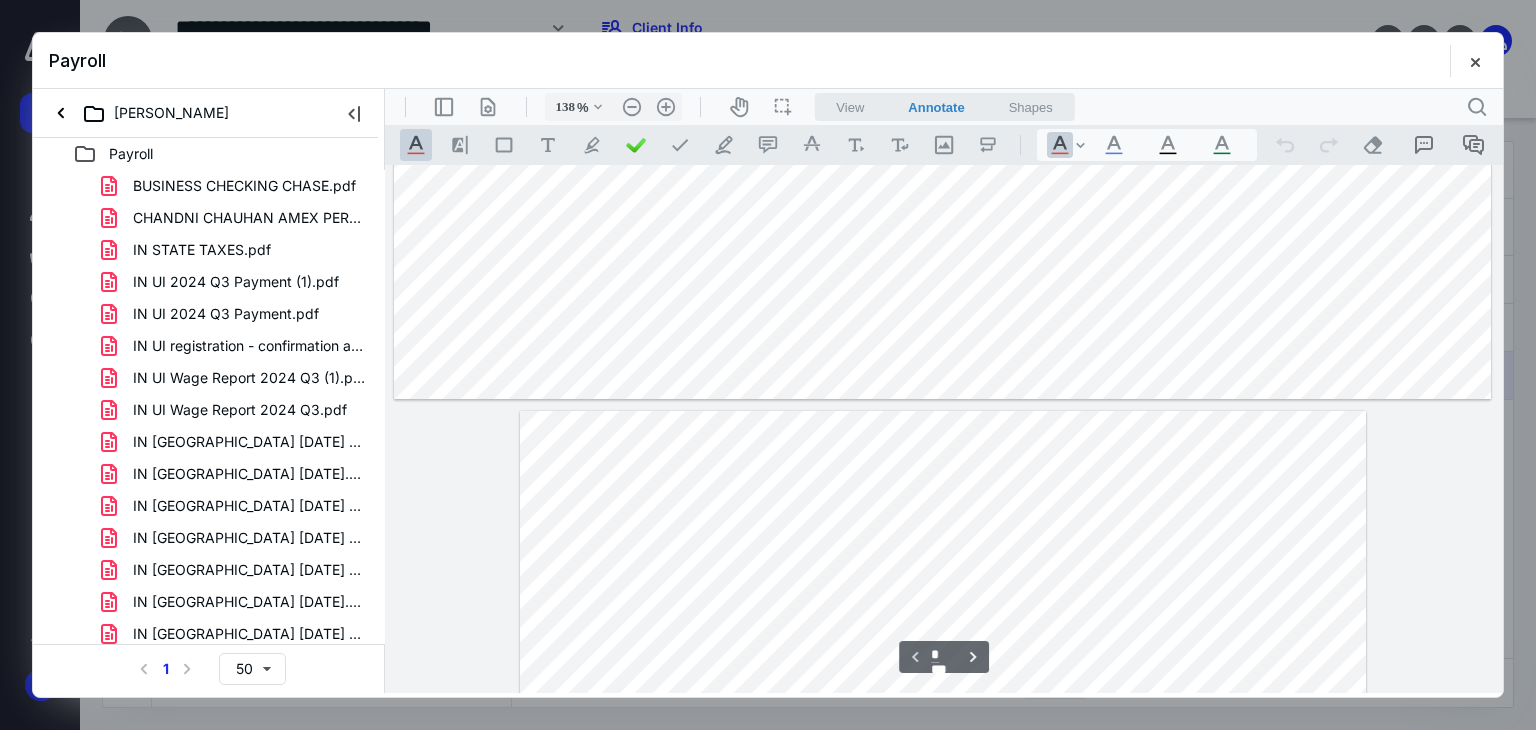 scroll, scrollTop: 0, scrollLeft: 0, axis: both 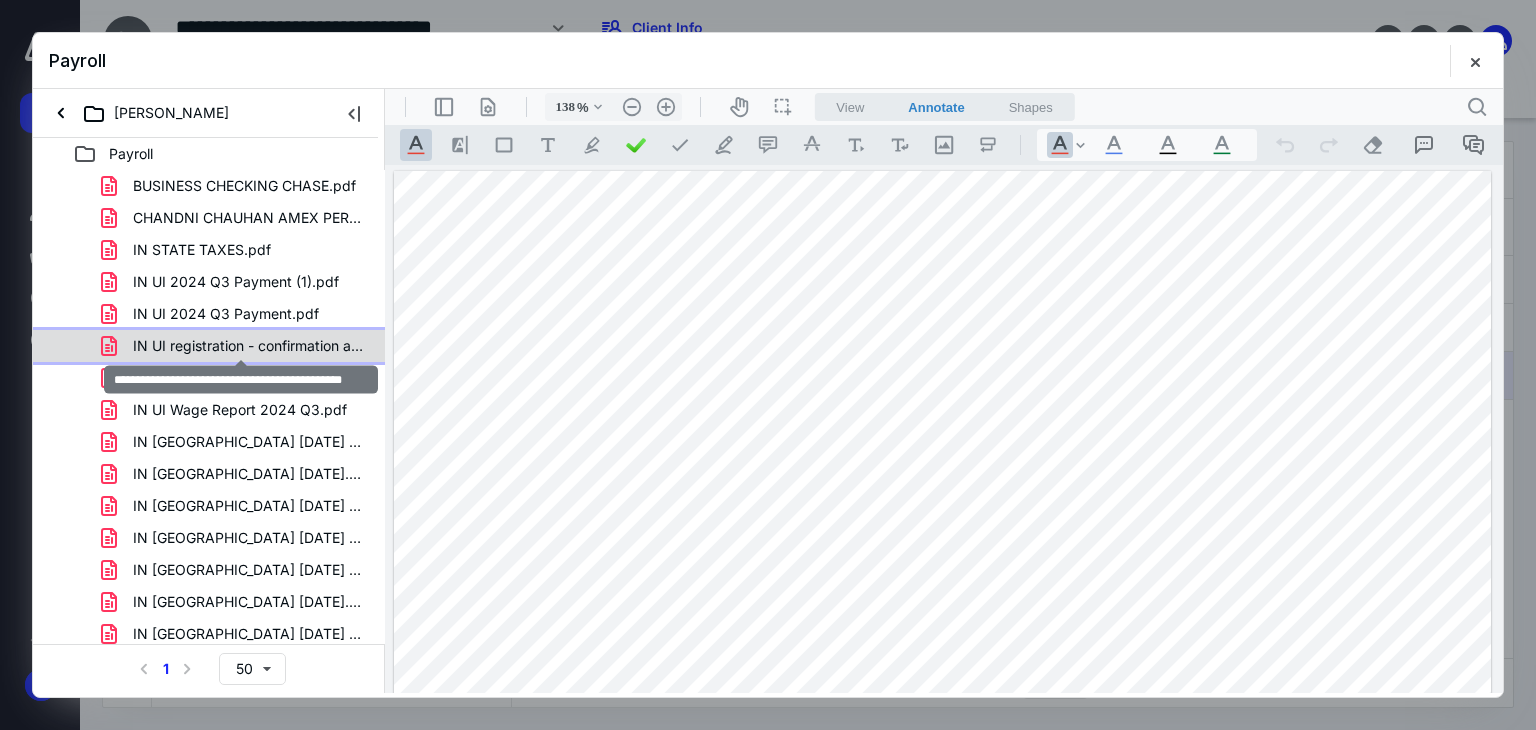 click on "IN UI registration - confirmation and rate.pdf" at bounding box center [249, 346] 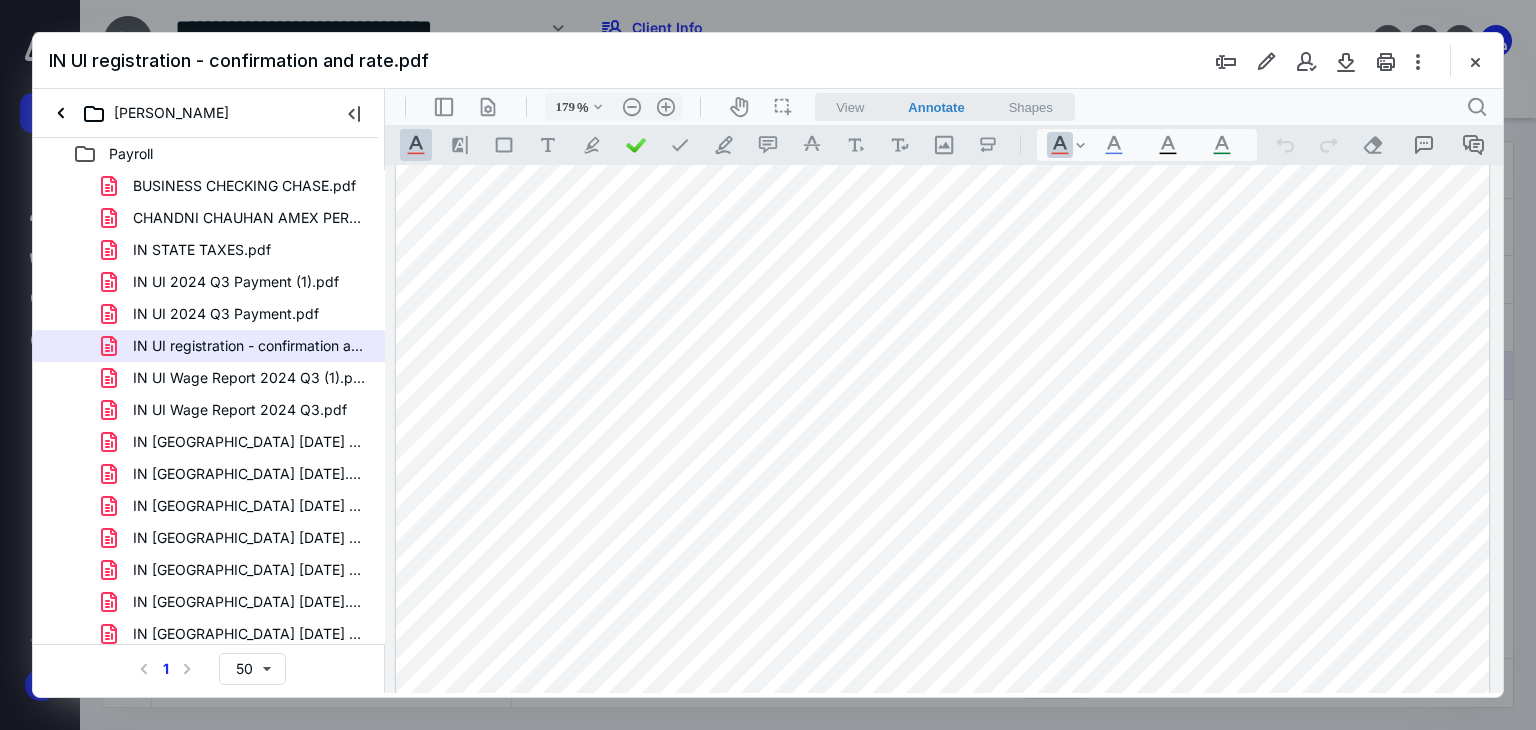 scroll, scrollTop: 0, scrollLeft: 0, axis: both 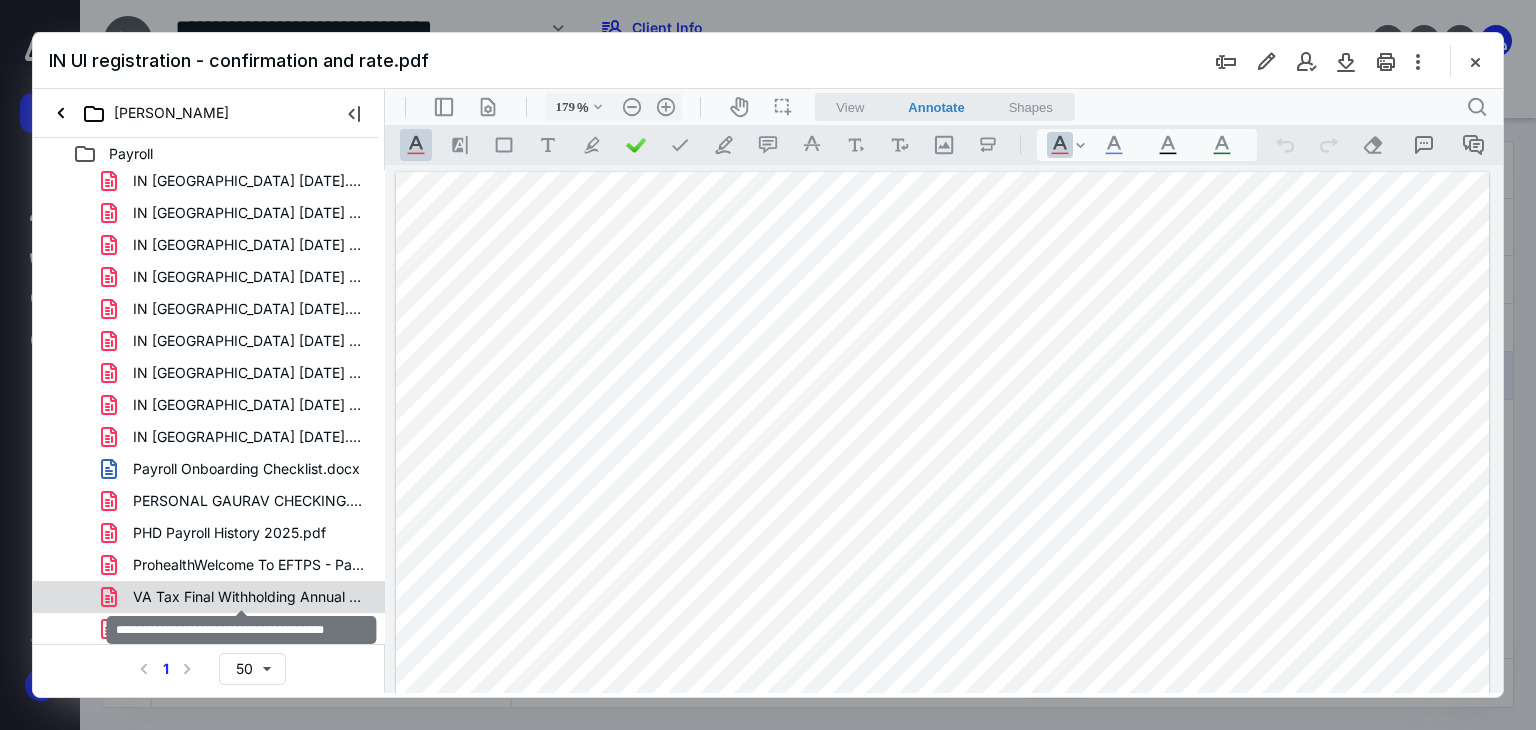 click on "VA Tax Final Withholding Annual Report.pdf" at bounding box center [249, 597] 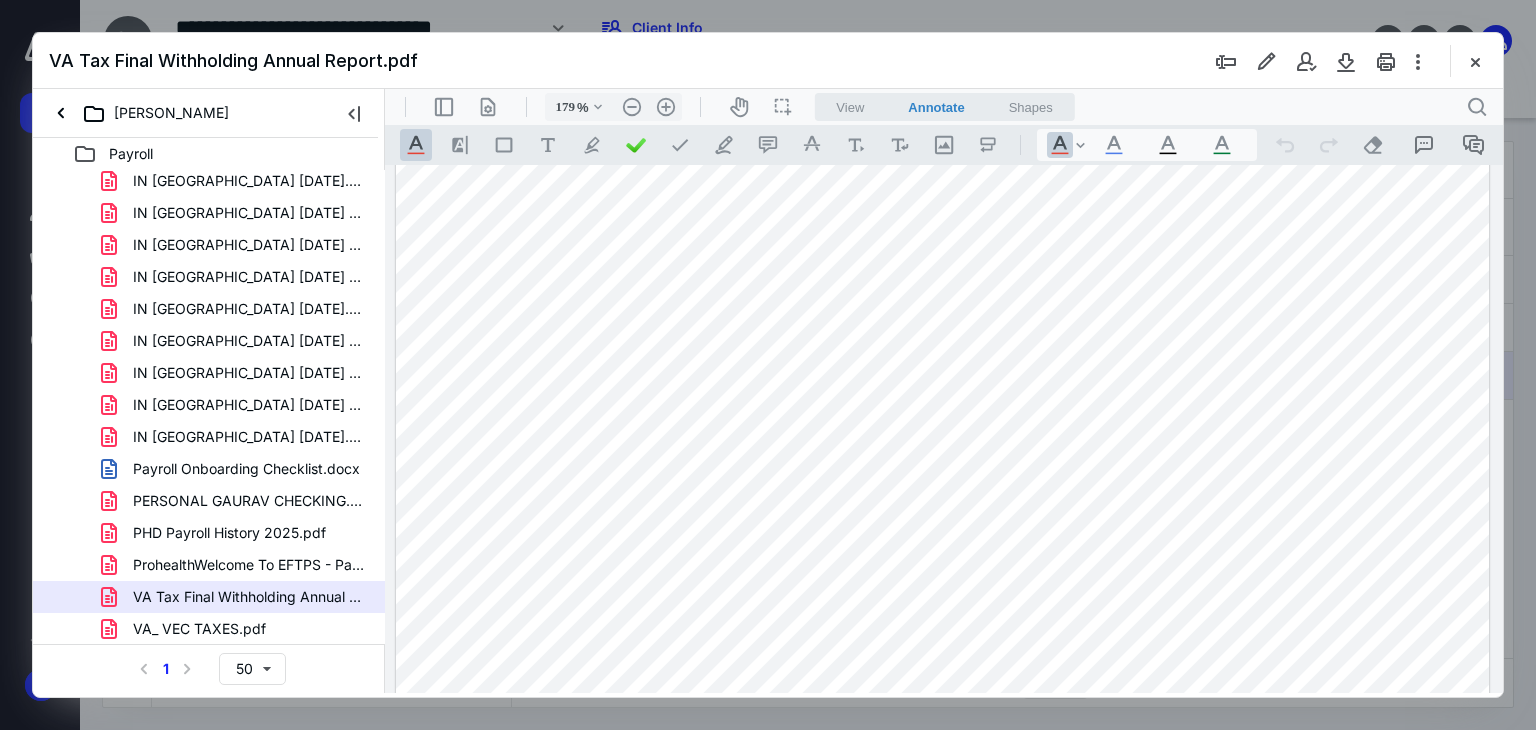 scroll, scrollTop: 900, scrollLeft: 0, axis: vertical 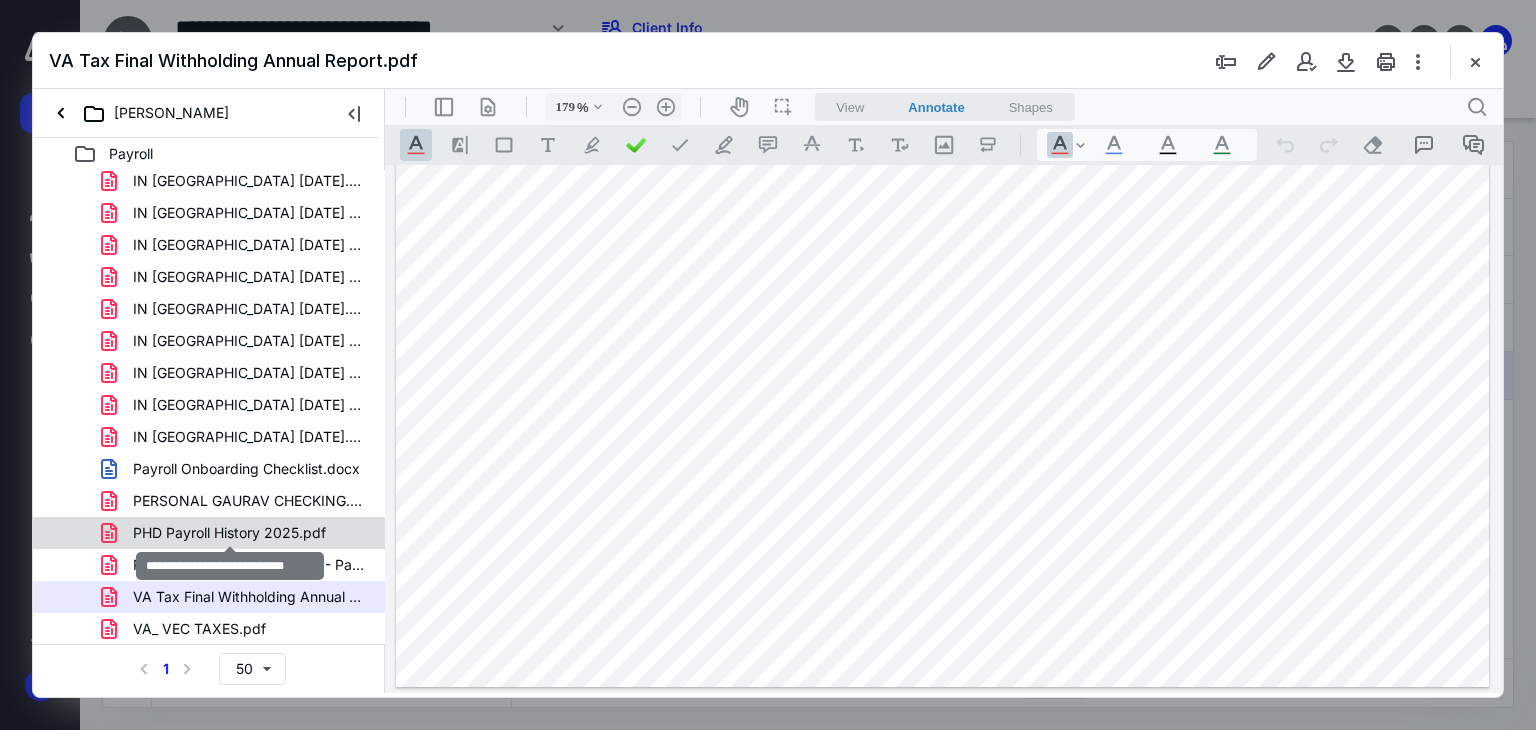 click on "PHD Payroll History 2025.pdf" at bounding box center [229, 533] 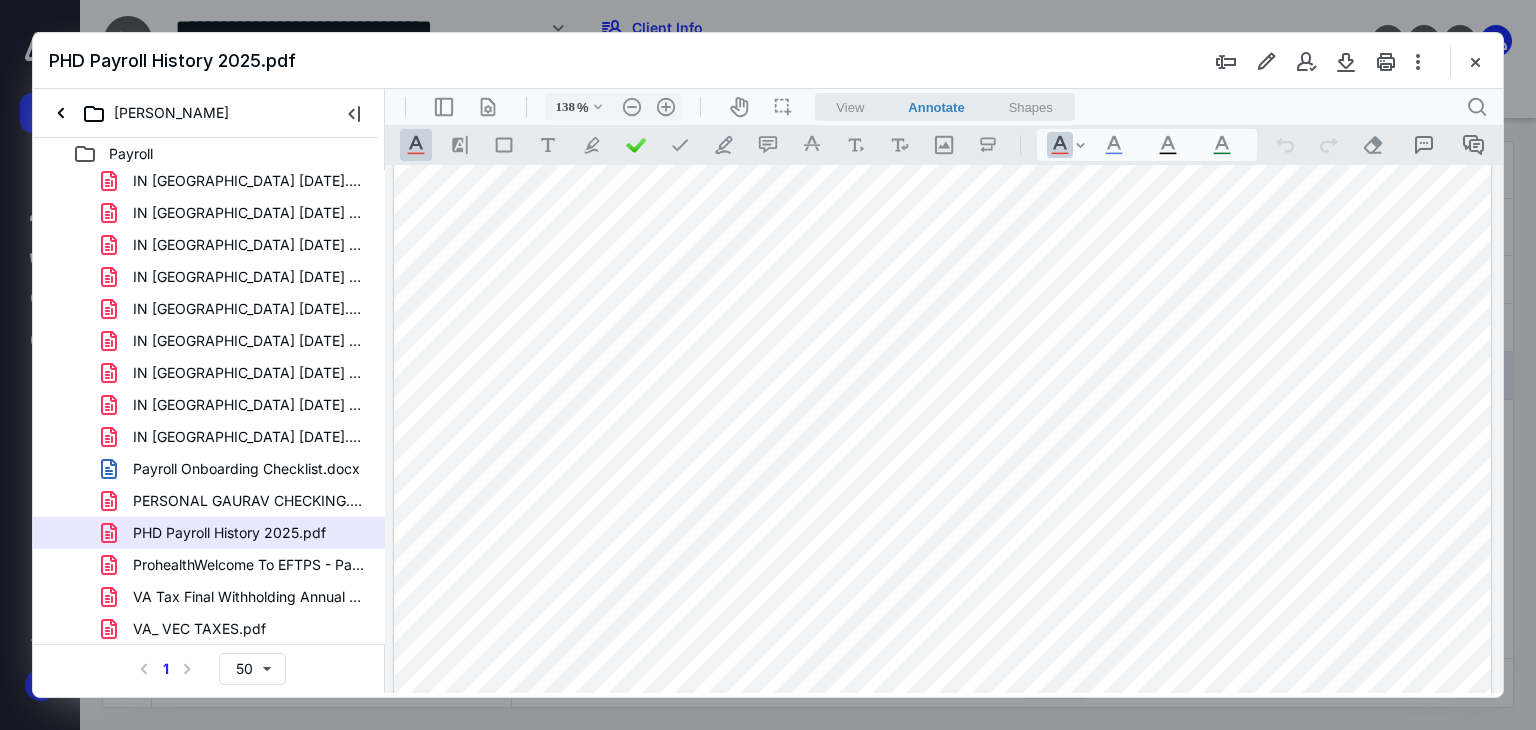 scroll, scrollTop: 333, scrollLeft: 0, axis: vertical 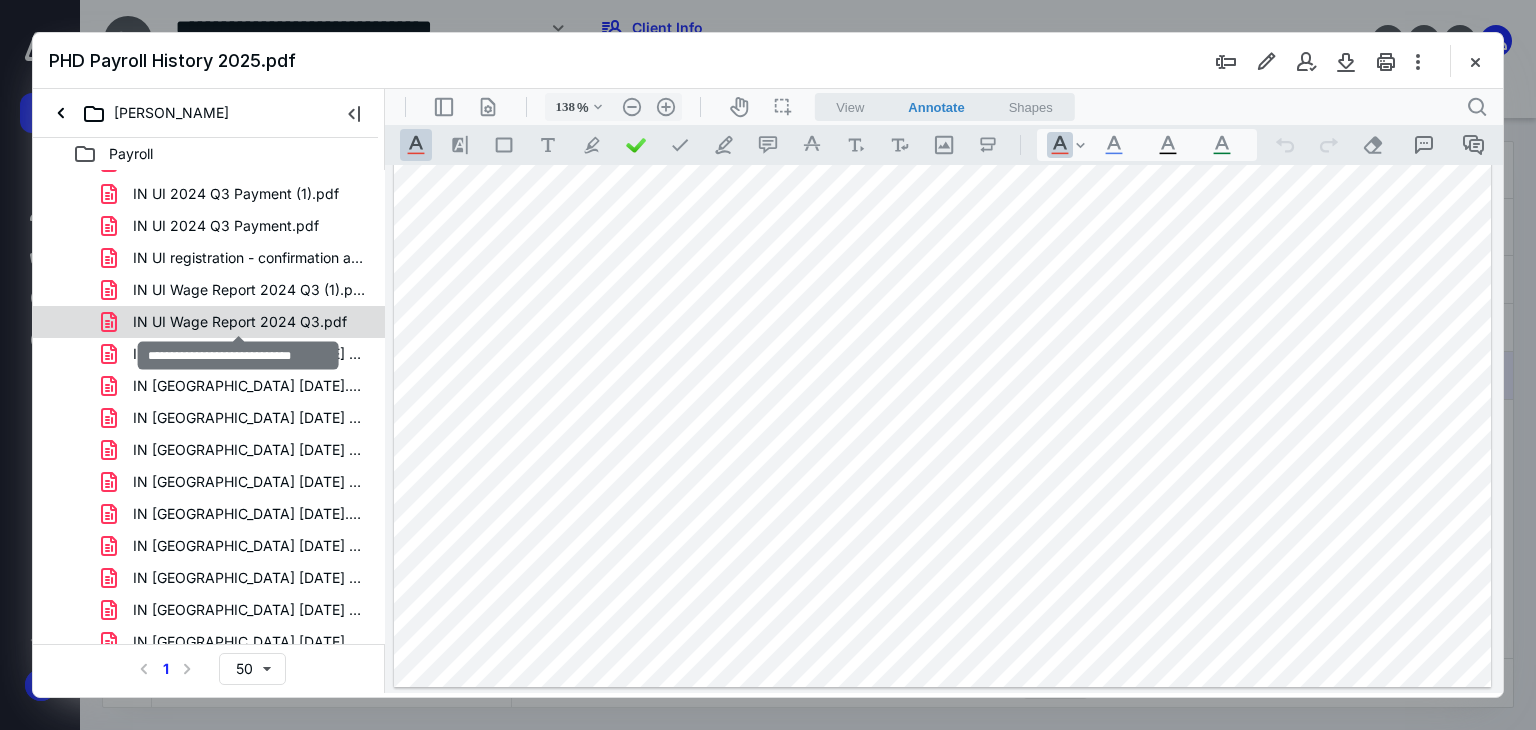click on "IN UI Wage Report 2024 Q3.pdf" at bounding box center [240, 322] 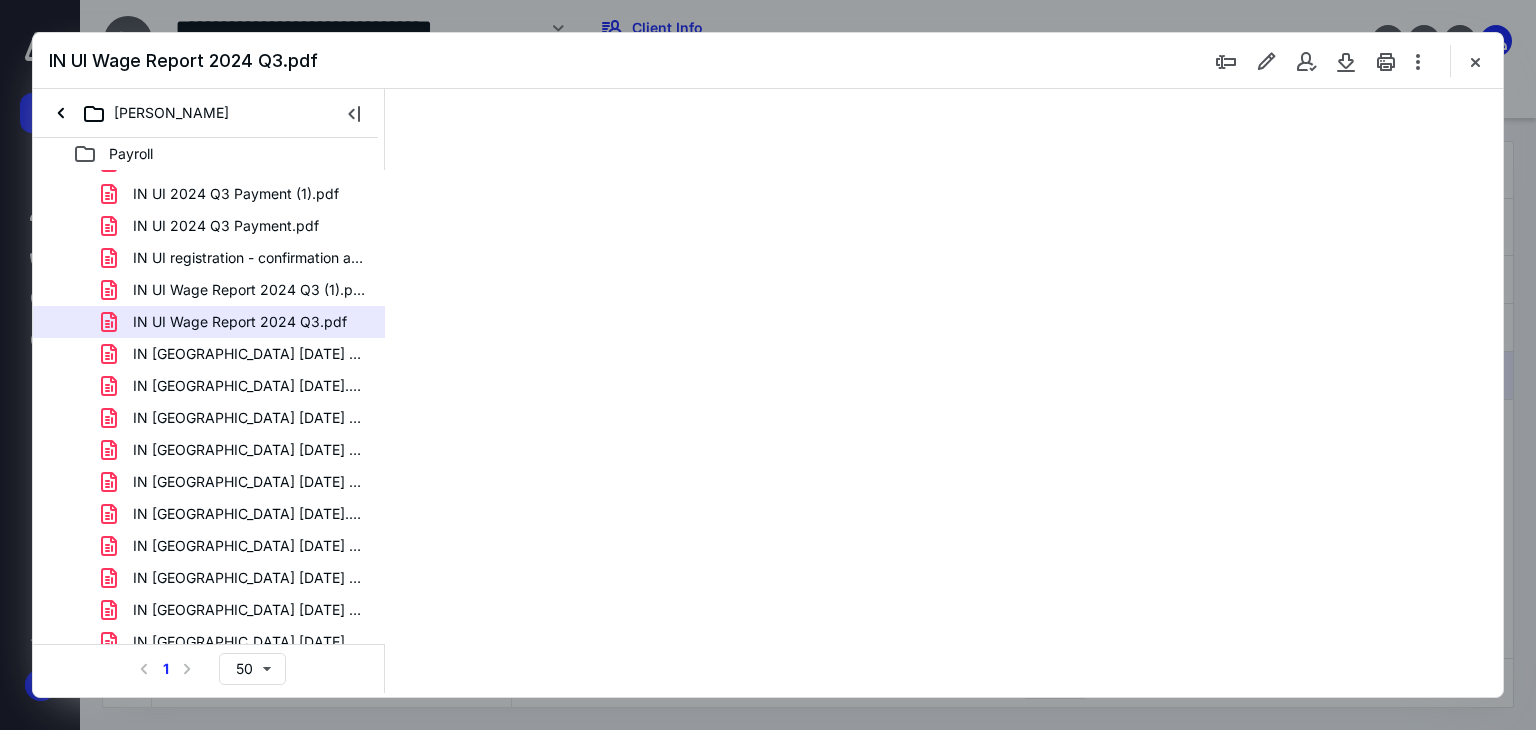 scroll, scrollTop: 0, scrollLeft: 0, axis: both 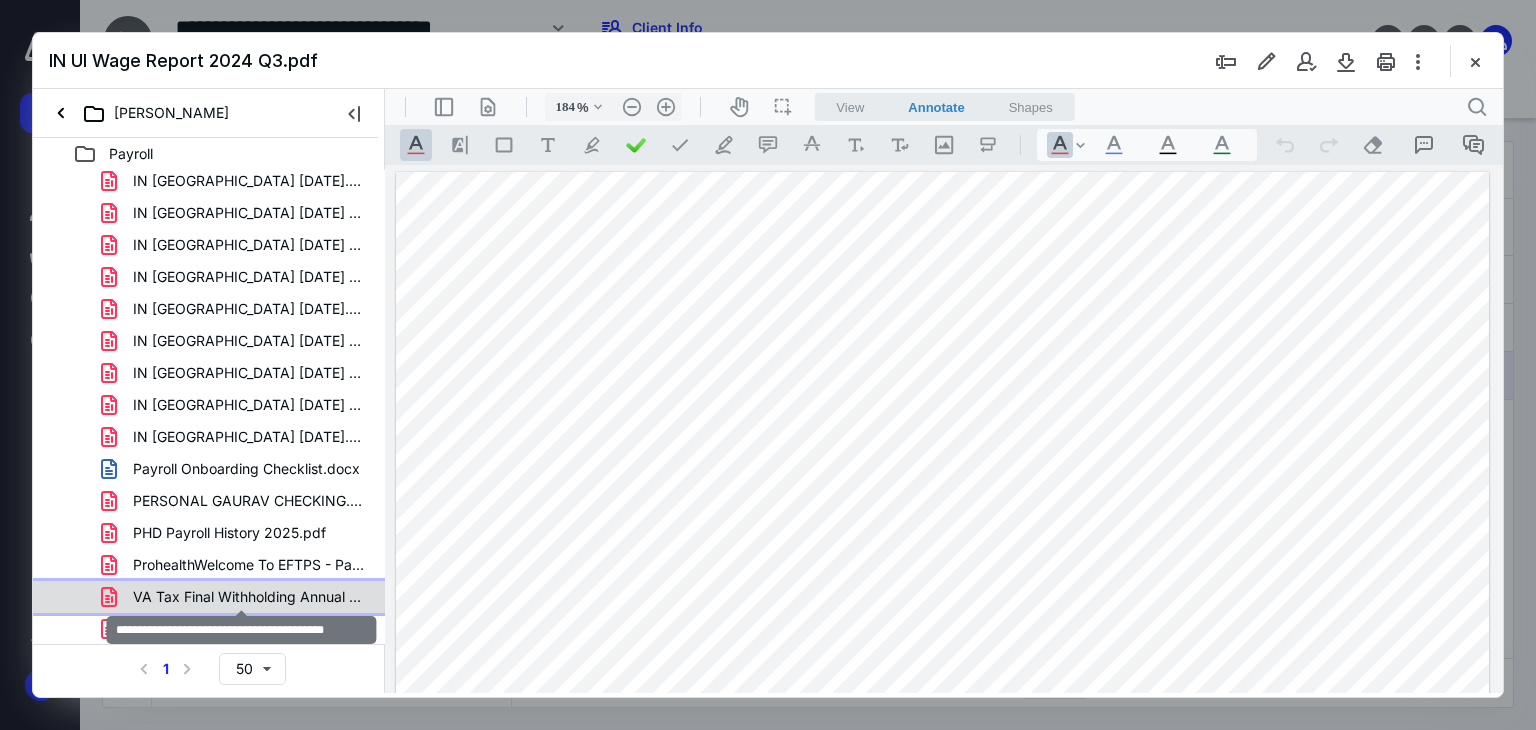 click on "VA Tax Final Withholding Annual Report.pdf" at bounding box center [249, 597] 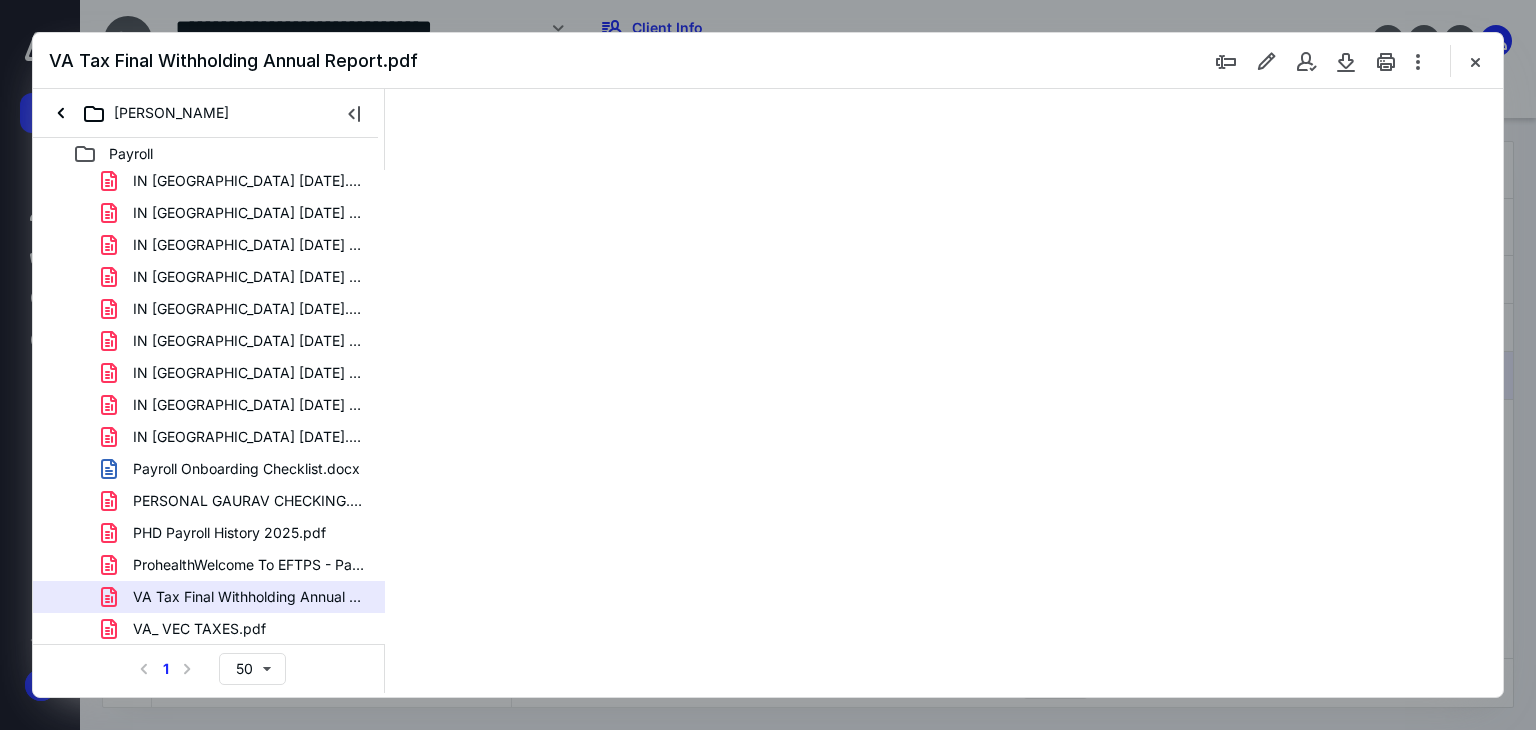 type on "179" 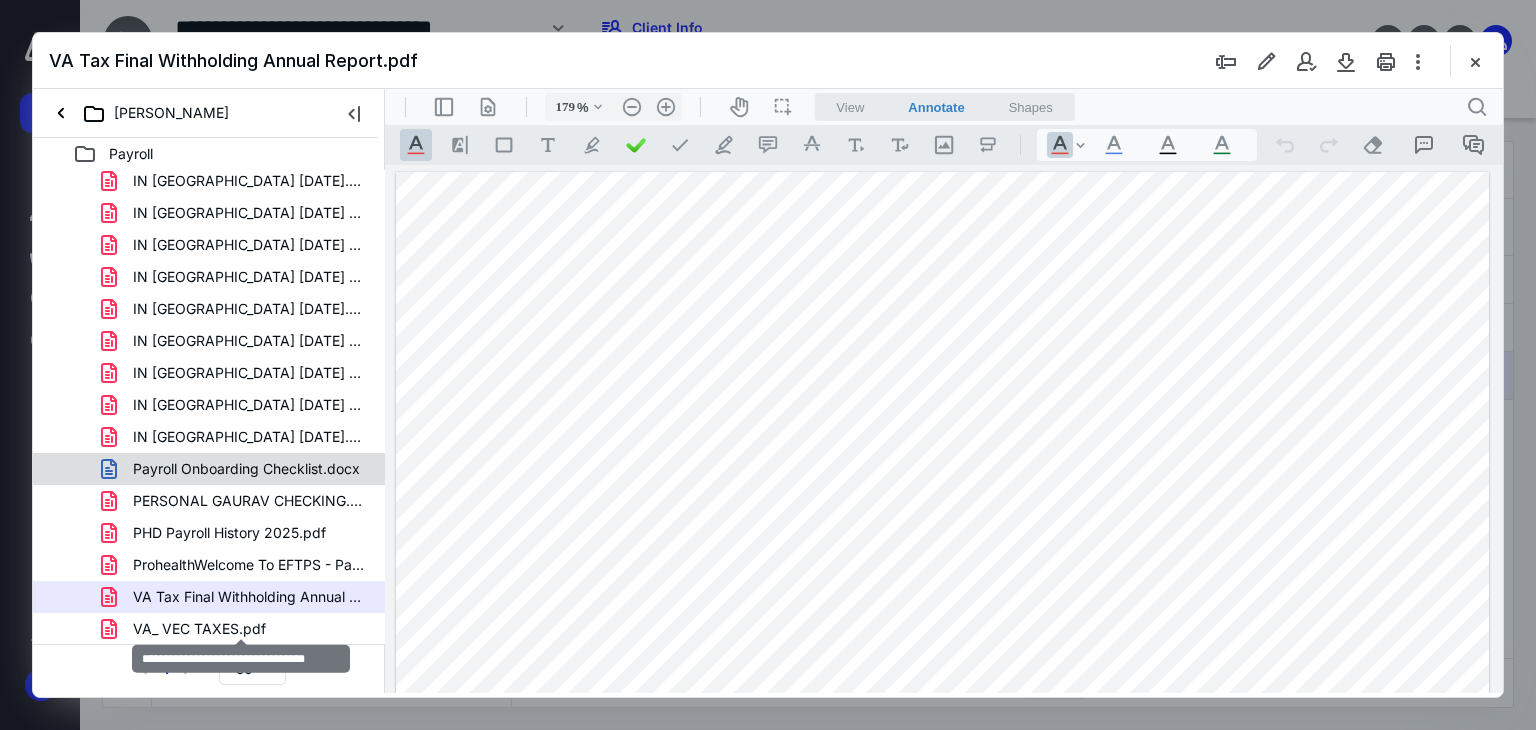 scroll, scrollTop: 0, scrollLeft: 0, axis: both 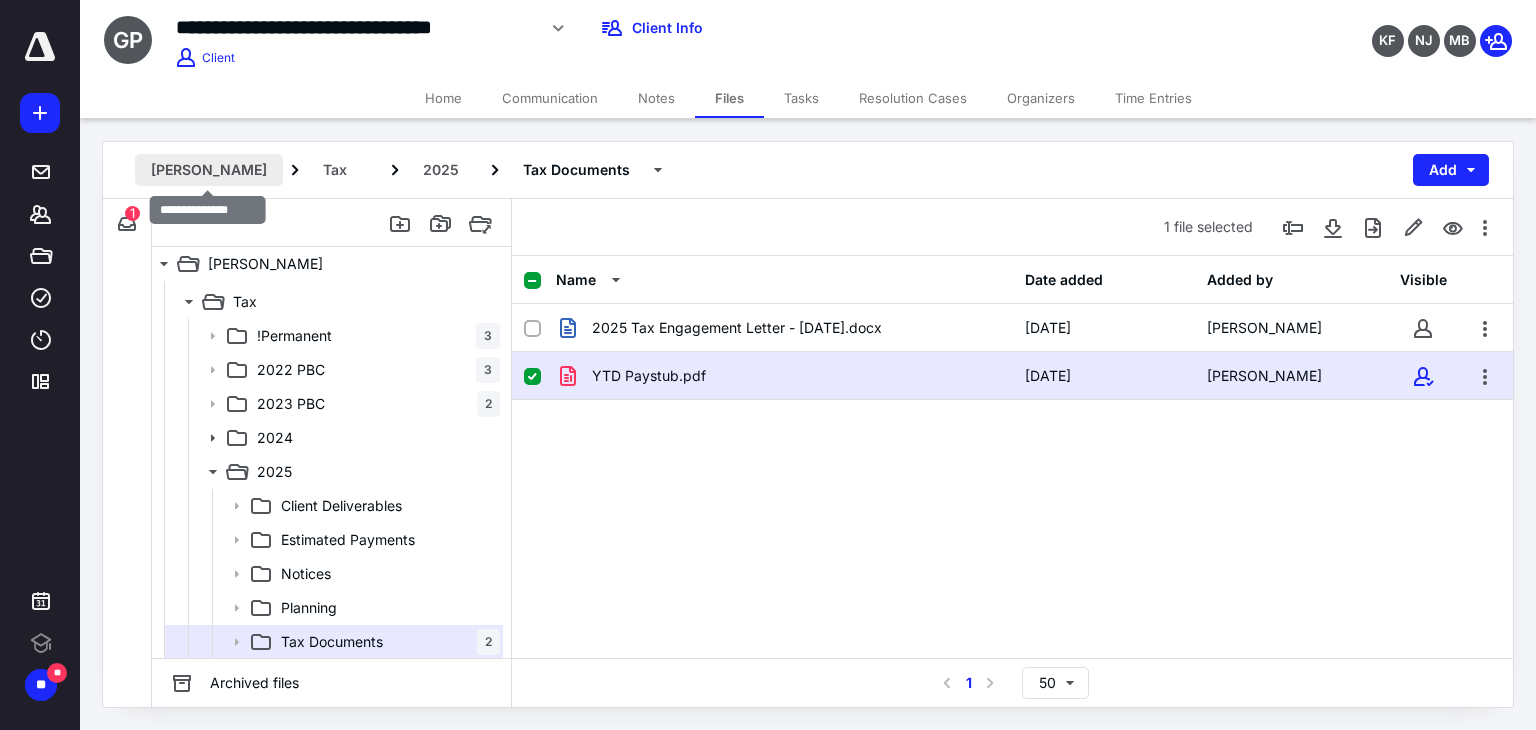 click on "[PERSON_NAME]" at bounding box center [209, 170] 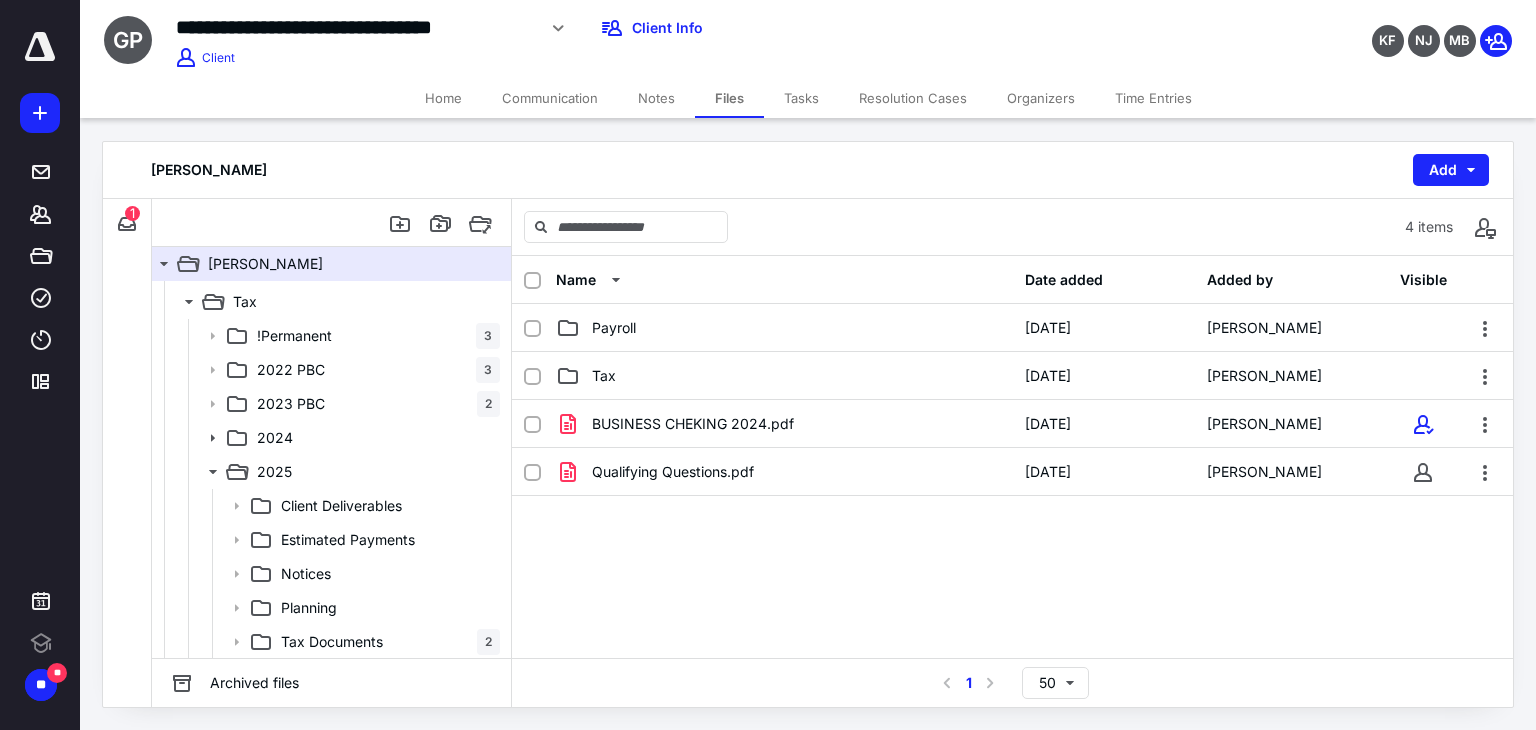click on "Home" at bounding box center (443, 98) 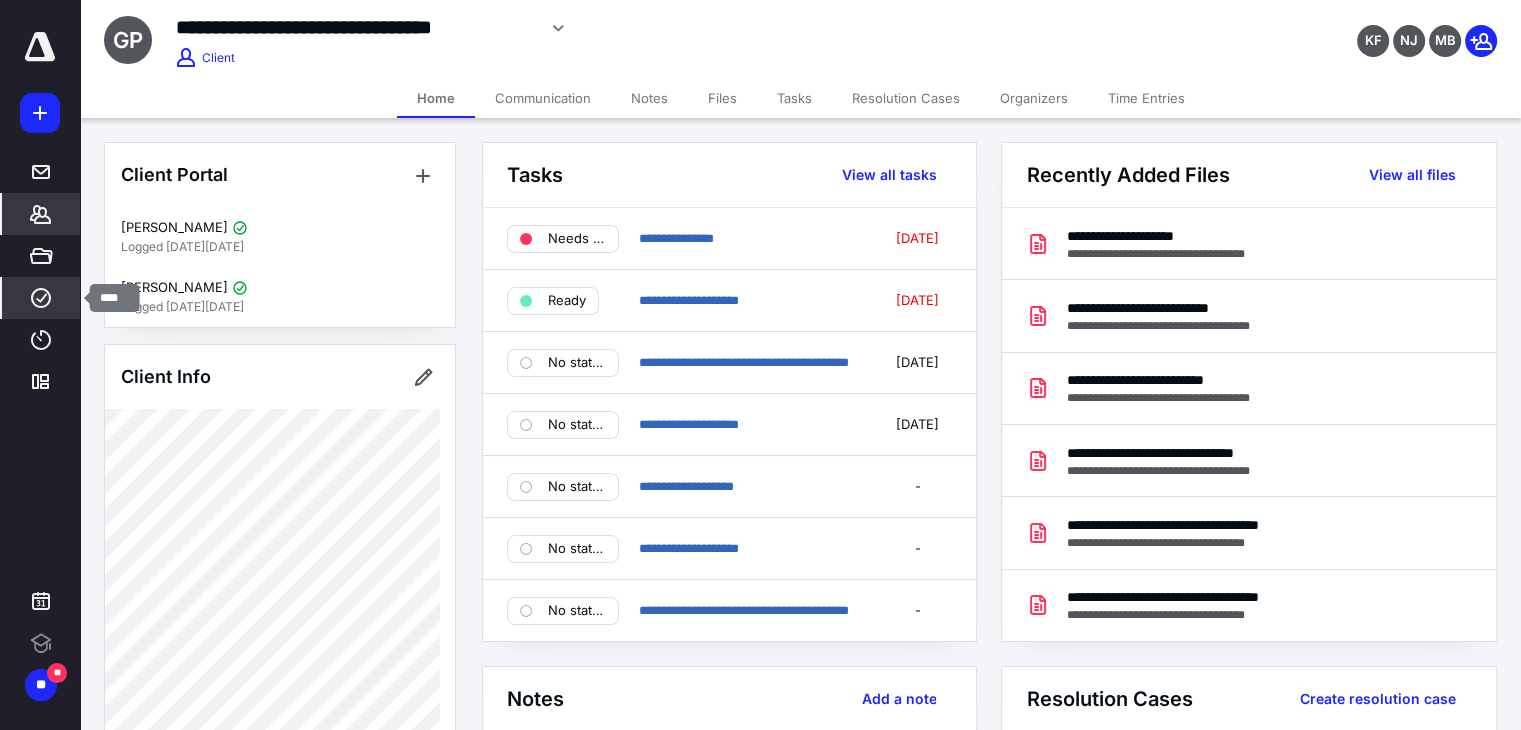 click on "****" at bounding box center [41, 298] 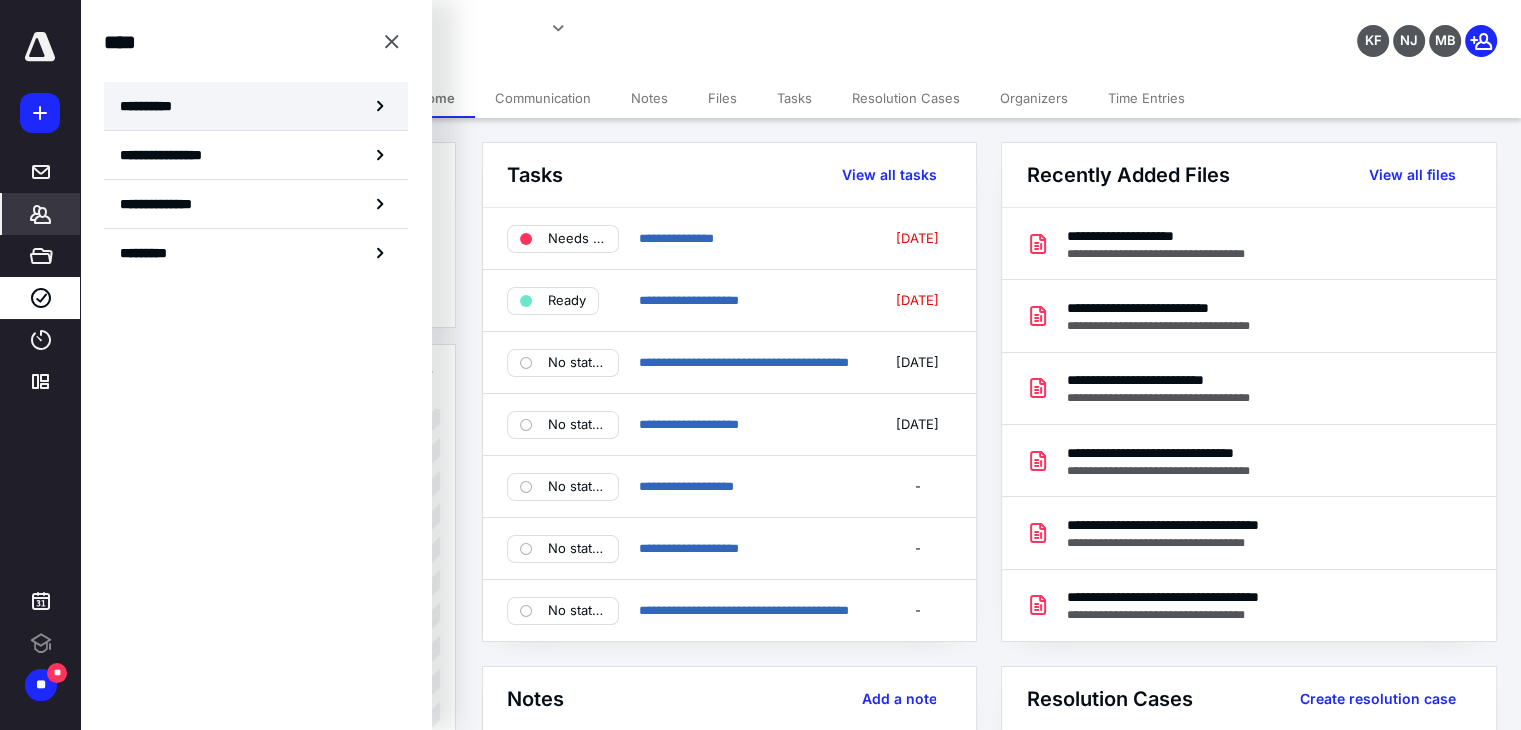 click on "**********" at bounding box center [256, 106] 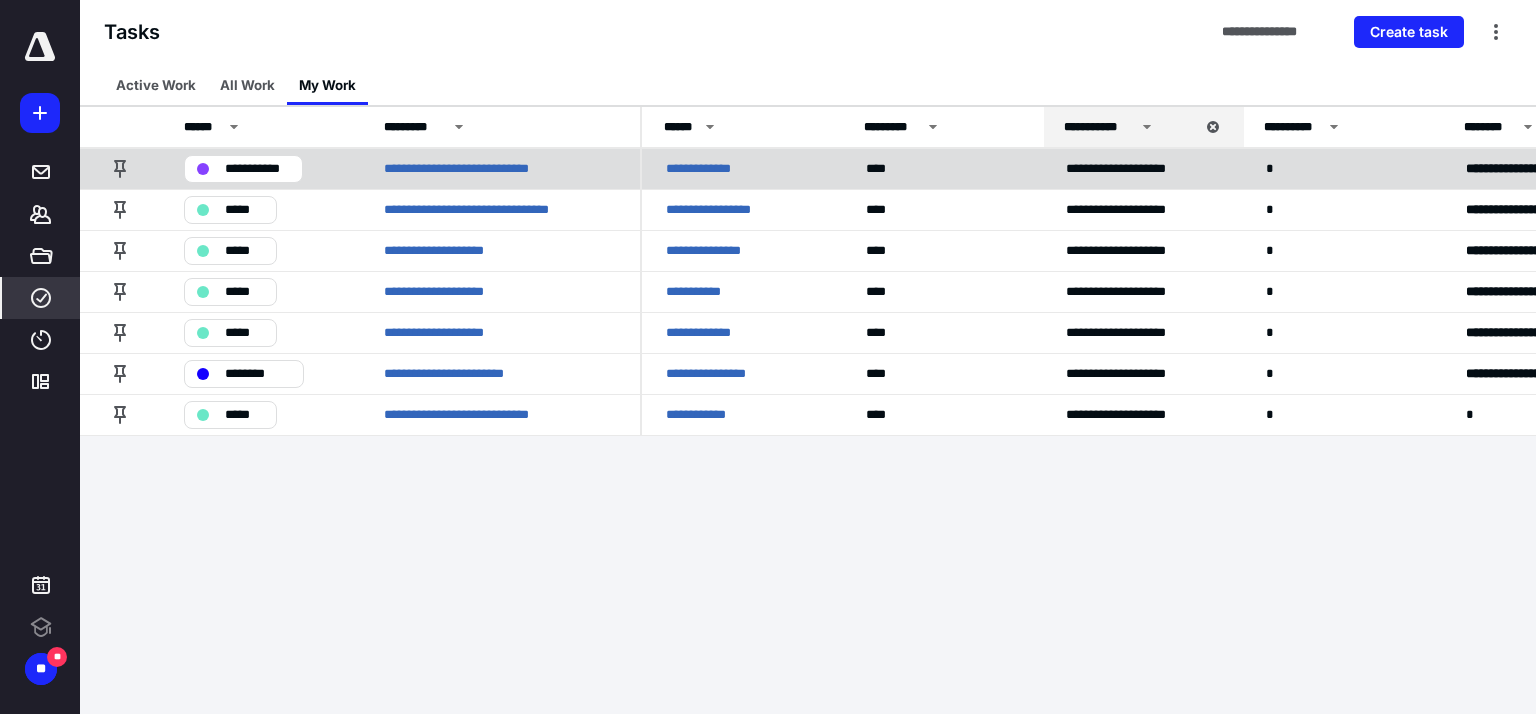 click on "**********" at bounding box center [742, 168] 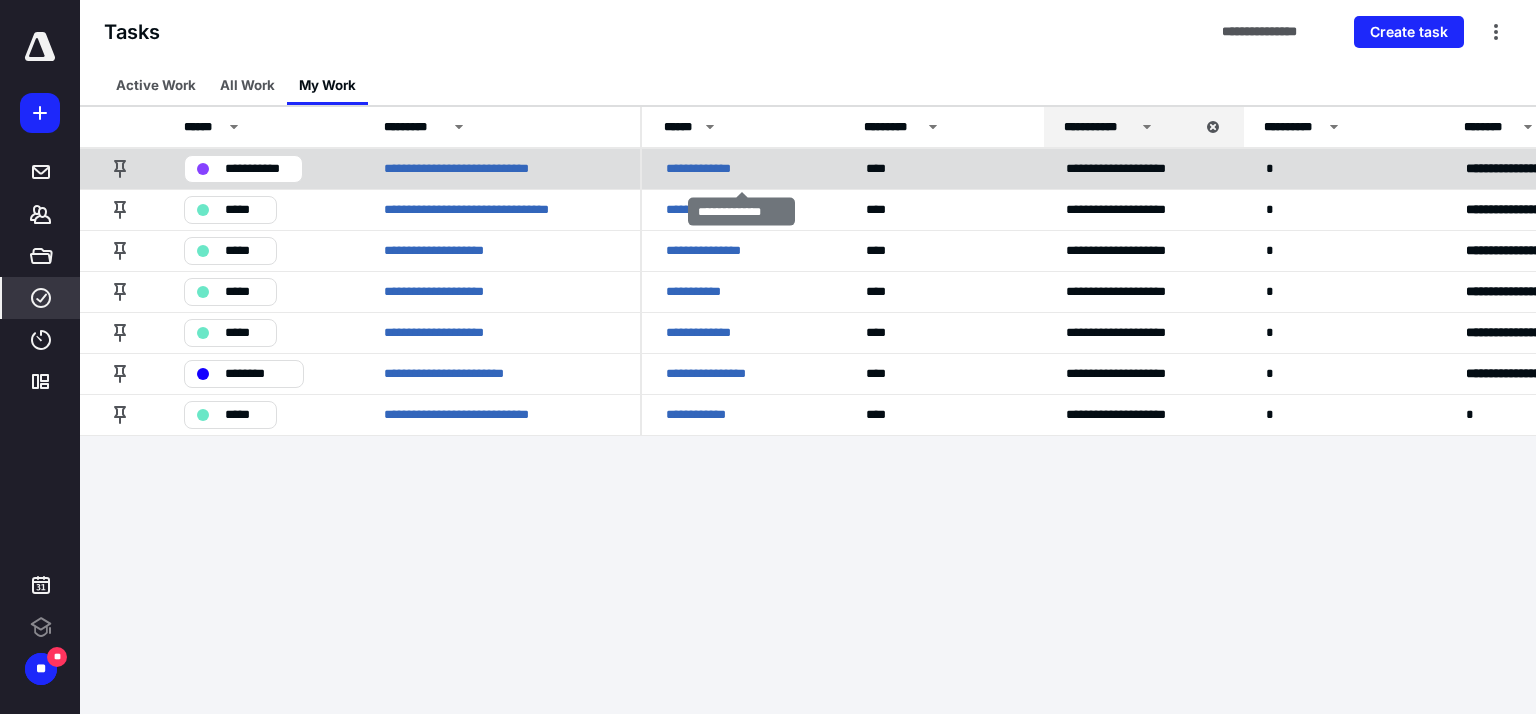 click on "**********" at bounding box center [742, 168] 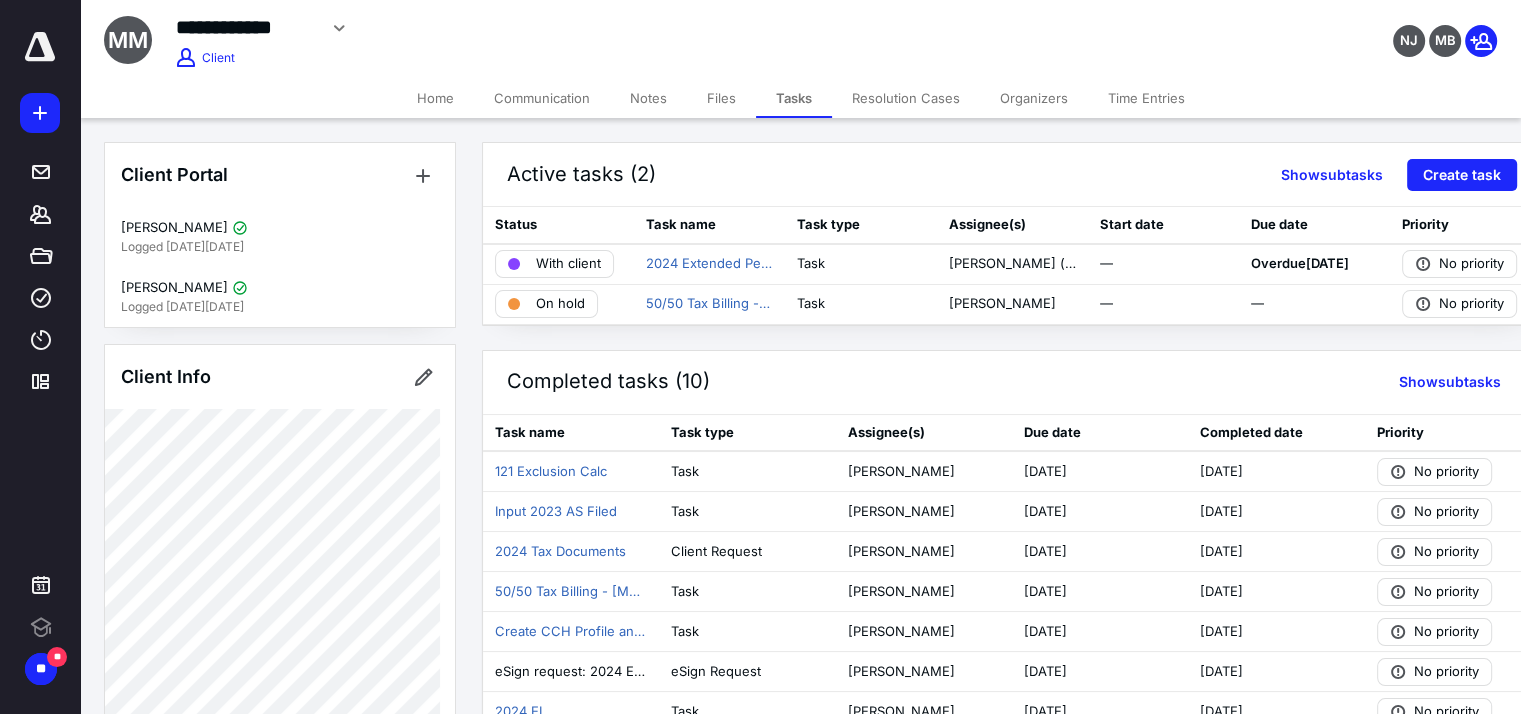 click on "Files" at bounding box center [721, 98] 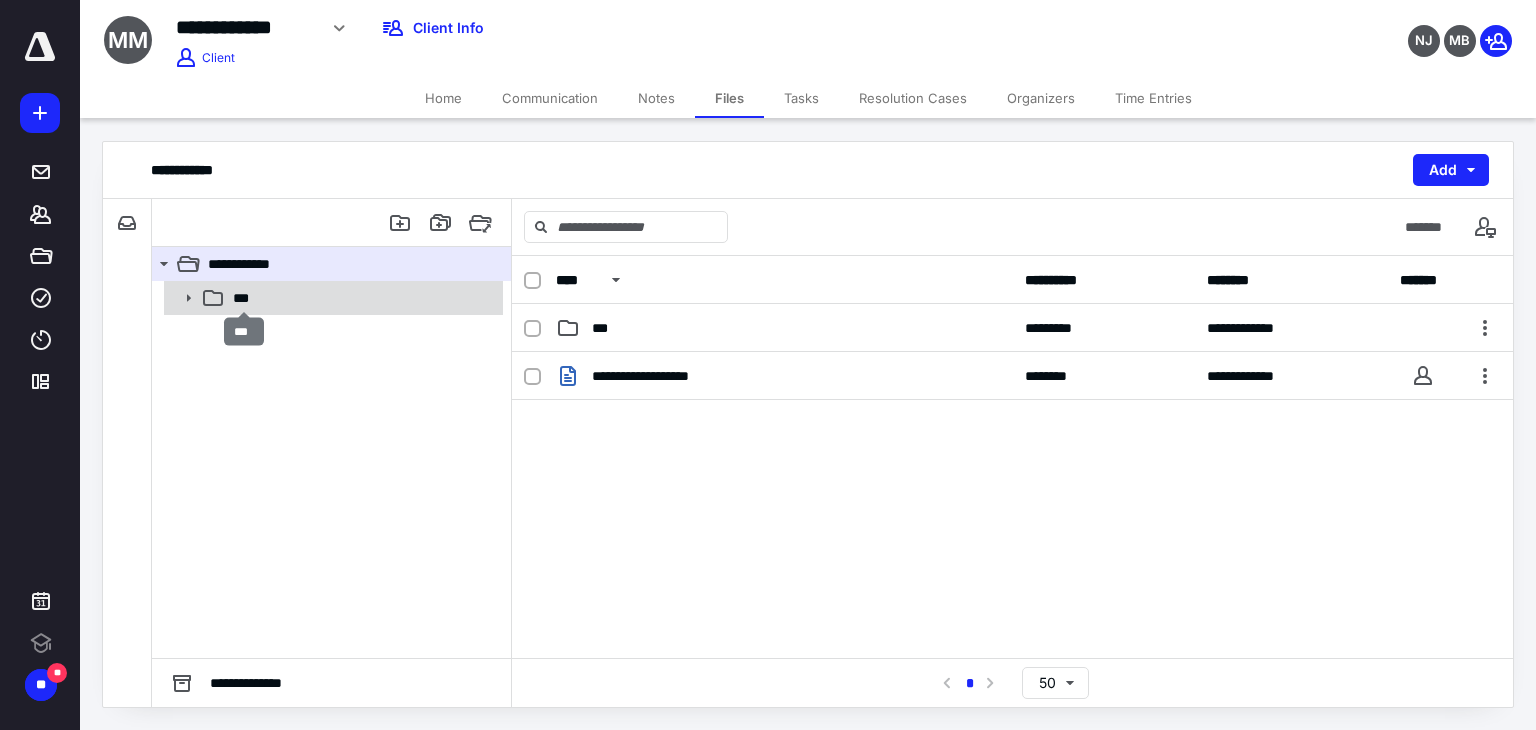 click on "***" at bounding box center [245, 298] 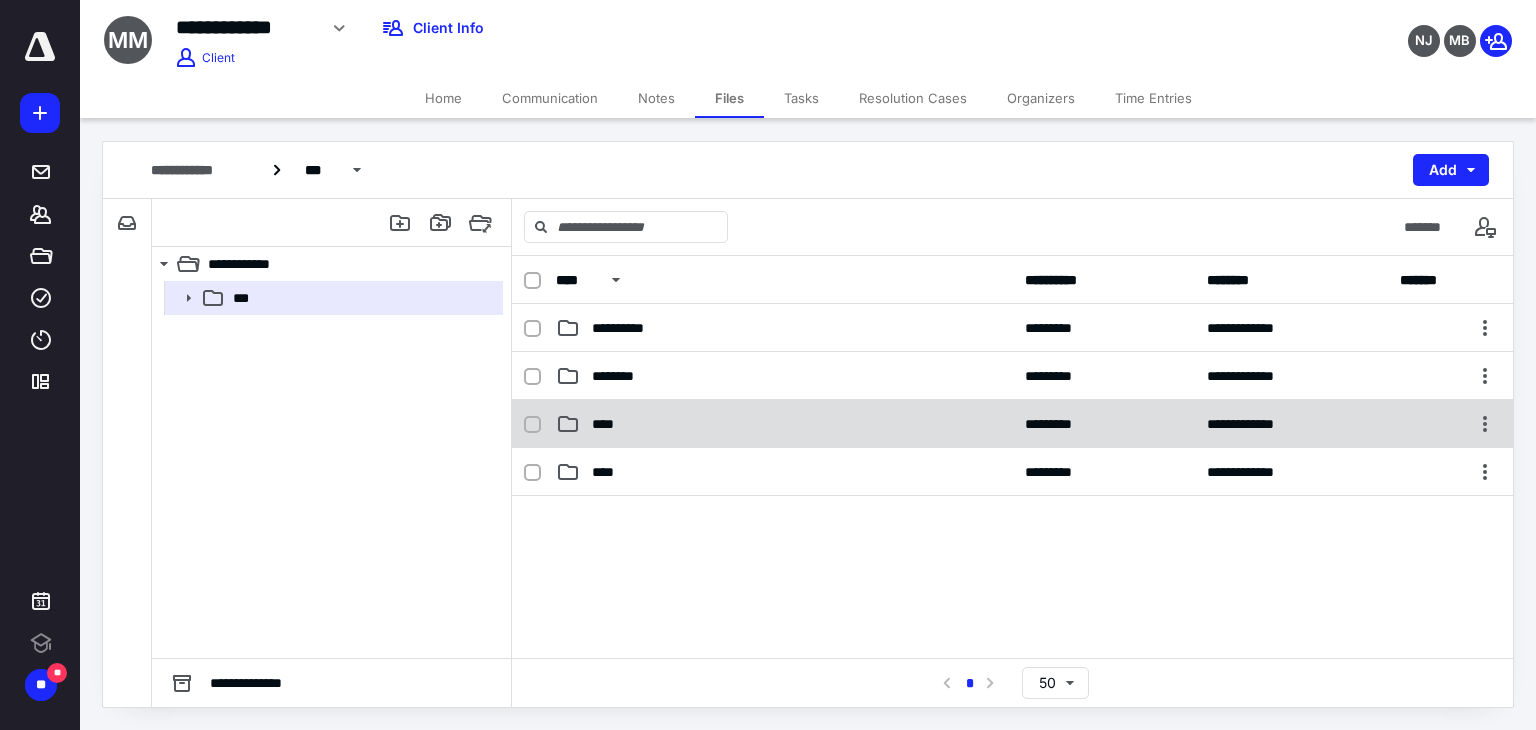 click on "**********" at bounding box center (1012, 424) 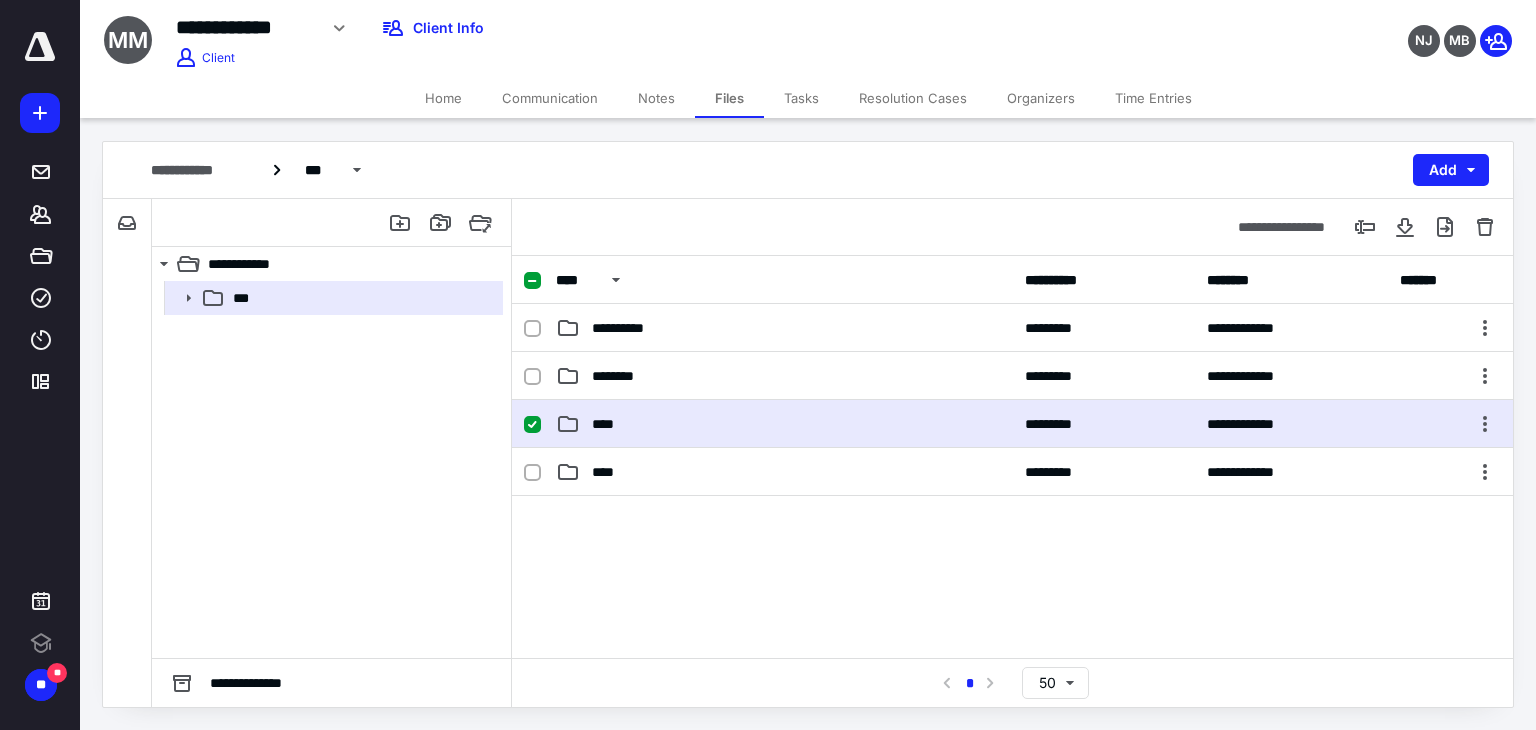 checkbox on "true" 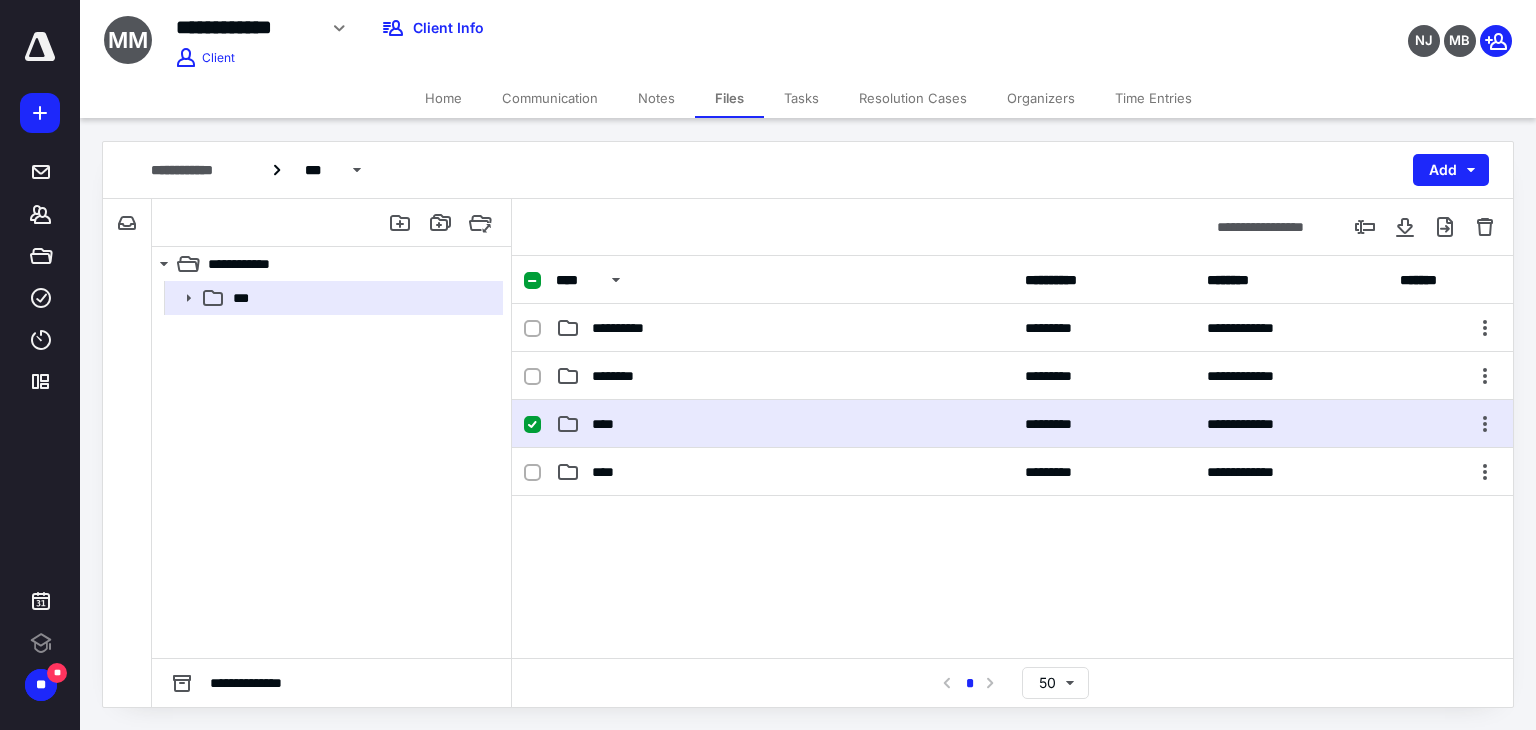 click on "**********" at bounding box center [1012, 424] 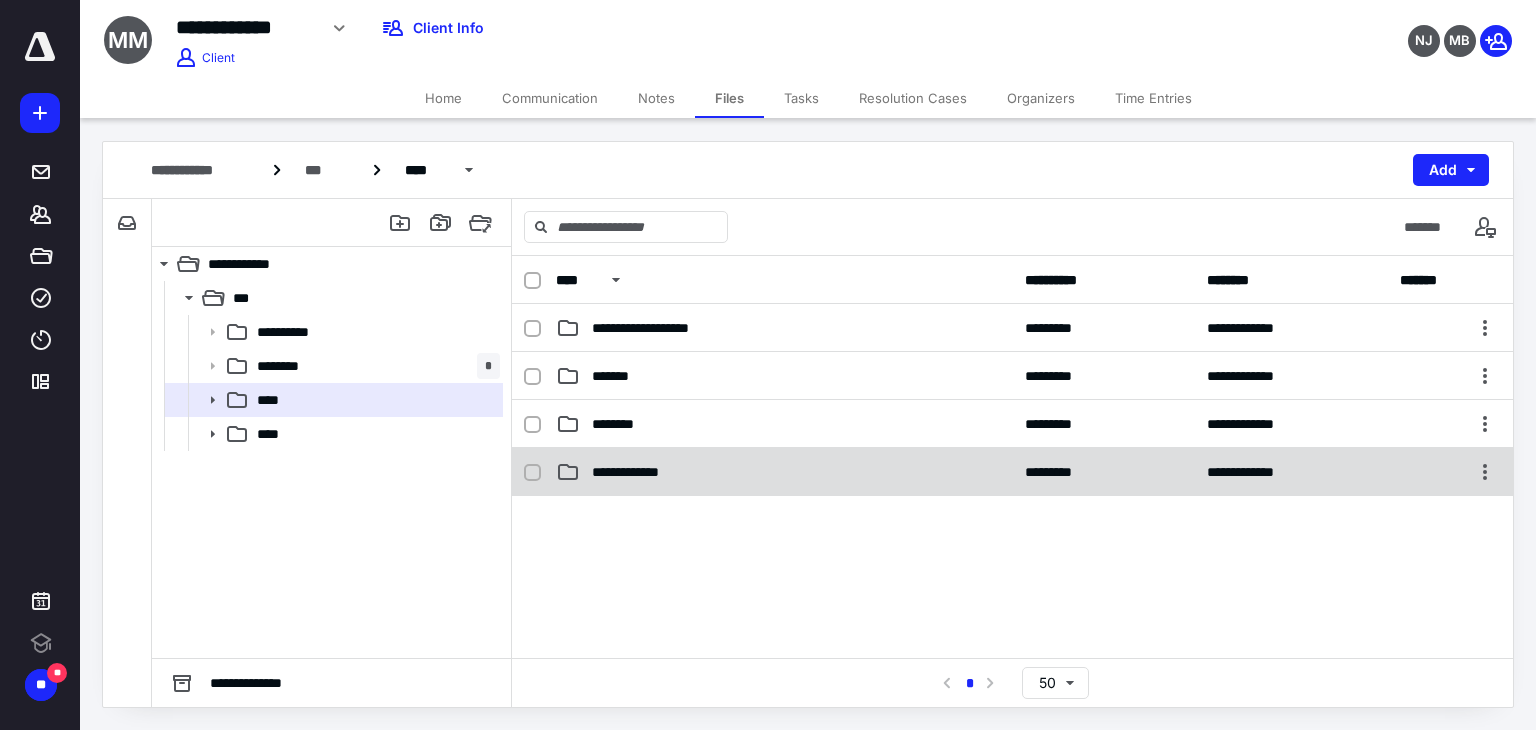 click on "**********" at bounding box center (784, 472) 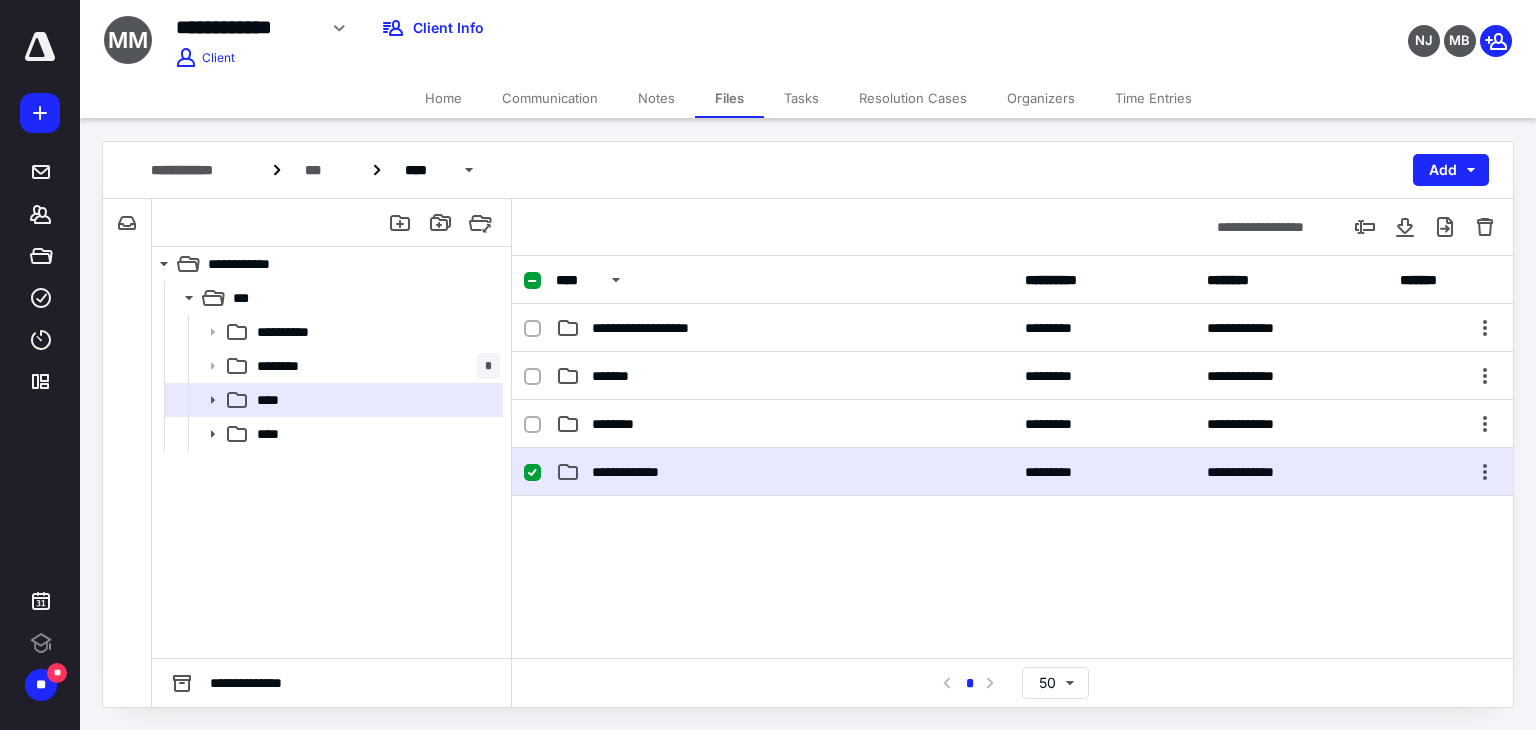 click on "**********" at bounding box center (784, 472) 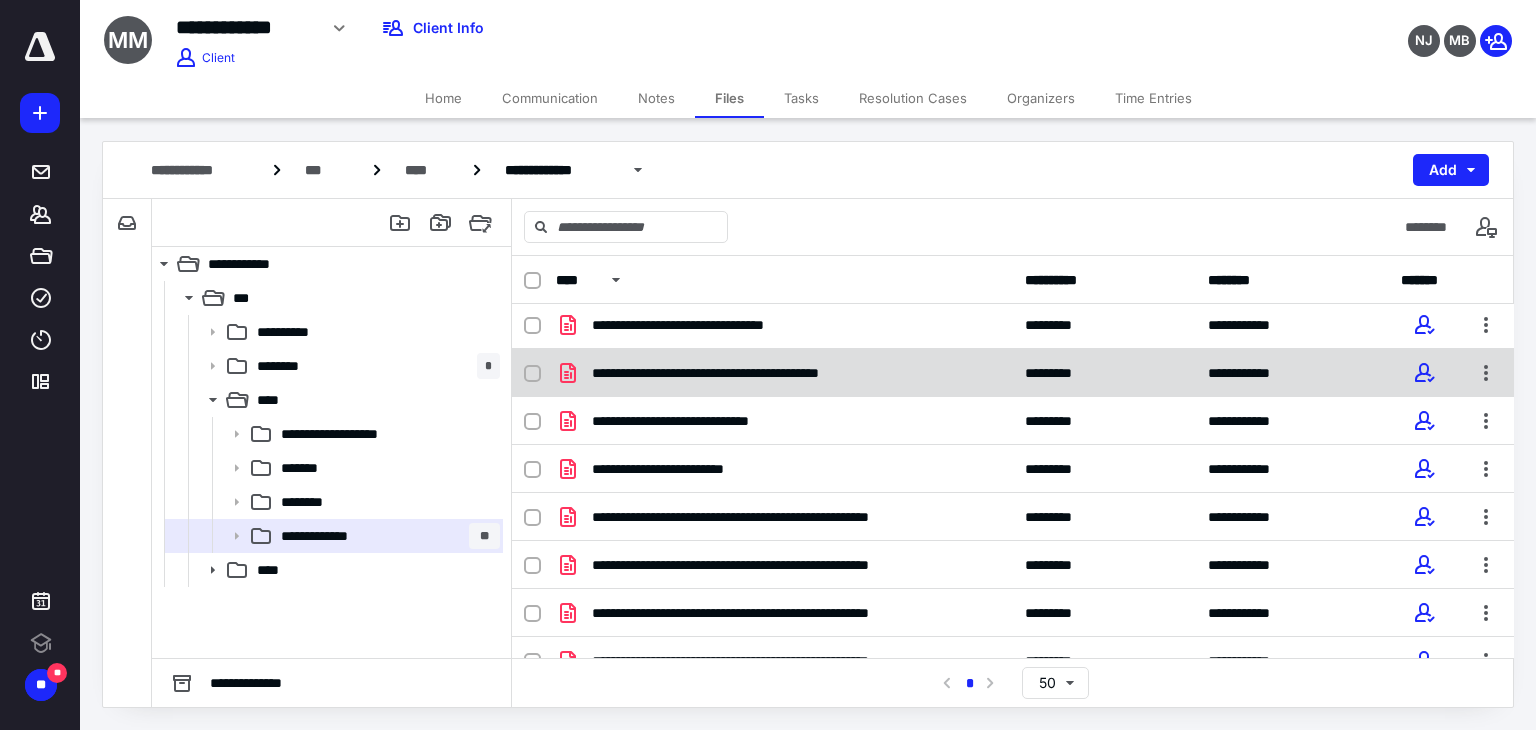scroll, scrollTop: 0, scrollLeft: 0, axis: both 